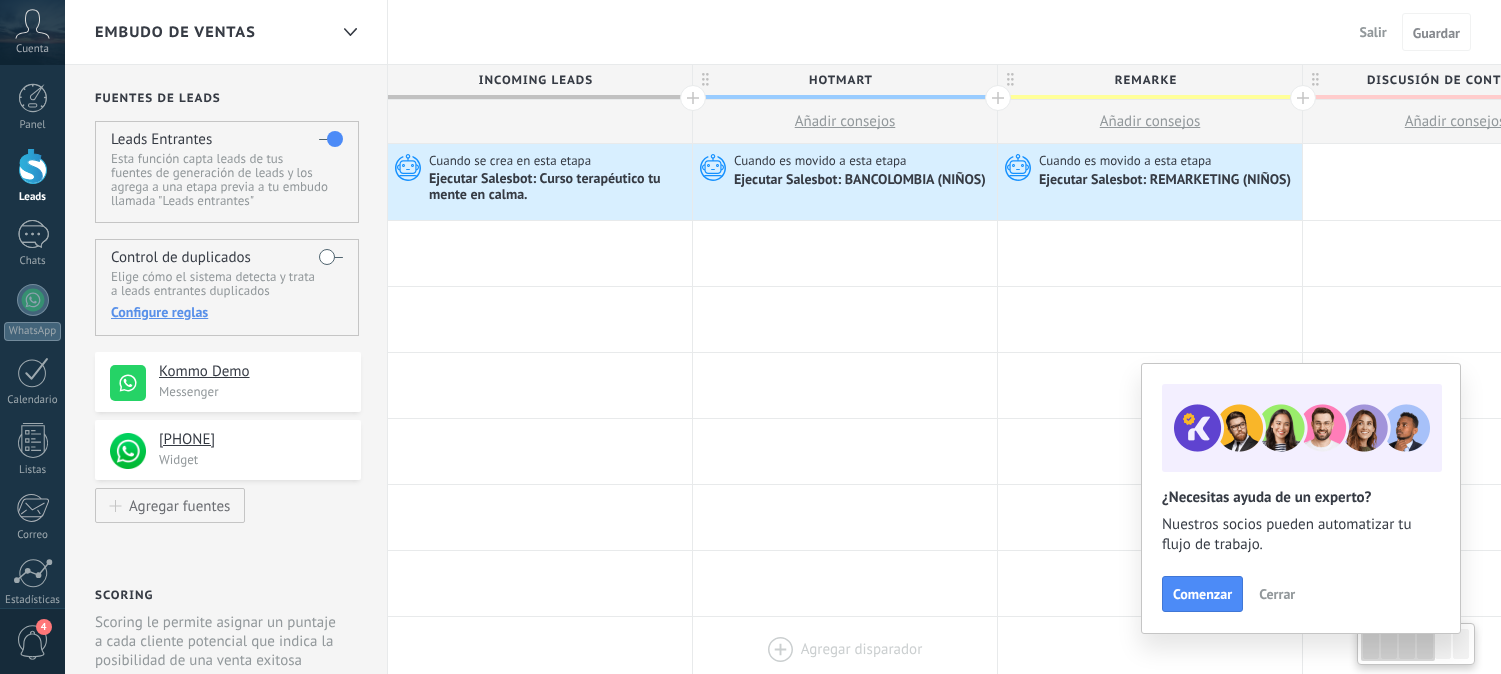 scroll, scrollTop: 0, scrollLeft: 0, axis: both 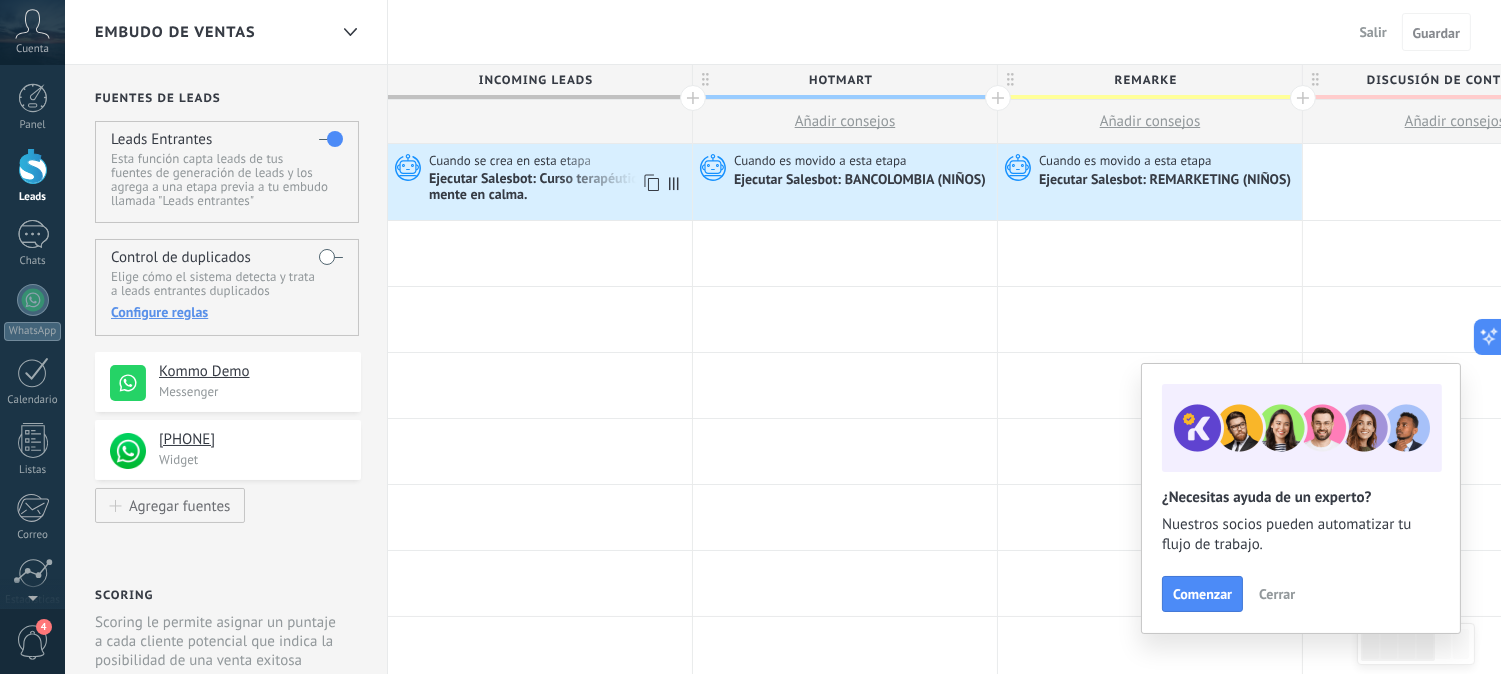click on "Ejecutar Salesbot: Curso terapéutico tu mente en calma." at bounding box center [558, 188] 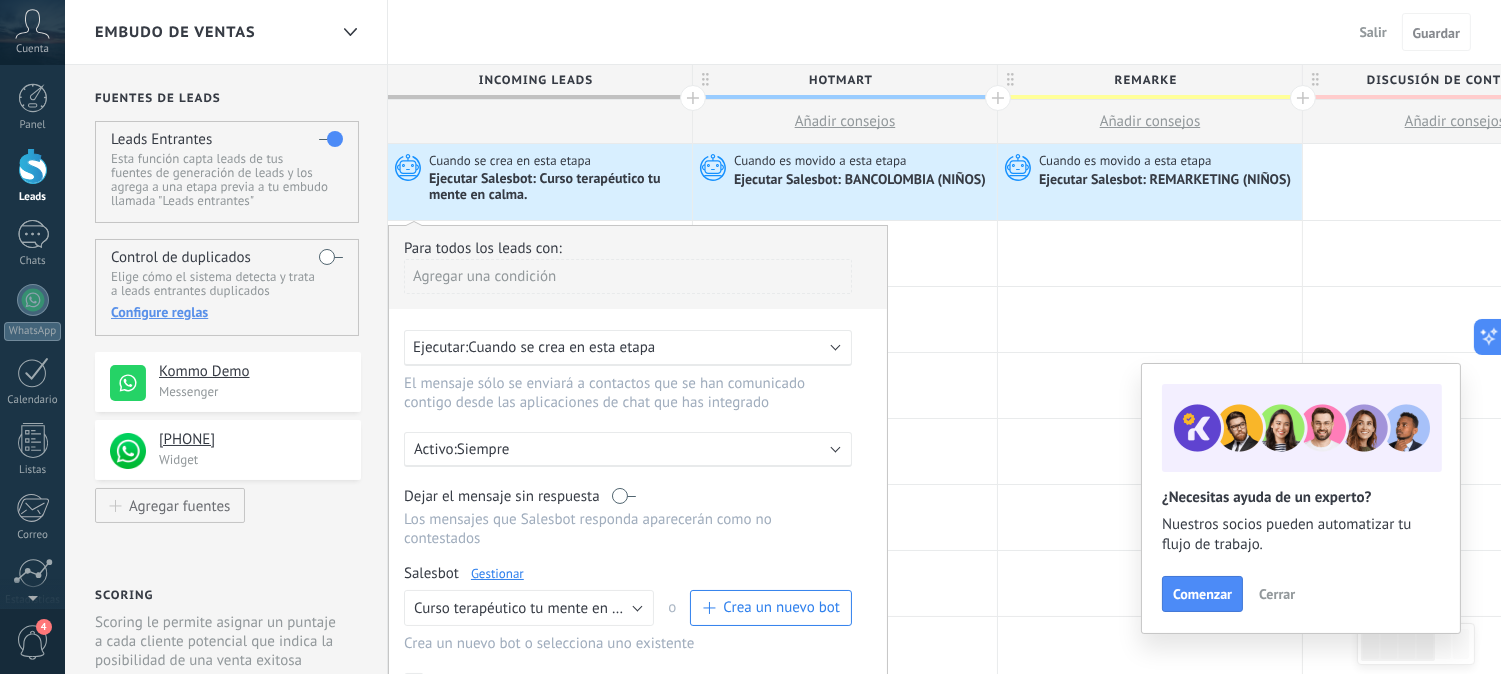 click on "Gestionar" at bounding box center (497, 573) 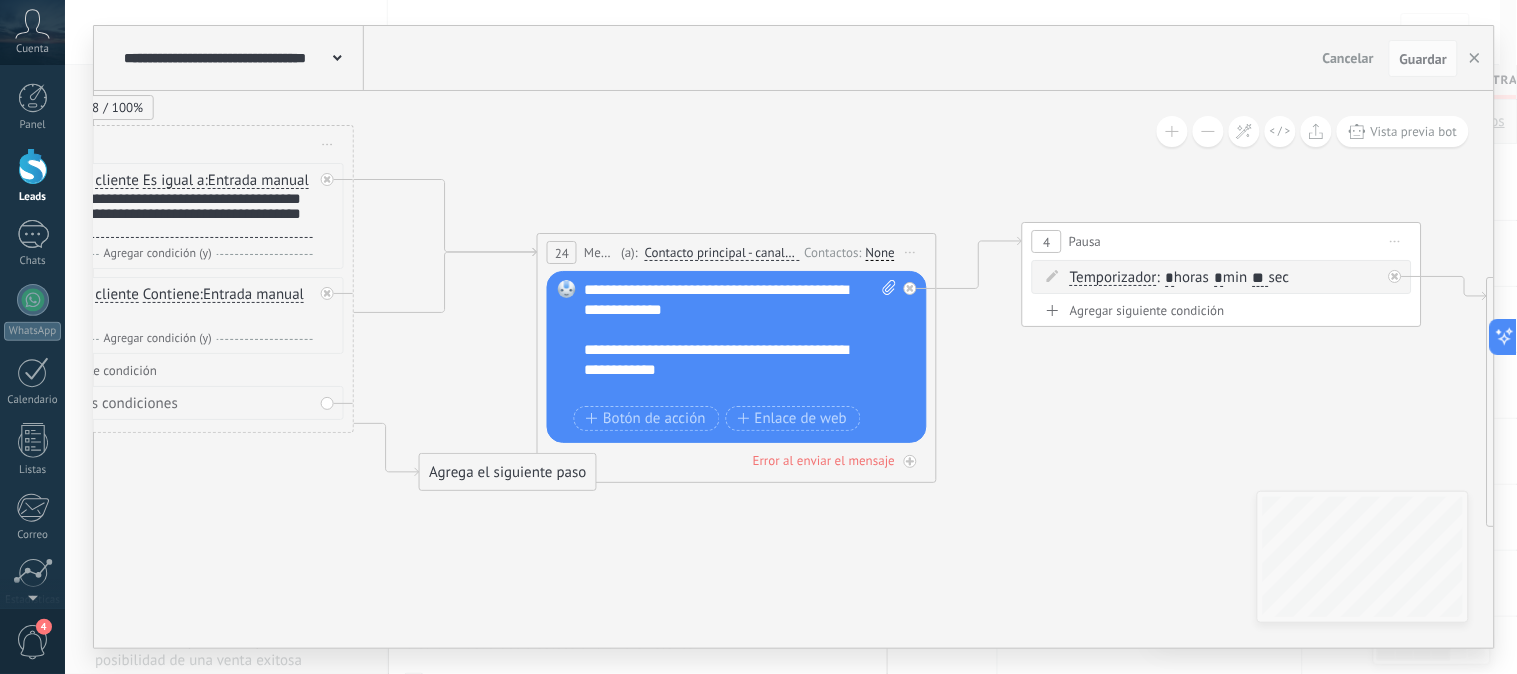 drag, startPoint x: 960, startPoint y: 545, endPoint x: 317, endPoint y: 544, distance: 643.0008 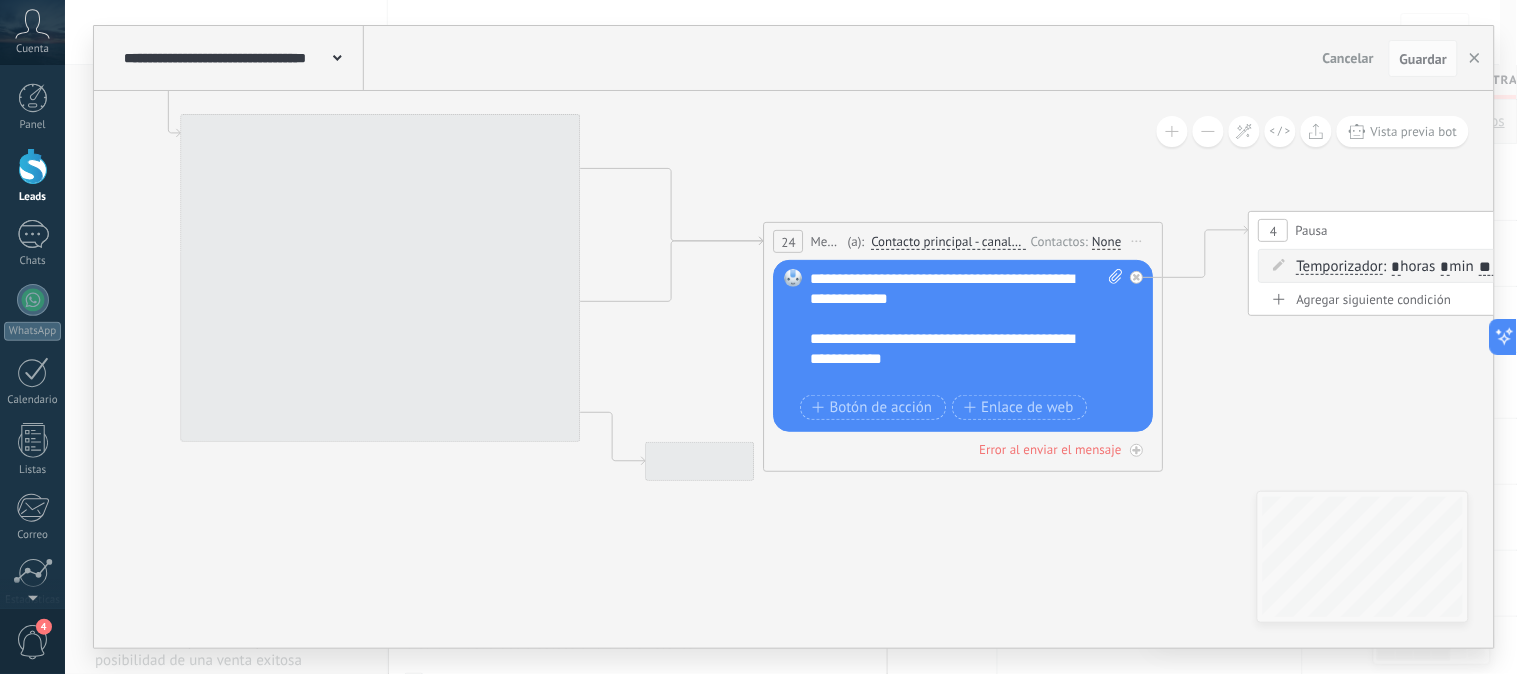 drag, startPoint x: 1290, startPoint y: 444, endPoint x: 1516, endPoint y: 432, distance: 226.31836 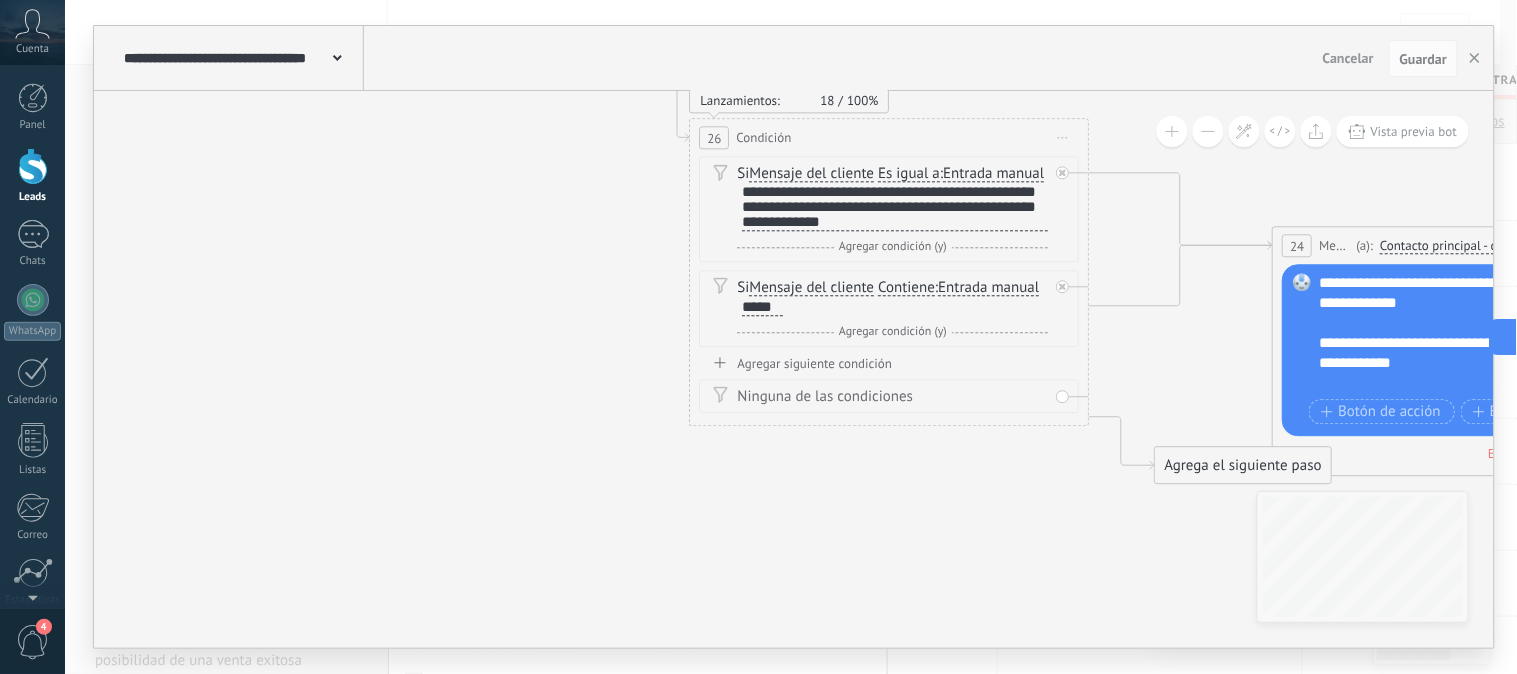 drag, startPoint x: 722, startPoint y: 491, endPoint x: 984, endPoint y: 495, distance: 262.03052 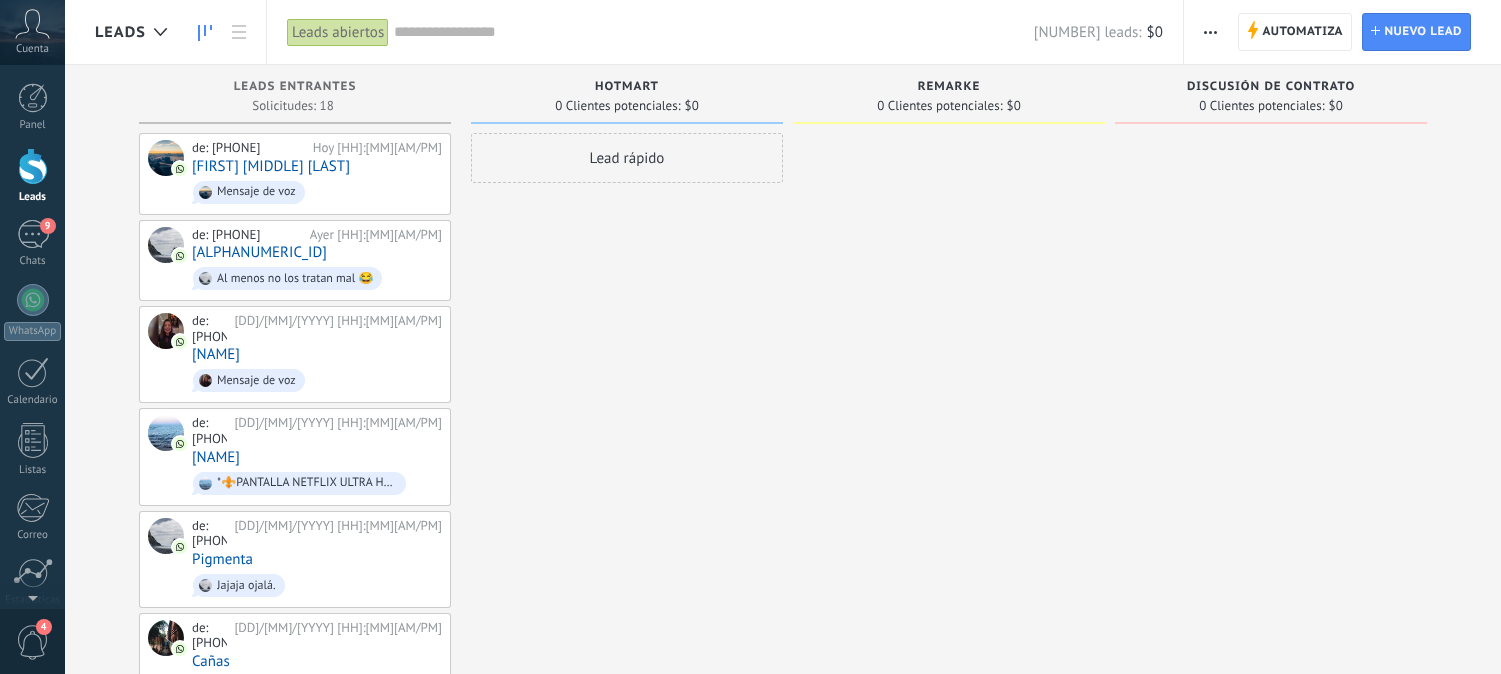 scroll, scrollTop: 0, scrollLeft: 0, axis: both 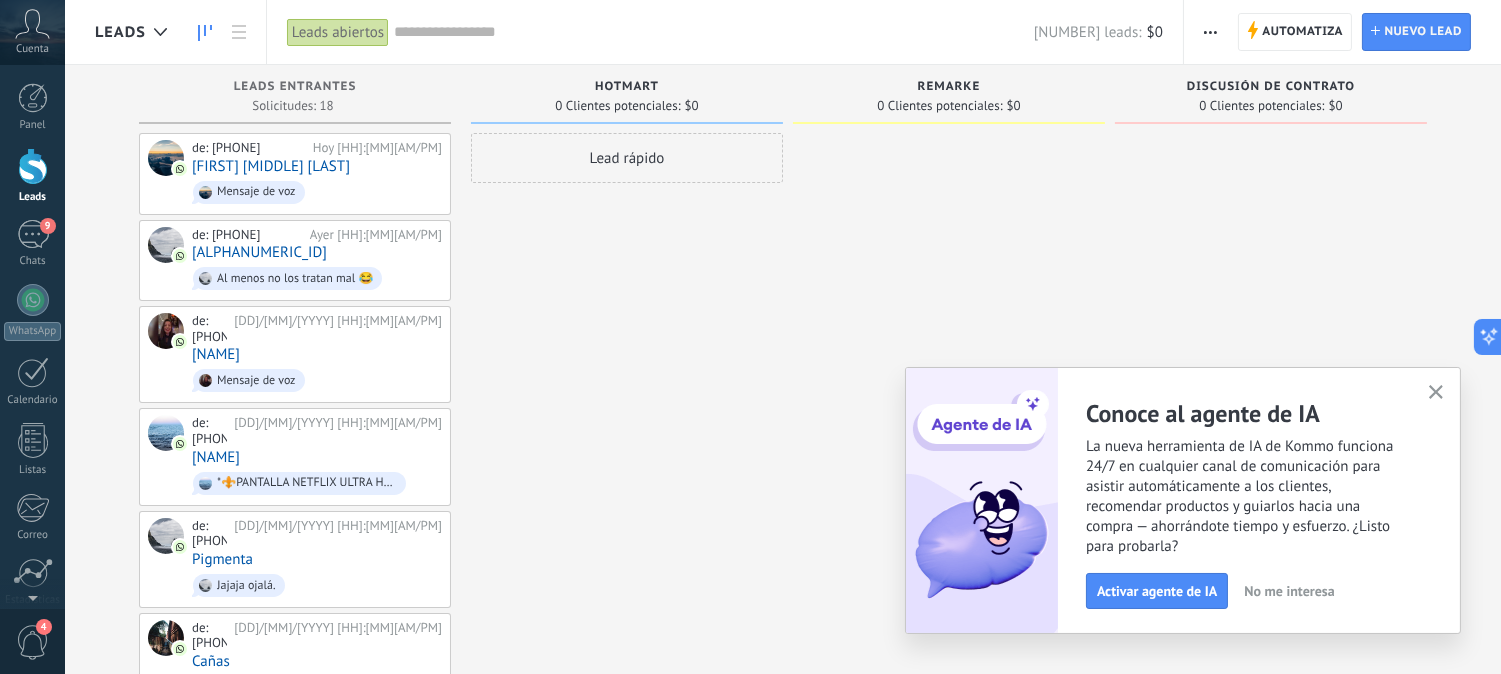 click at bounding box center (1436, 392) 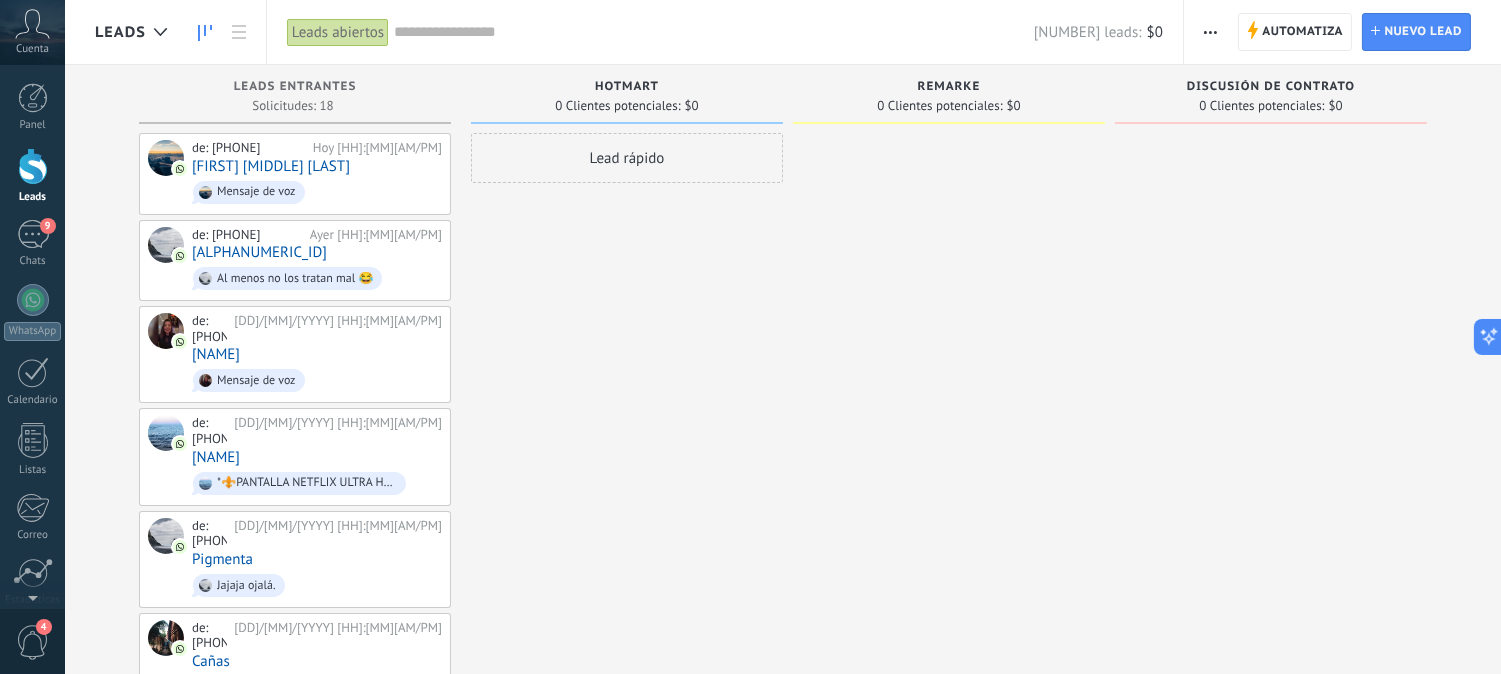 click at bounding box center [33, 166] 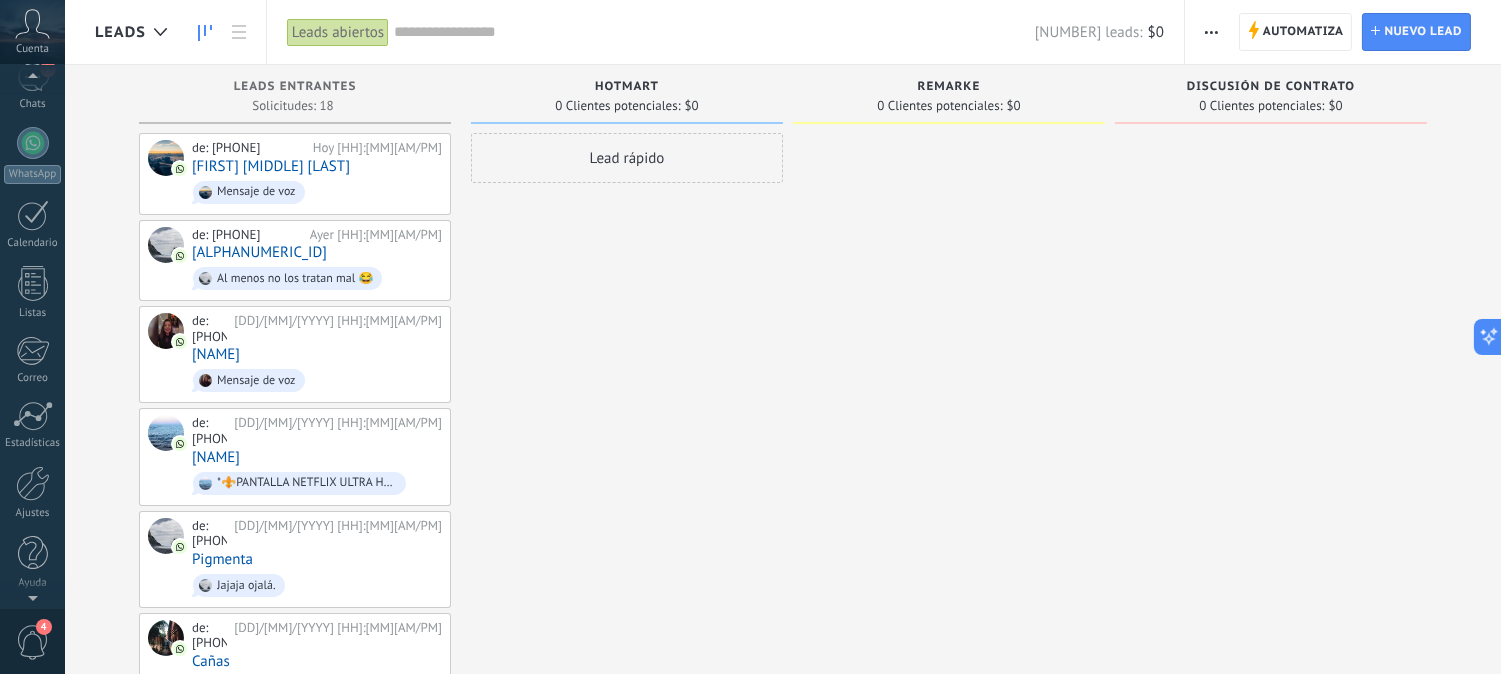 scroll, scrollTop: 0, scrollLeft: 0, axis: both 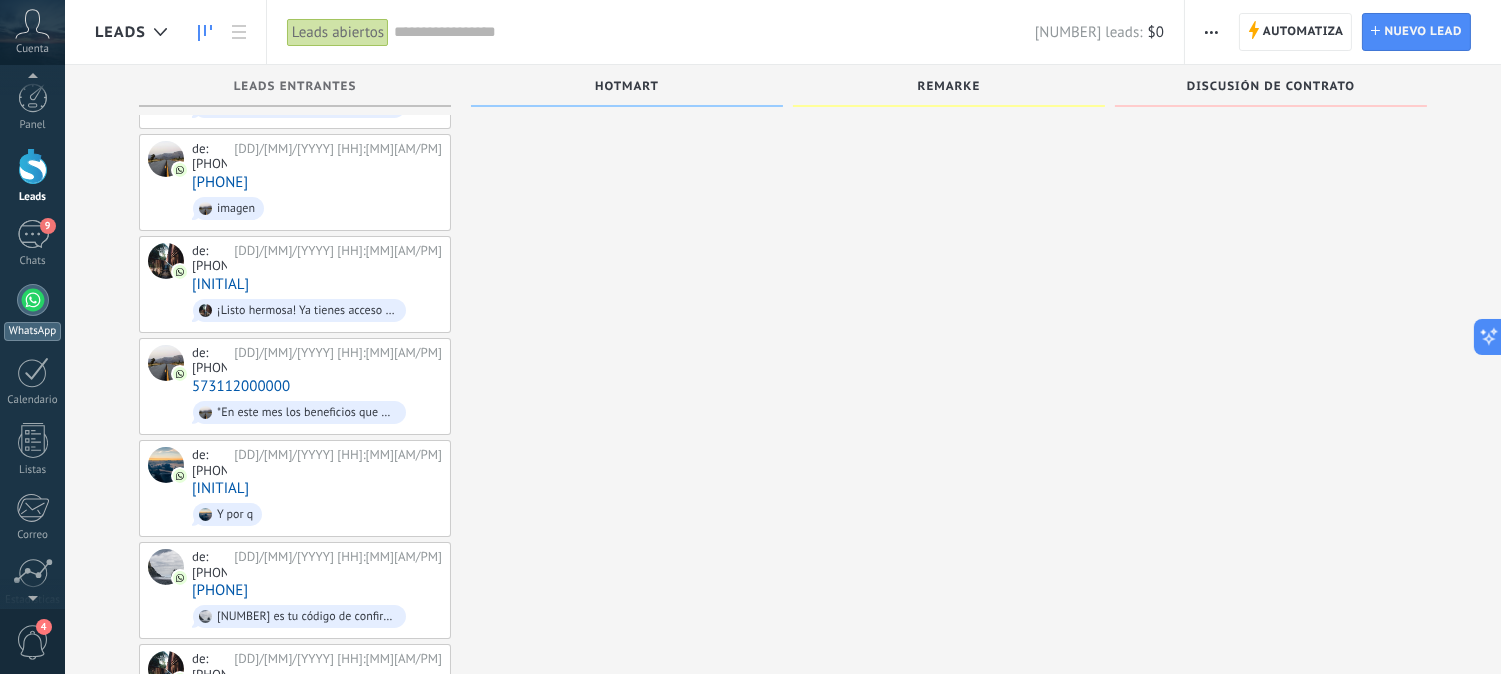 click at bounding box center (33, 300) 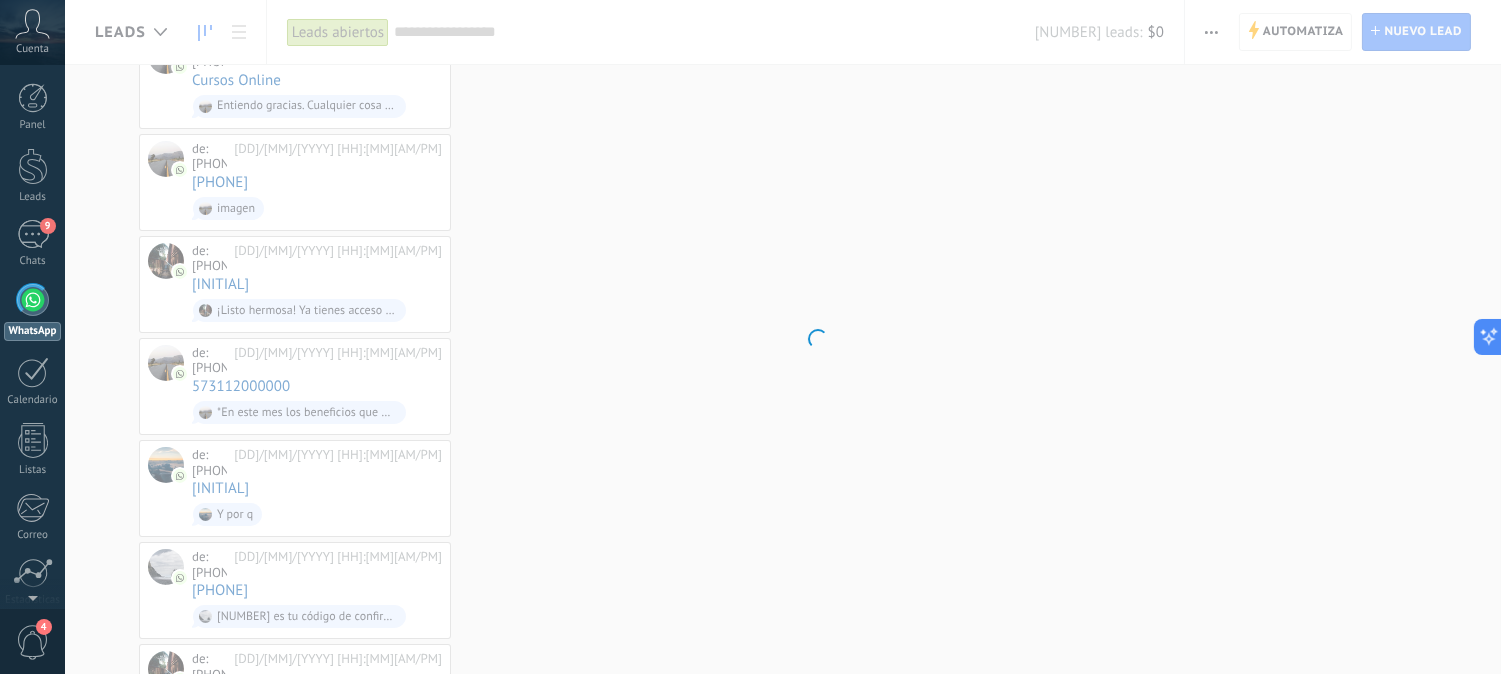 scroll, scrollTop: 0, scrollLeft: 0, axis: both 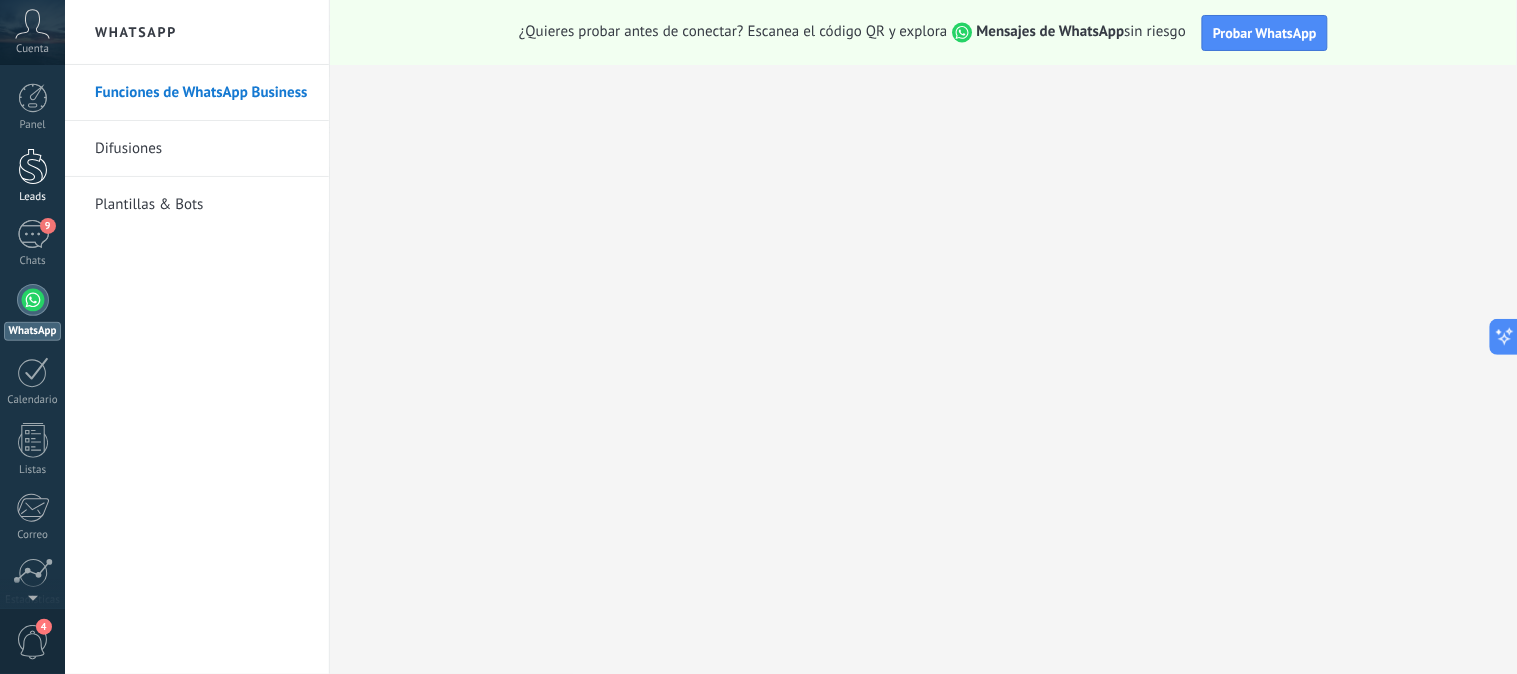click at bounding box center [33, 166] 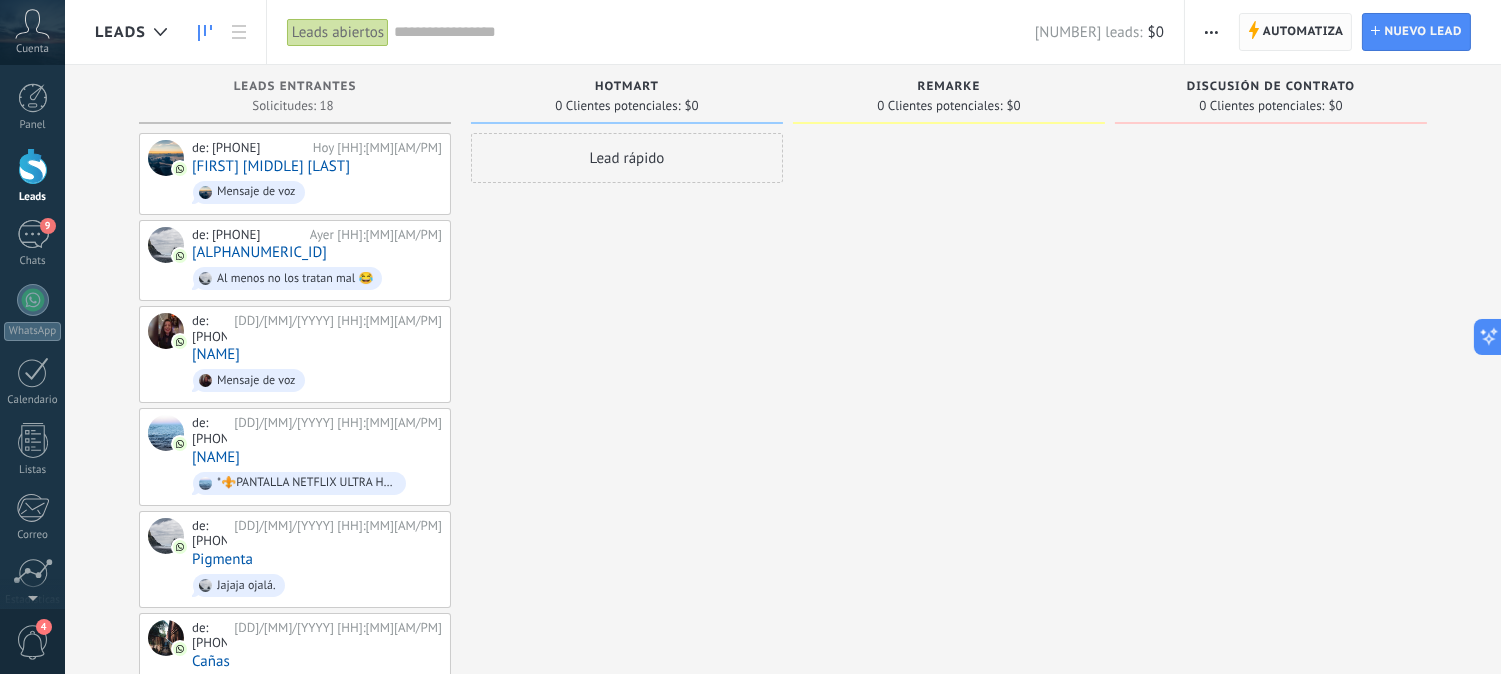 click on "Automatiza" at bounding box center (1303, 32) 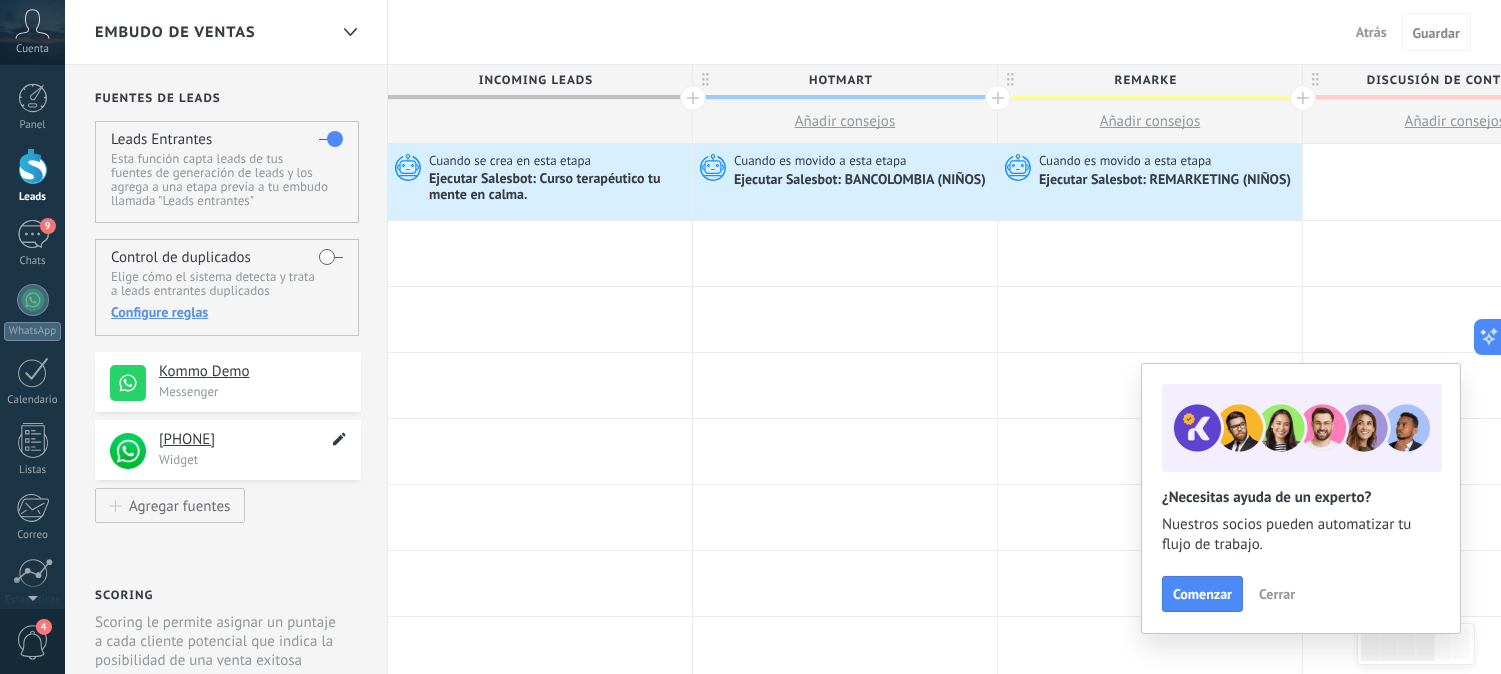click at bounding box center [339, 439] 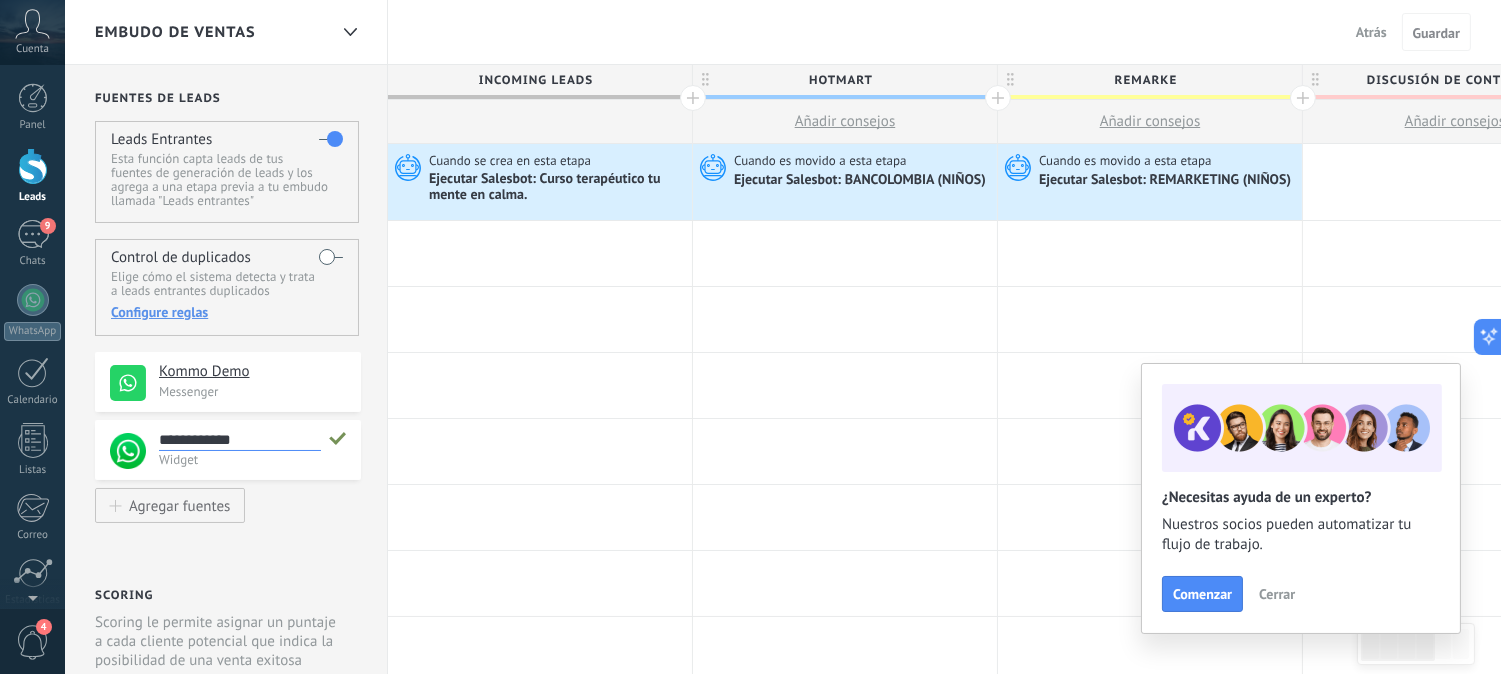 scroll, scrollTop: 20, scrollLeft: 0, axis: vertical 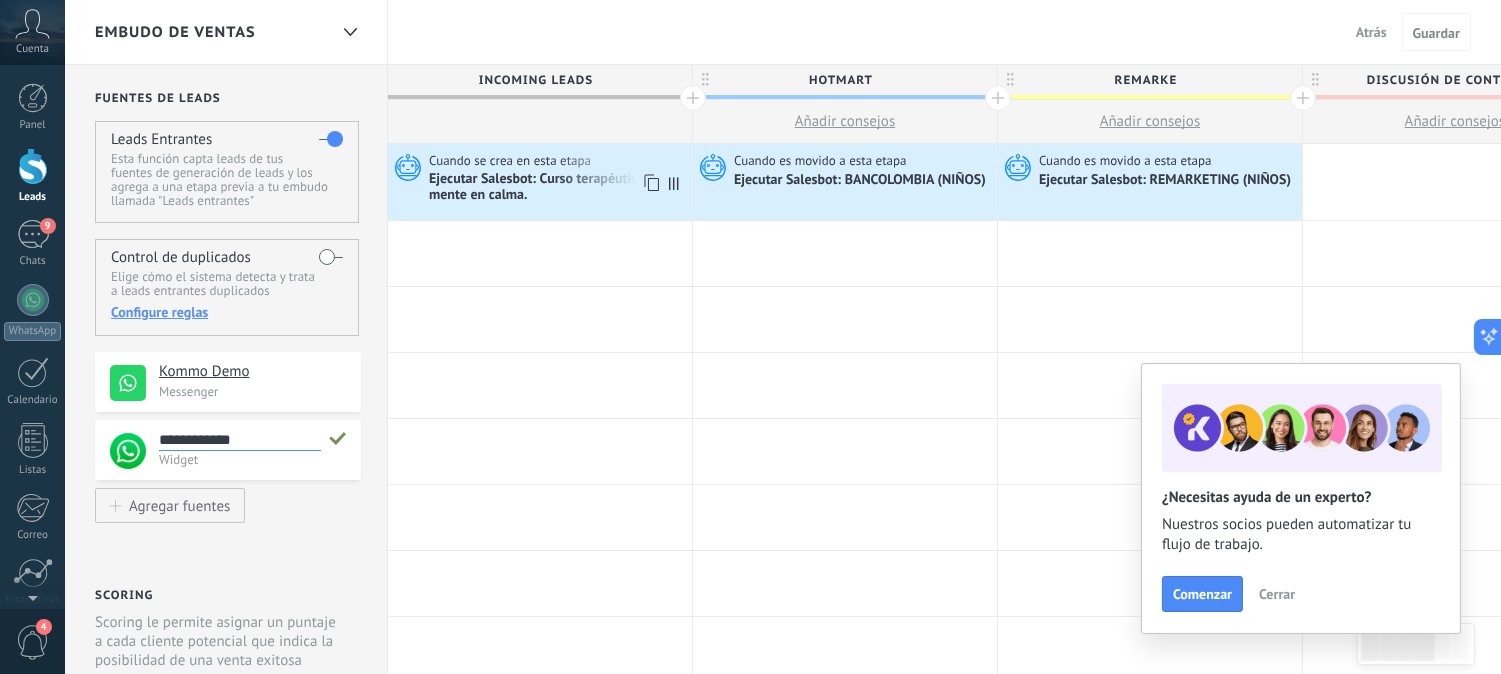 click on "Cuando se crea en esta etapa" at bounding box center (511, 161) 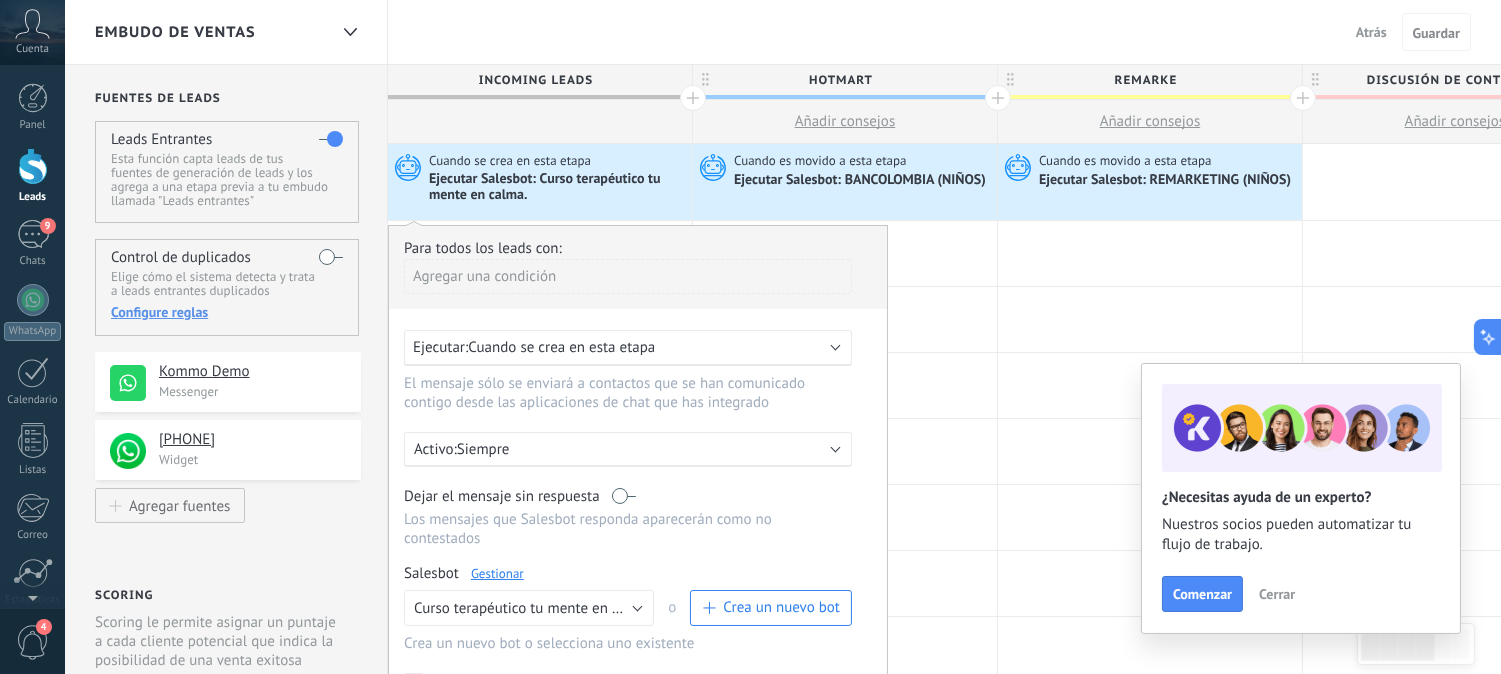 click on "Gestionar" at bounding box center [497, 573] 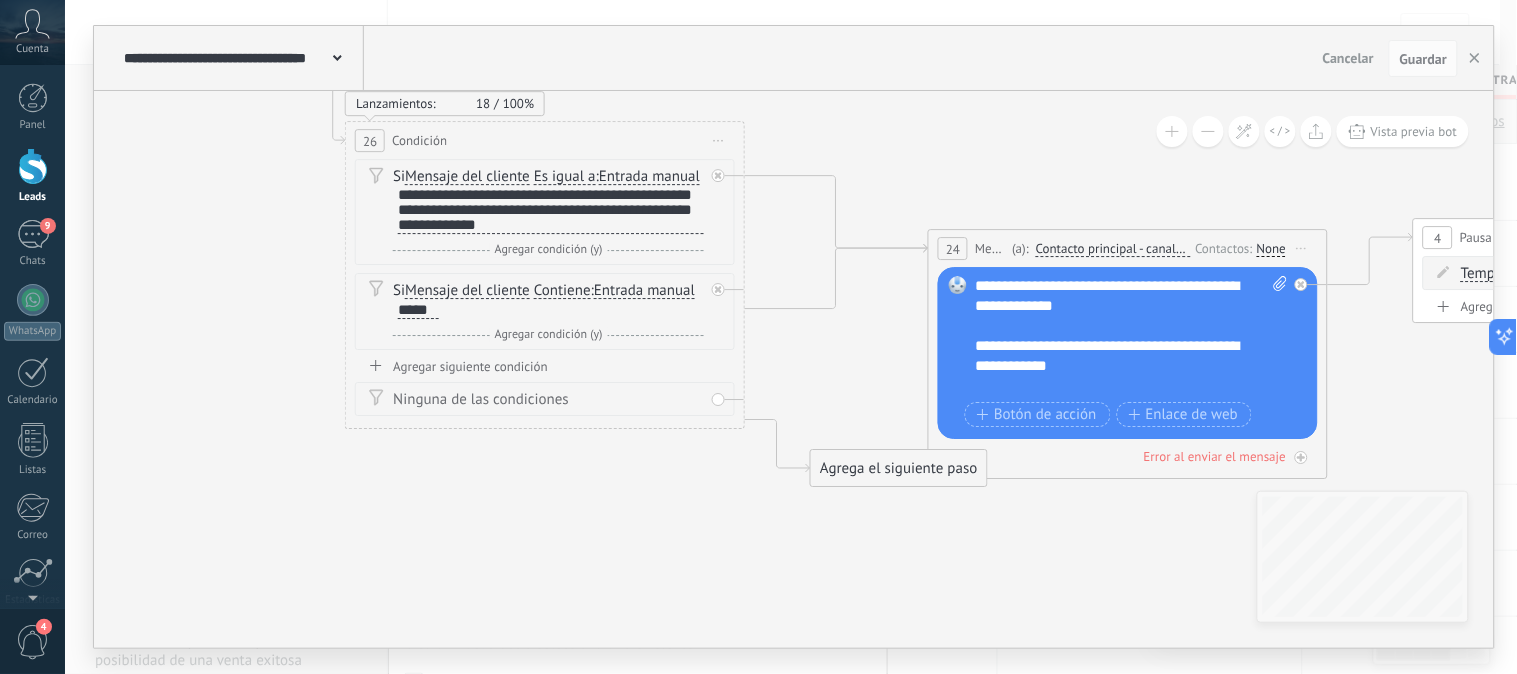 drag, startPoint x: 1090, startPoint y: 587, endPoint x: 838, endPoint y: 370, distance: 332.55527 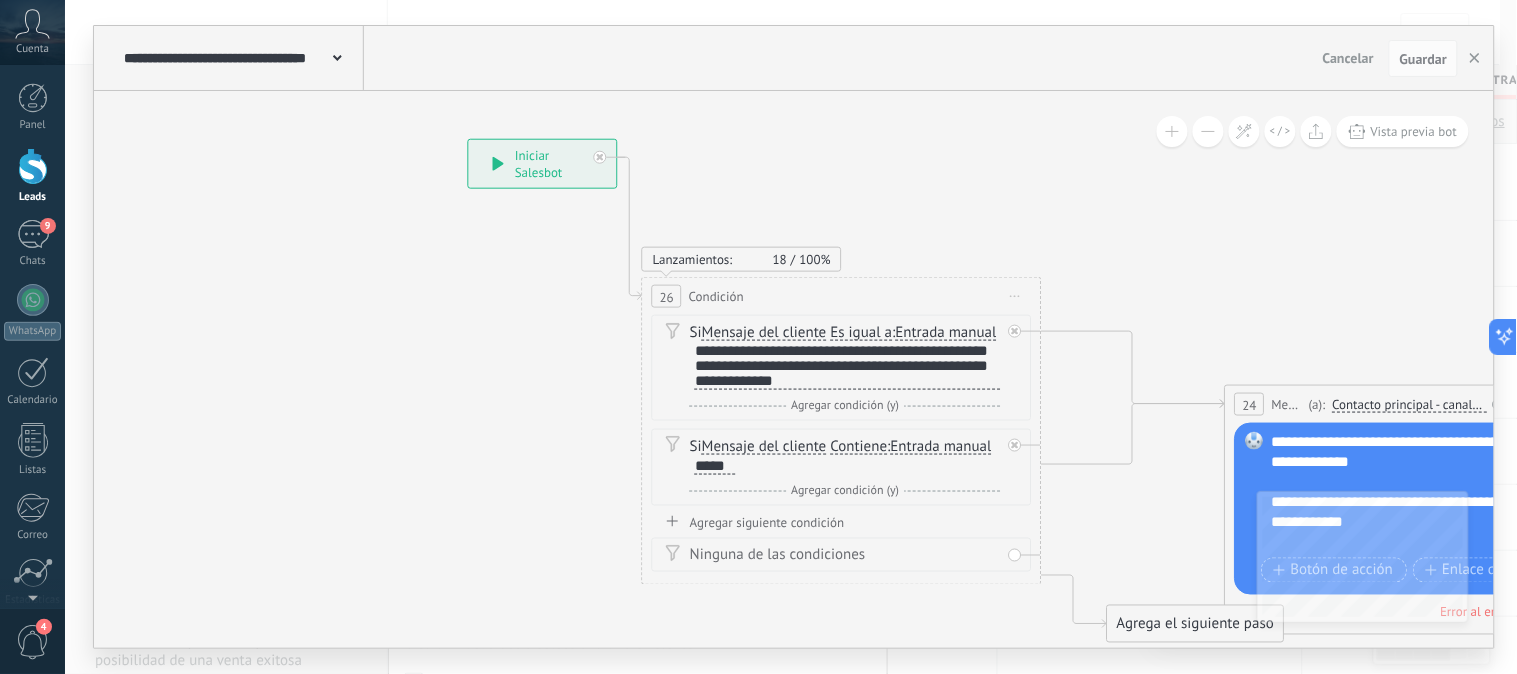 drag, startPoint x: 823, startPoint y: 375, endPoint x: 1108, endPoint y: 526, distance: 322.5306 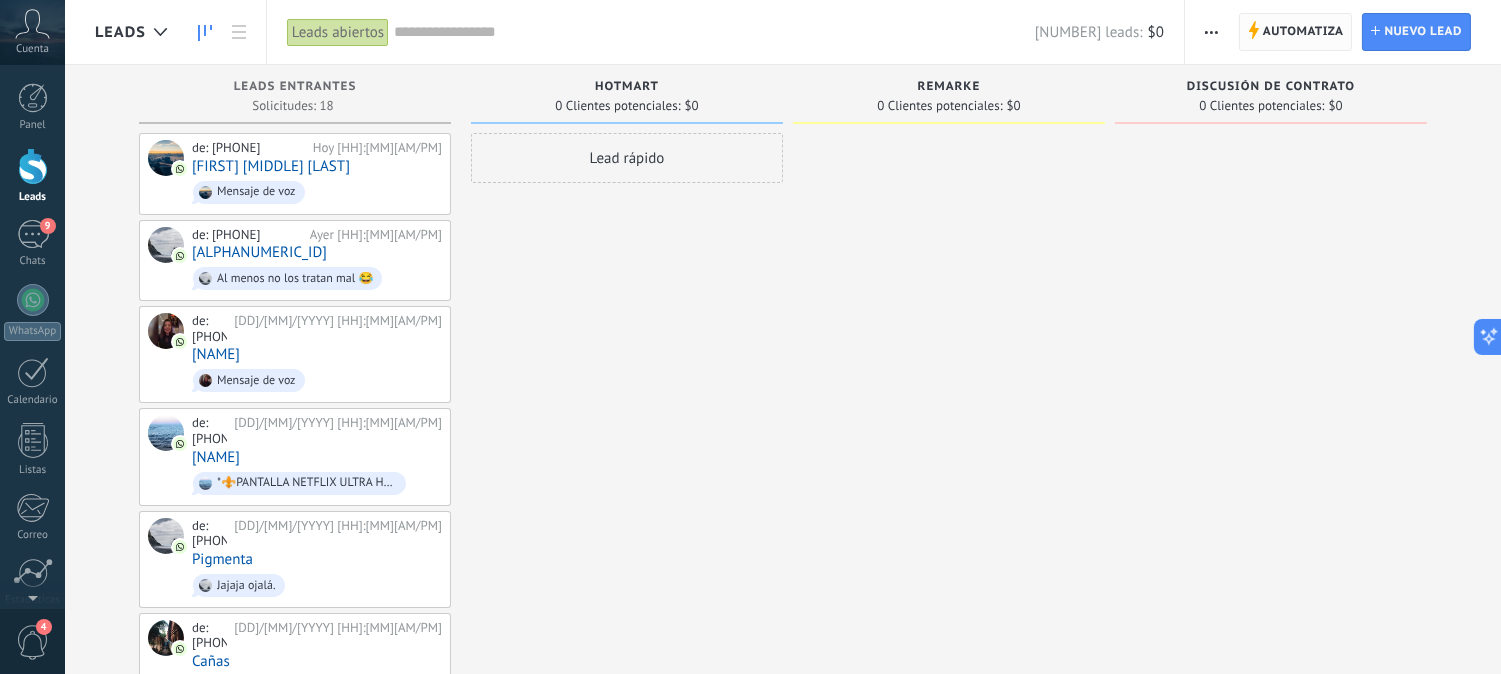 click on "Automatiza" at bounding box center (1303, 32) 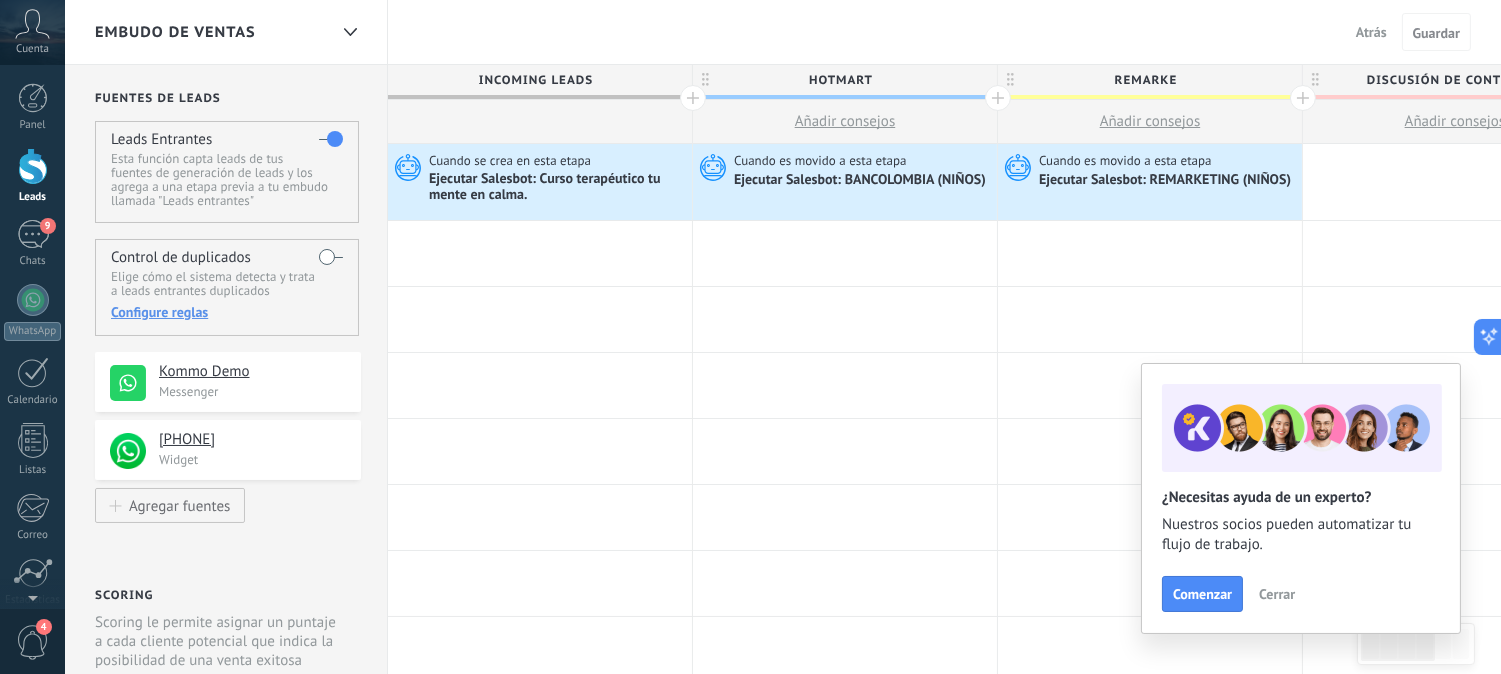 click on "Cerrar" at bounding box center [1277, 594] 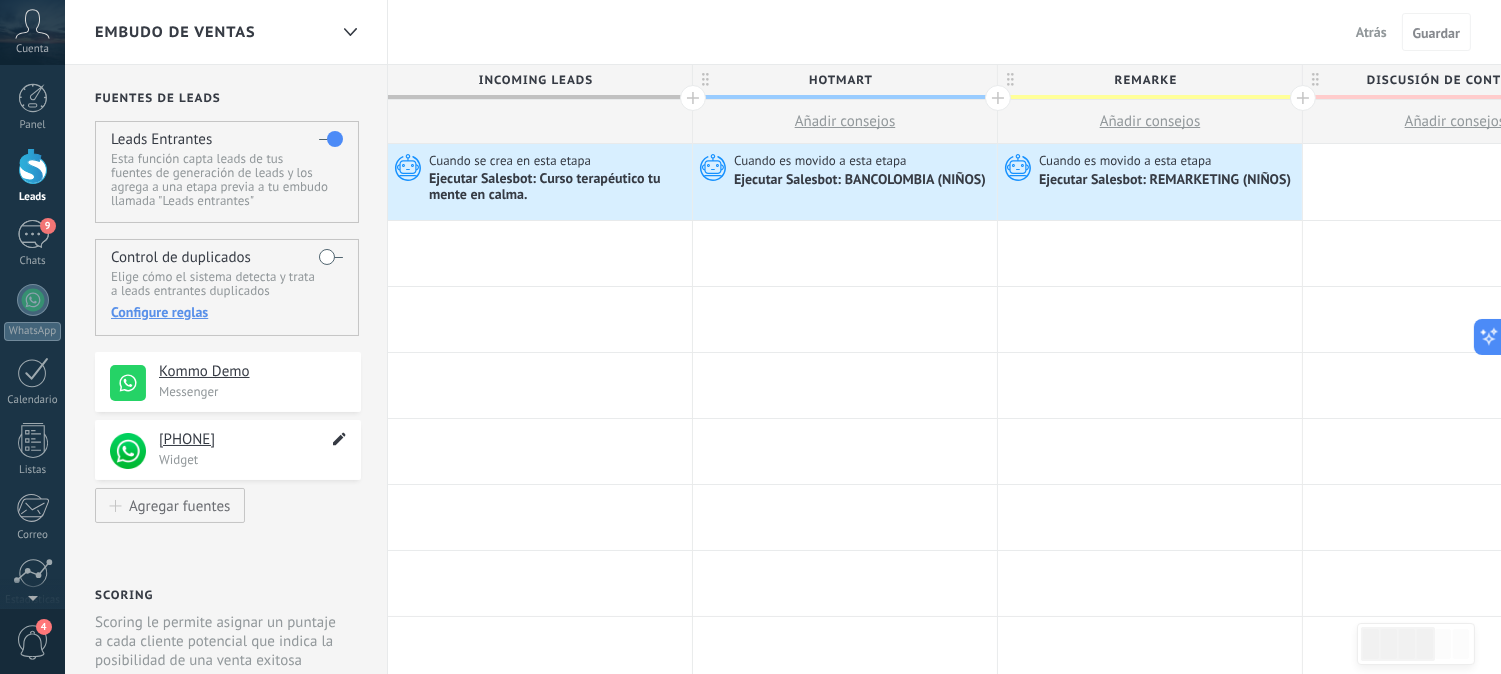 click at bounding box center [339, 439] 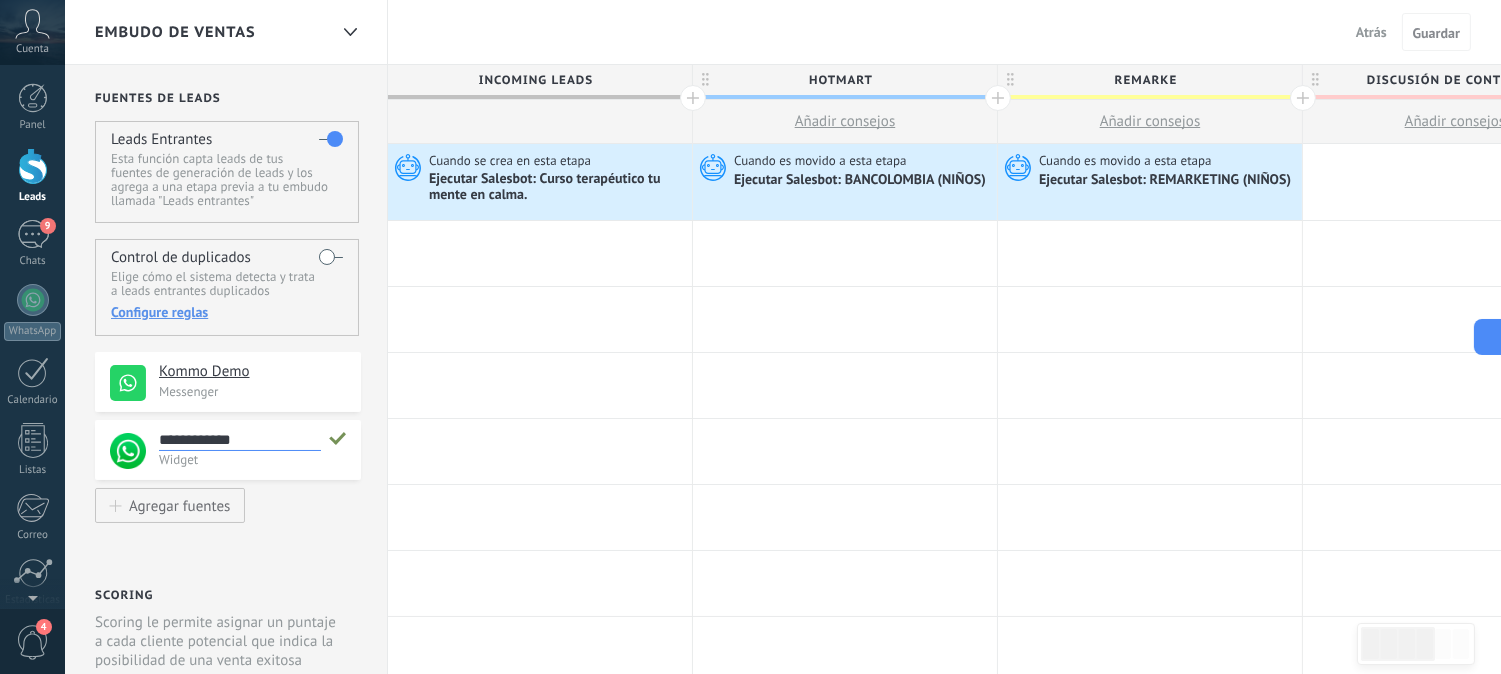 scroll, scrollTop: 20, scrollLeft: 0, axis: vertical 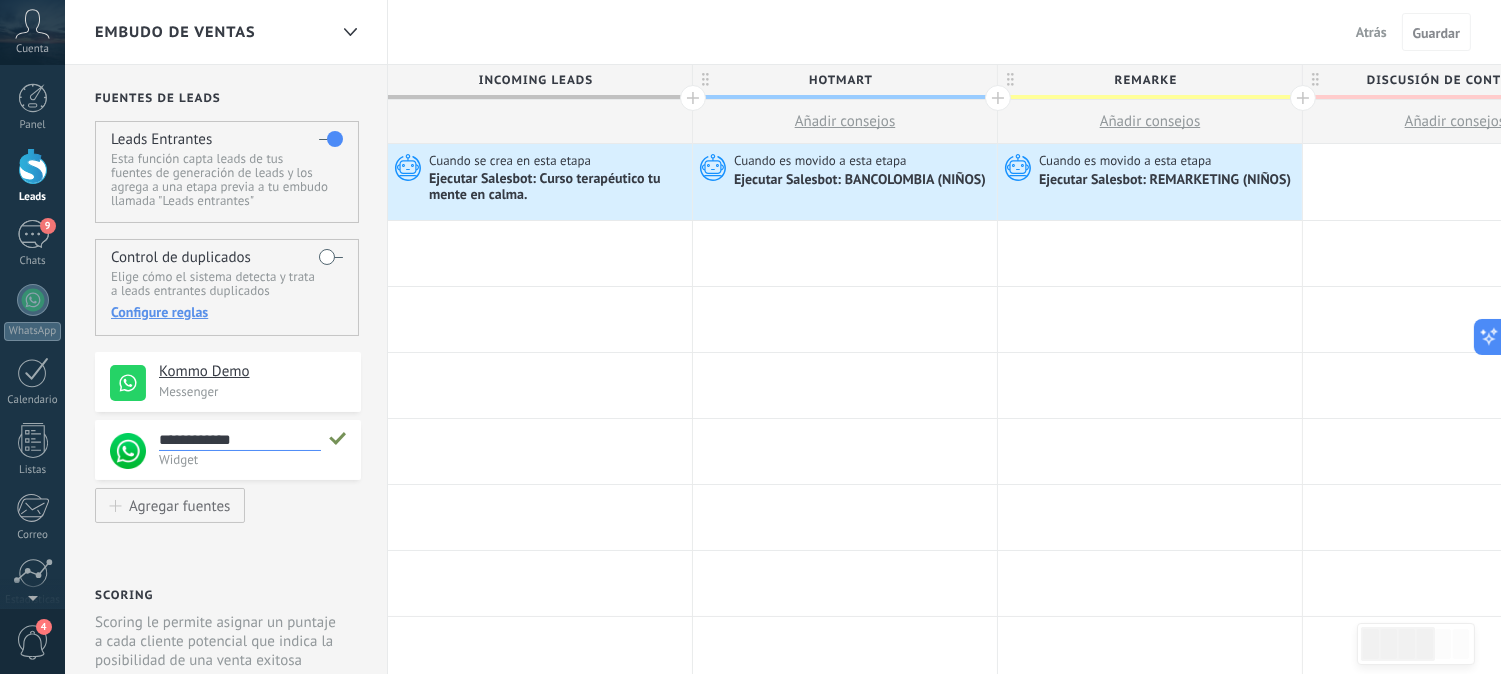 drag, startPoint x: 228, startPoint y: 462, endPoint x: 127, endPoint y: 451, distance: 101.597244 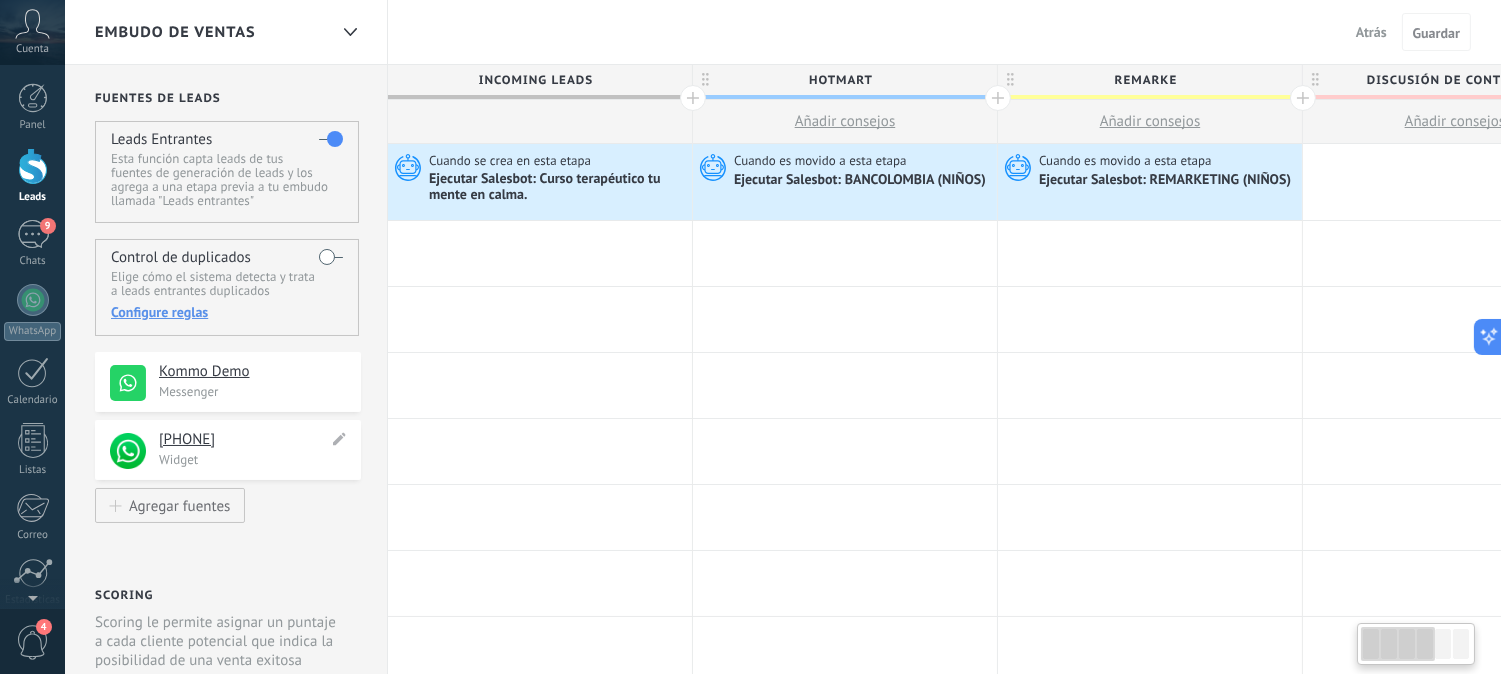 scroll, scrollTop: 0, scrollLeft: 1, axis: horizontal 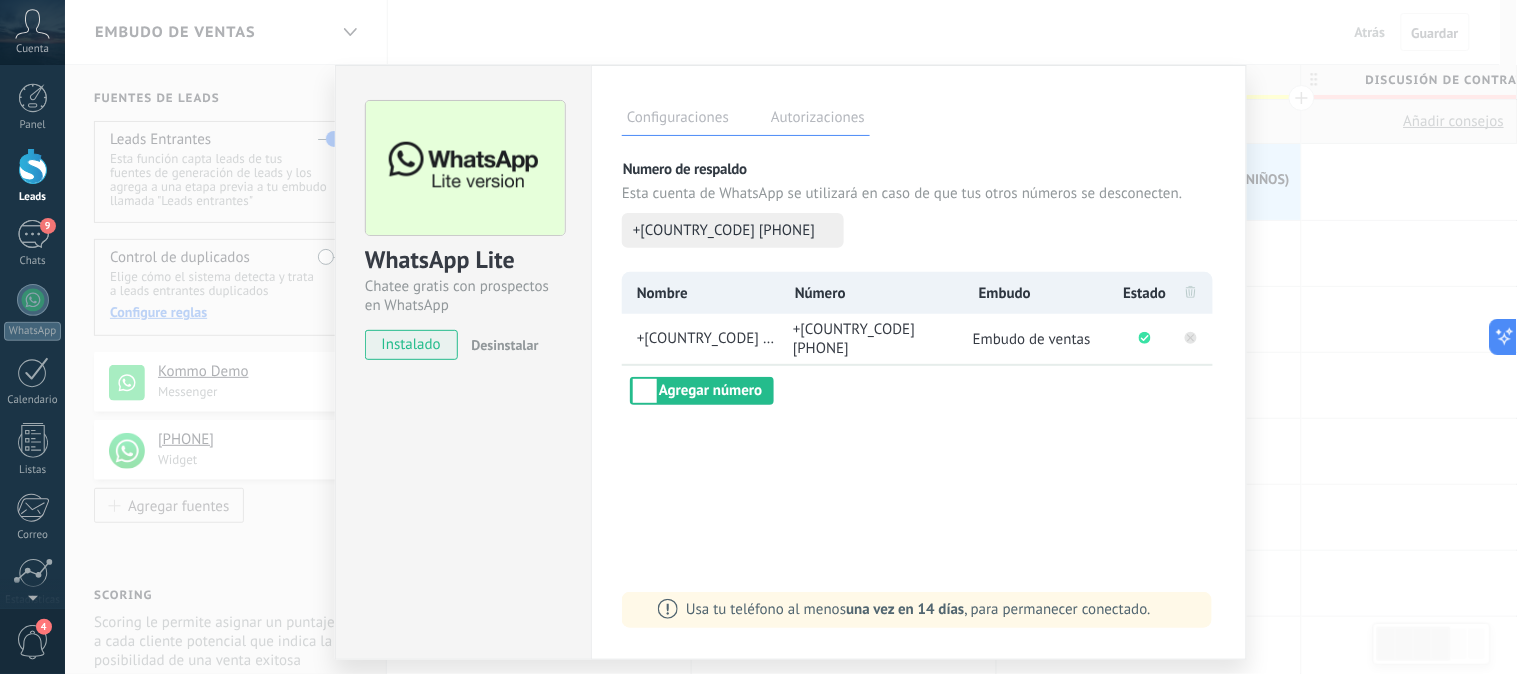 click at bounding box center (1191, 337) 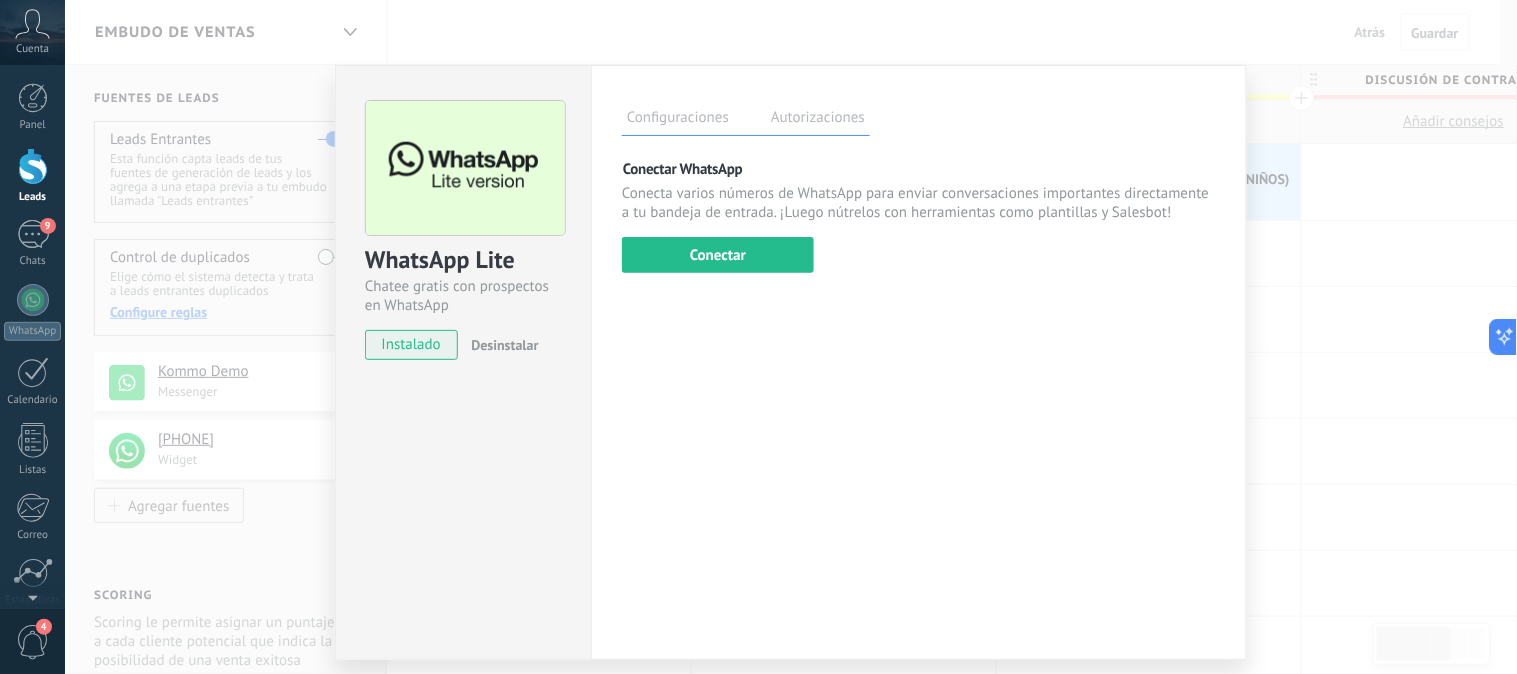 drag, startPoint x: 478, startPoint y: 502, endPoint x: 605, endPoint y: 460, distance: 133.76472 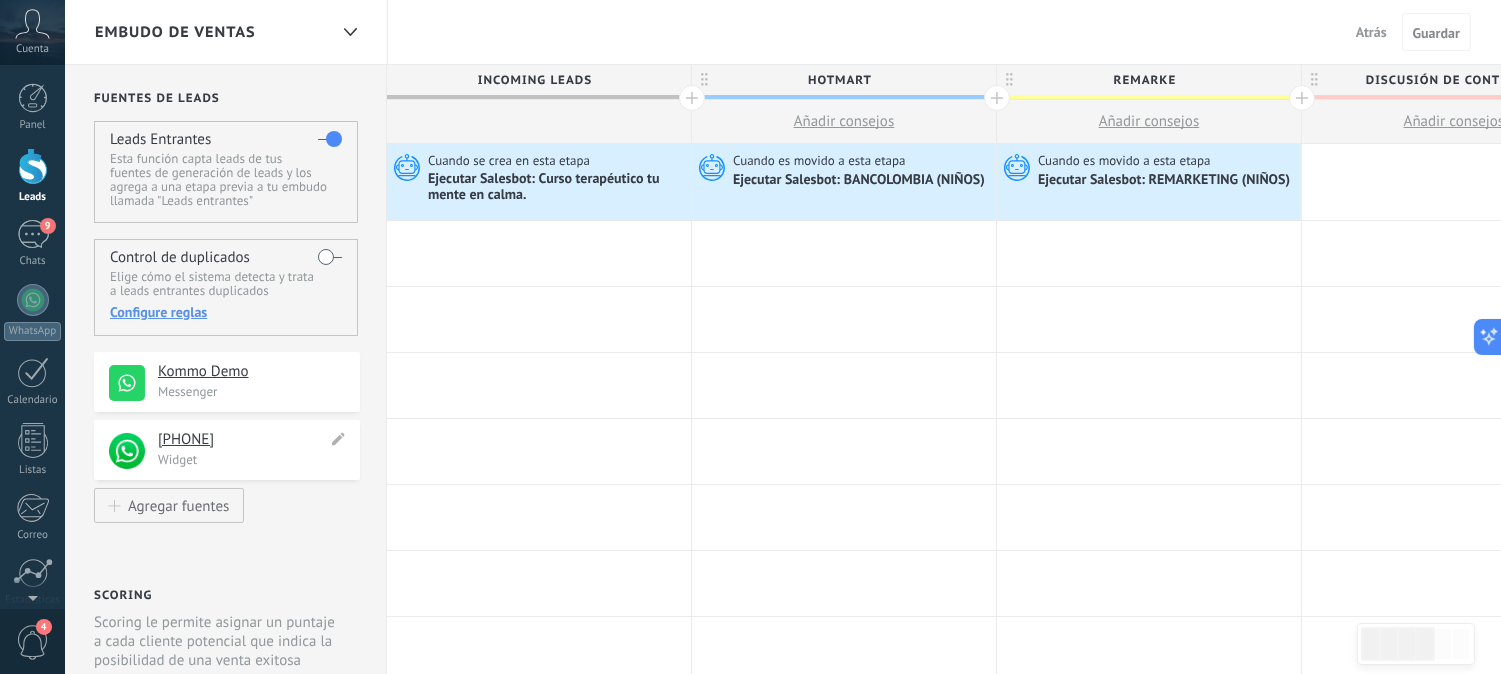drag, startPoint x: 285, startPoint y: 442, endPoint x: 190, endPoint y: 441, distance: 95.005264 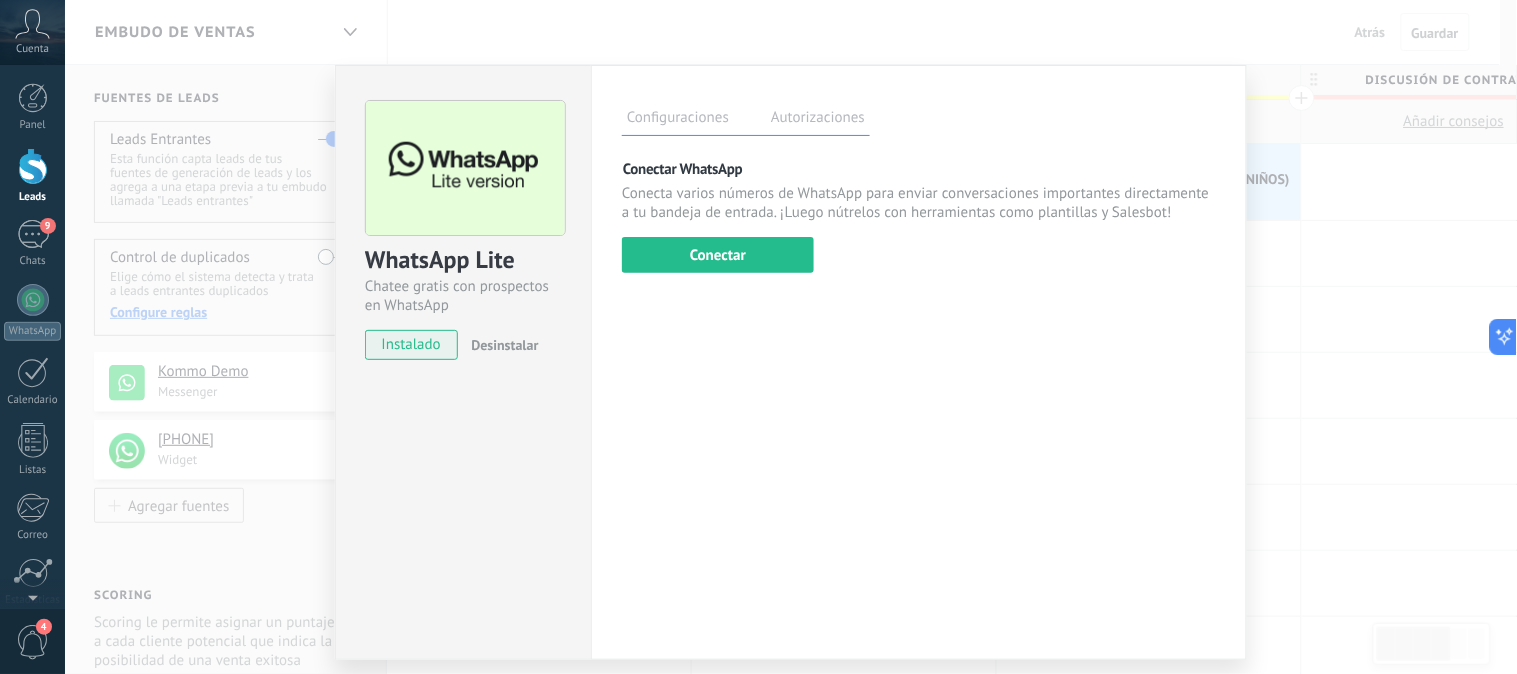 click on "Autorizaciones" at bounding box center [818, 120] 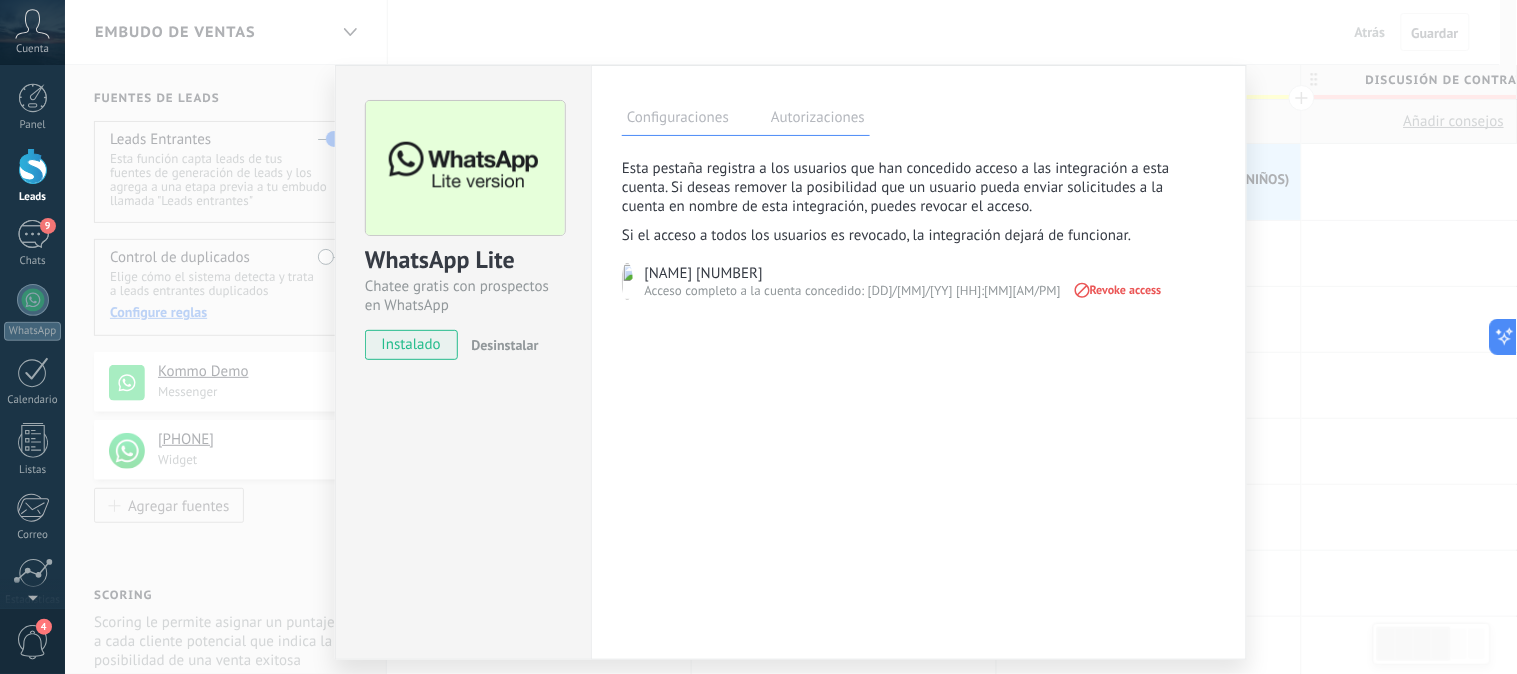 click on "Configuraciones" at bounding box center (678, 120) 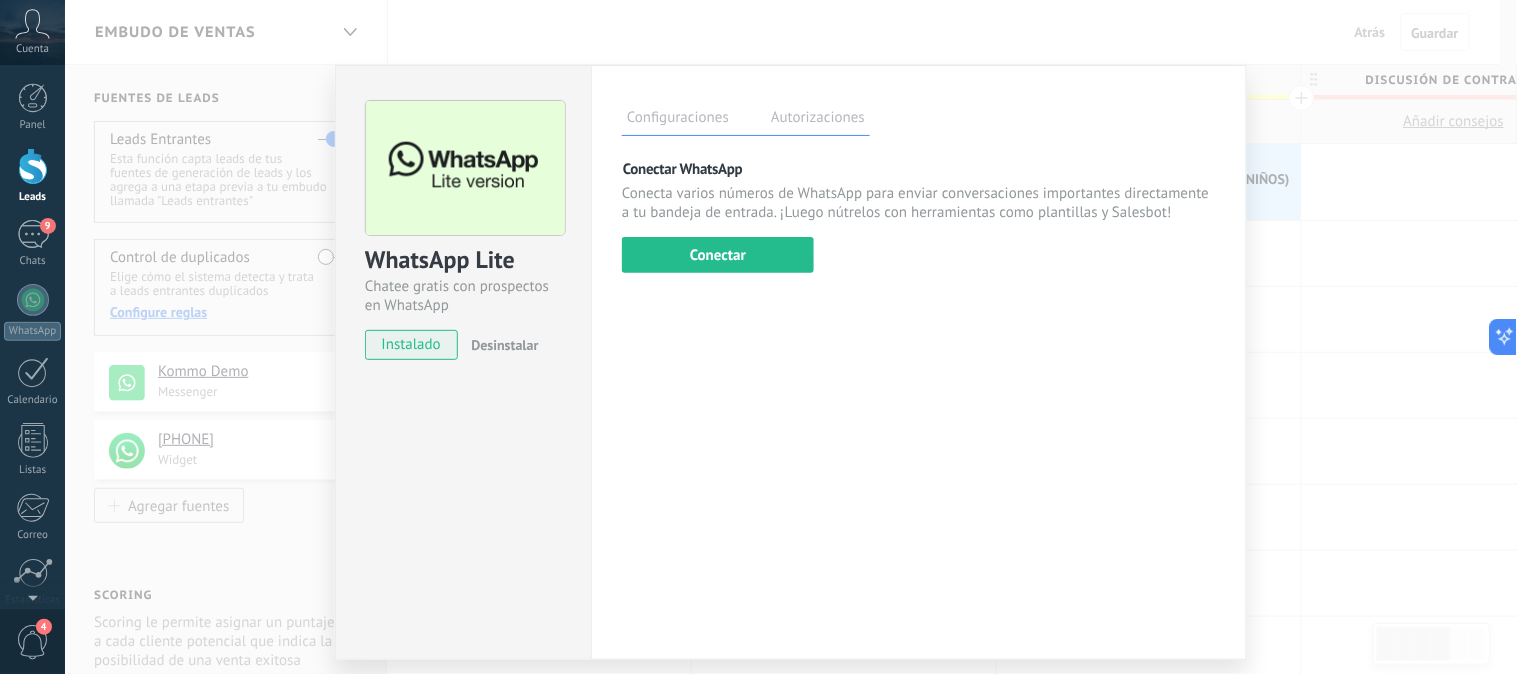 click on "Autorizaciones" at bounding box center (818, 120) 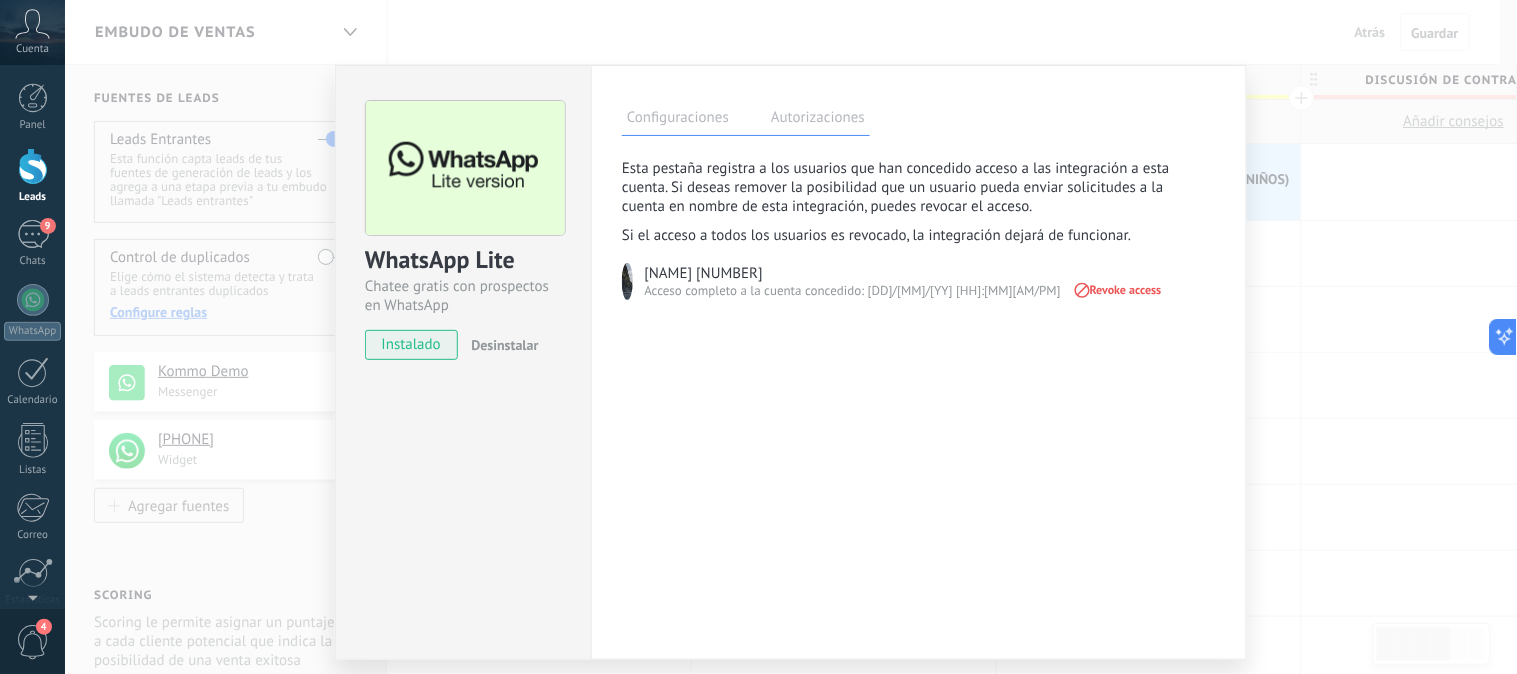 click on "Configuraciones" at bounding box center (678, 120) 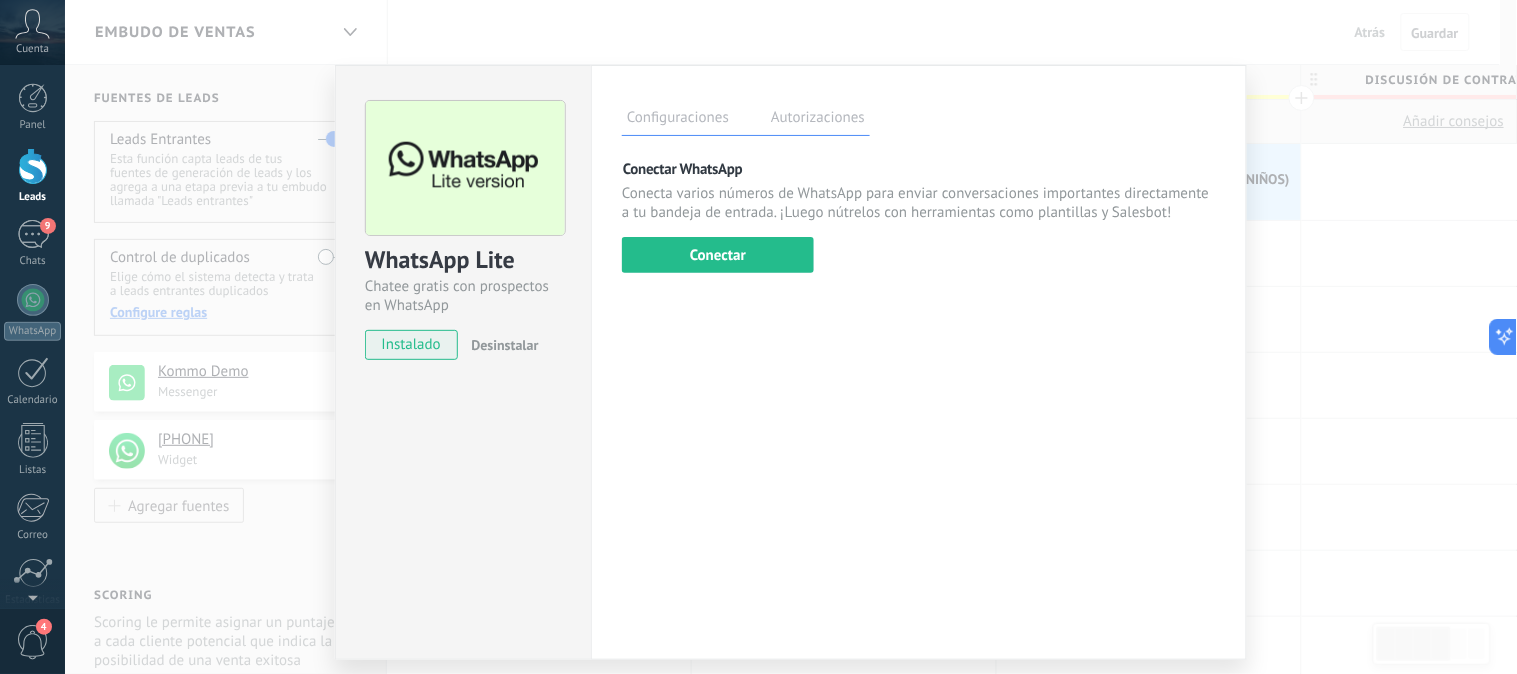 click on "Desinstalar" at bounding box center (504, 345) 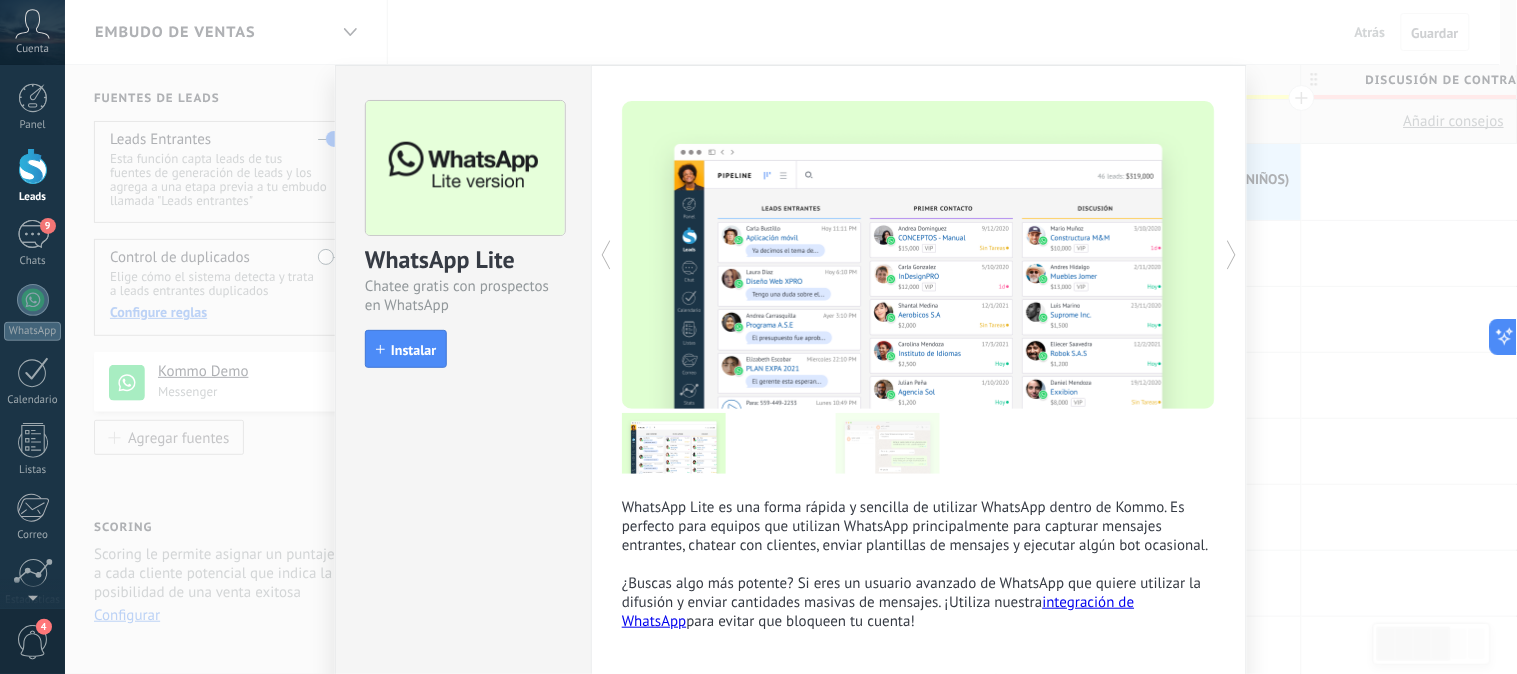 click on "WhatsApp Lite Chatee gratis con prospectos en WhatsApp install Instalar WhatsApp Lite es una forma rápida y sencilla de utilizar WhatsApp dentro de Kommo. Es perfecto para equipos que utilizan WhatsApp principalmente para capturar mensajes entrantes, chatear con clientes, enviar plantillas de mensajes y ejecutar algún bot ocasional.   ¿Buscas algo más potente? Si eres un usuario avanzado de WhatsApp que quiere utilizar la difusión y enviar cantidades masivas de mensajes. ¡Utiliza nuestra  integración de WhatsApp  para evitar que bloqueen tu cuenta! más" at bounding box center (791, 337) 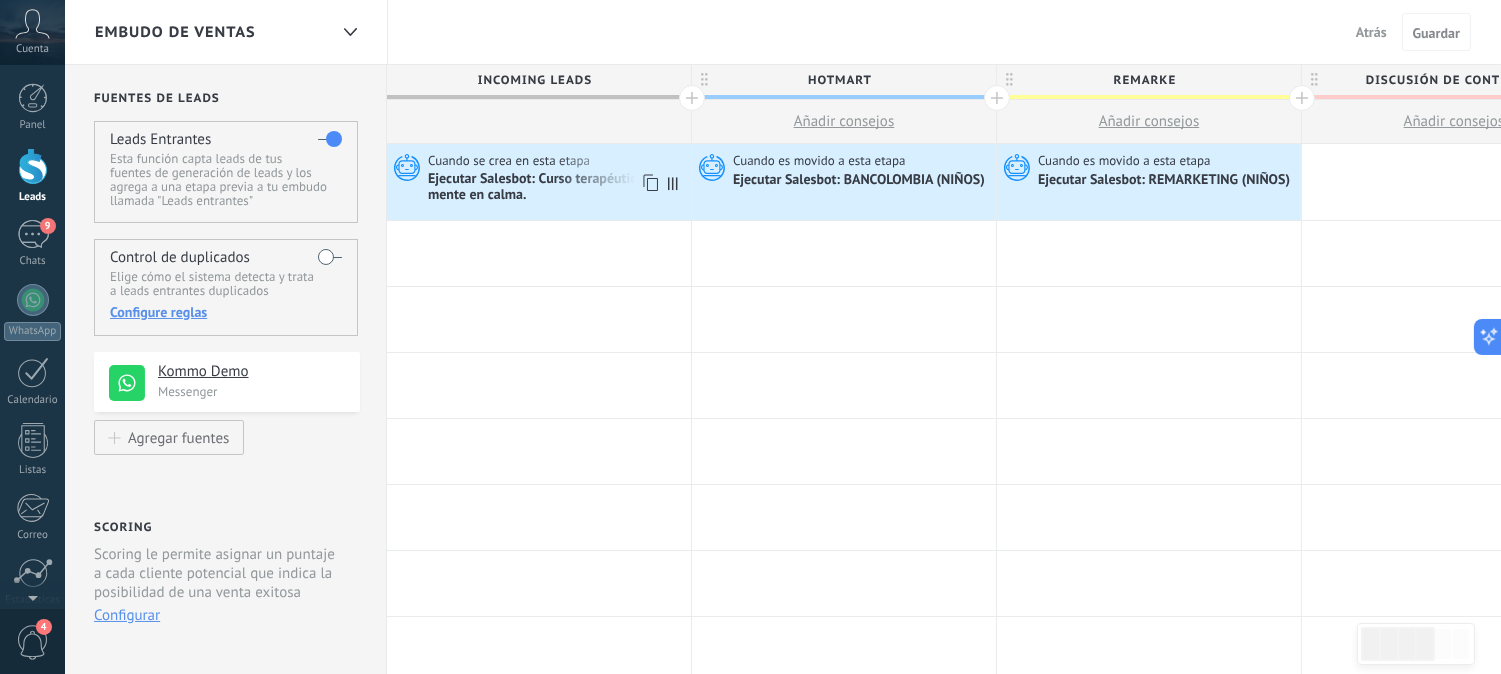 drag, startPoint x: 577, startPoint y: 183, endPoint x: 521, endPoint y: 168, distance: 57.974133 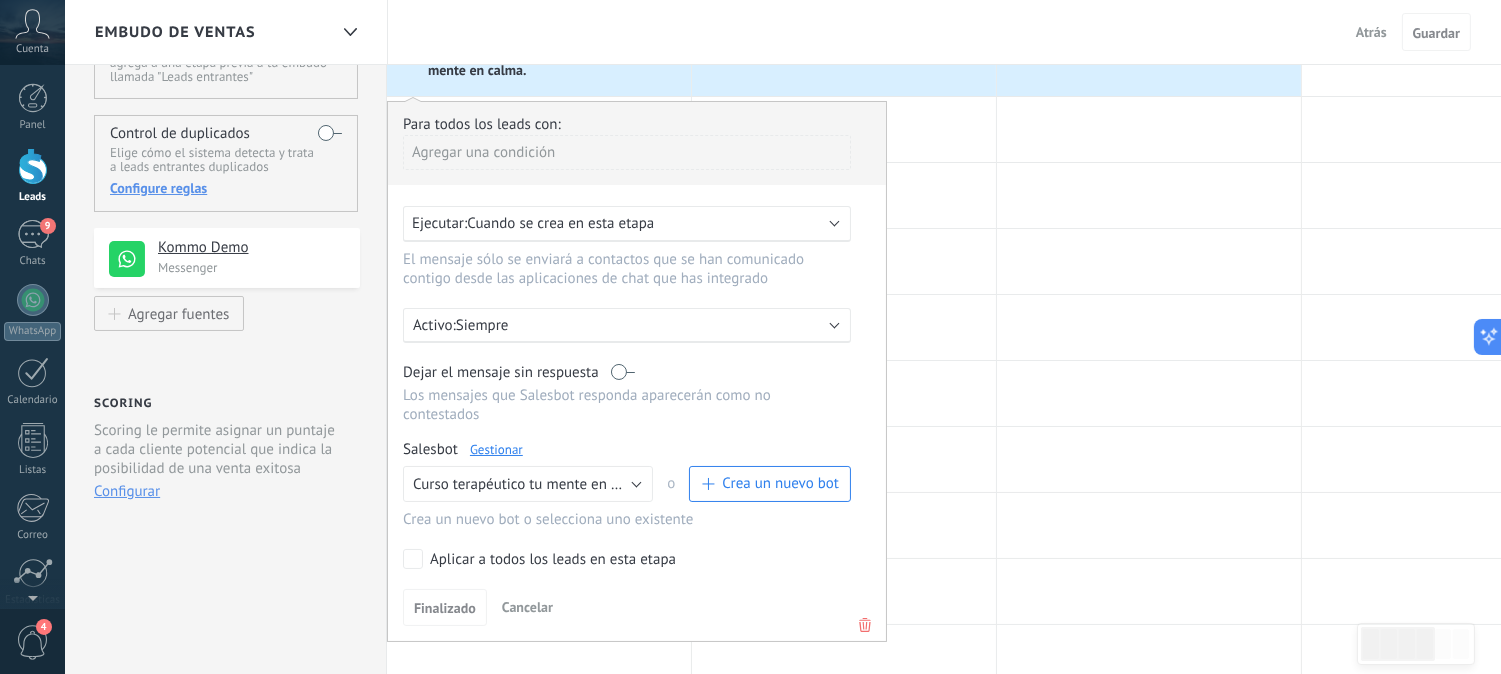 scroll, scrollTop: 0, scrollLeft: 0, axis: both 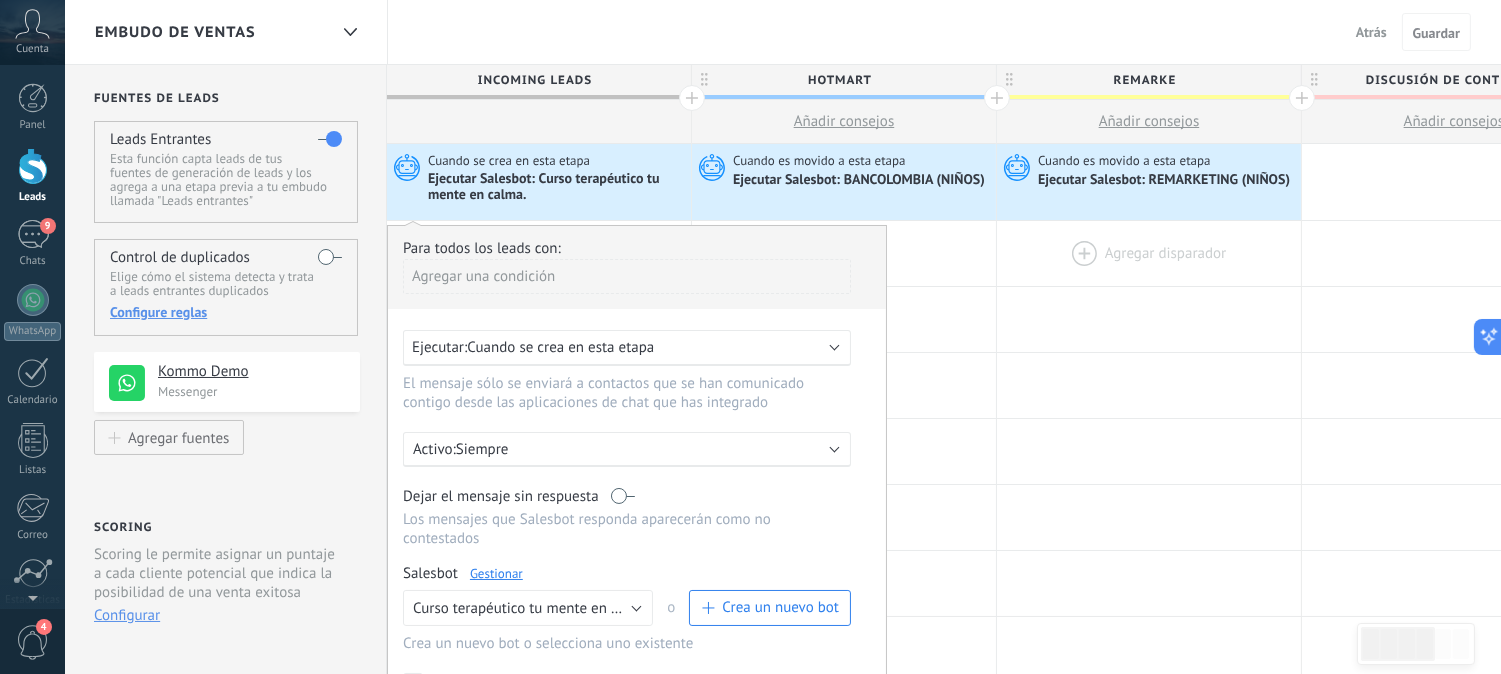 drag, startPoint x: 1107, startPoint y: 180, endPoint x: 1002, endPoint y: 266, distance: 135.72398 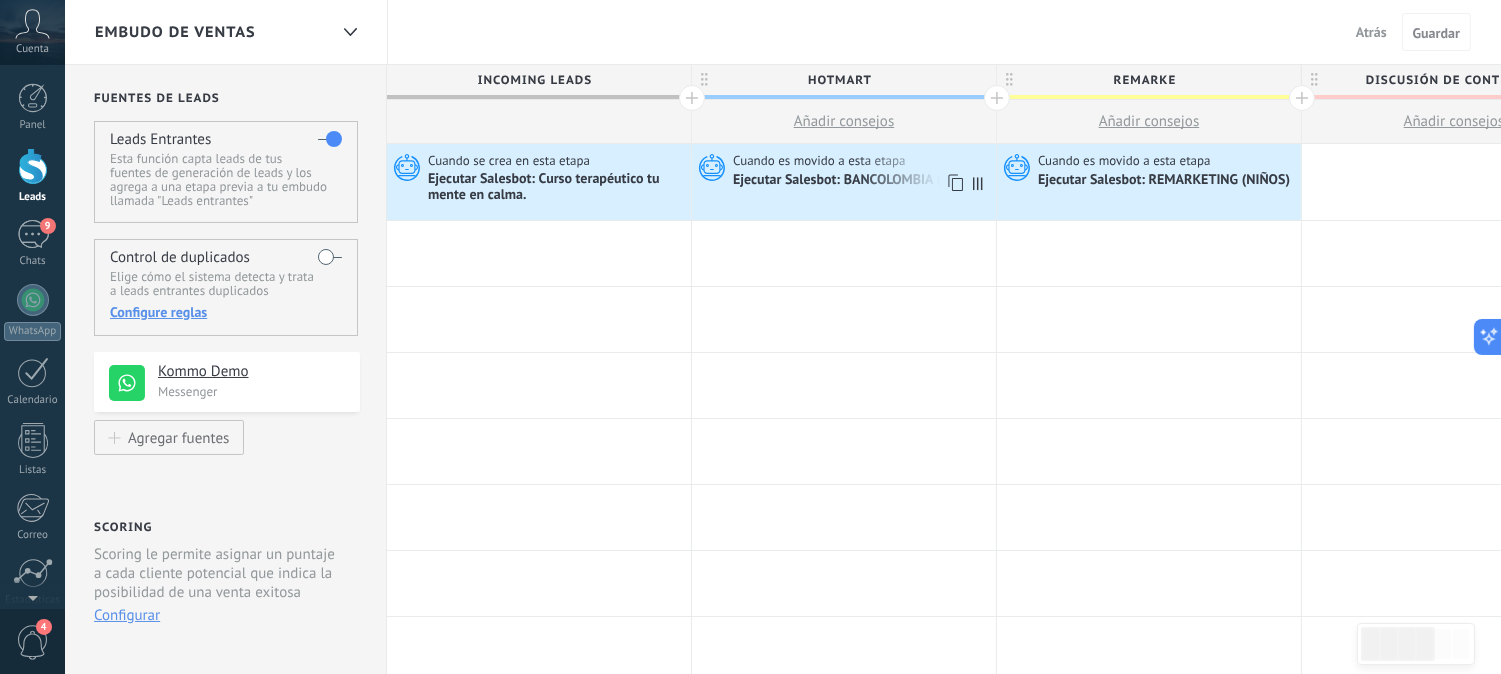click on "Ejecutar Salesbot: BANCOLOMBIA (NIÑOS)" at bounding box center [860, 181] 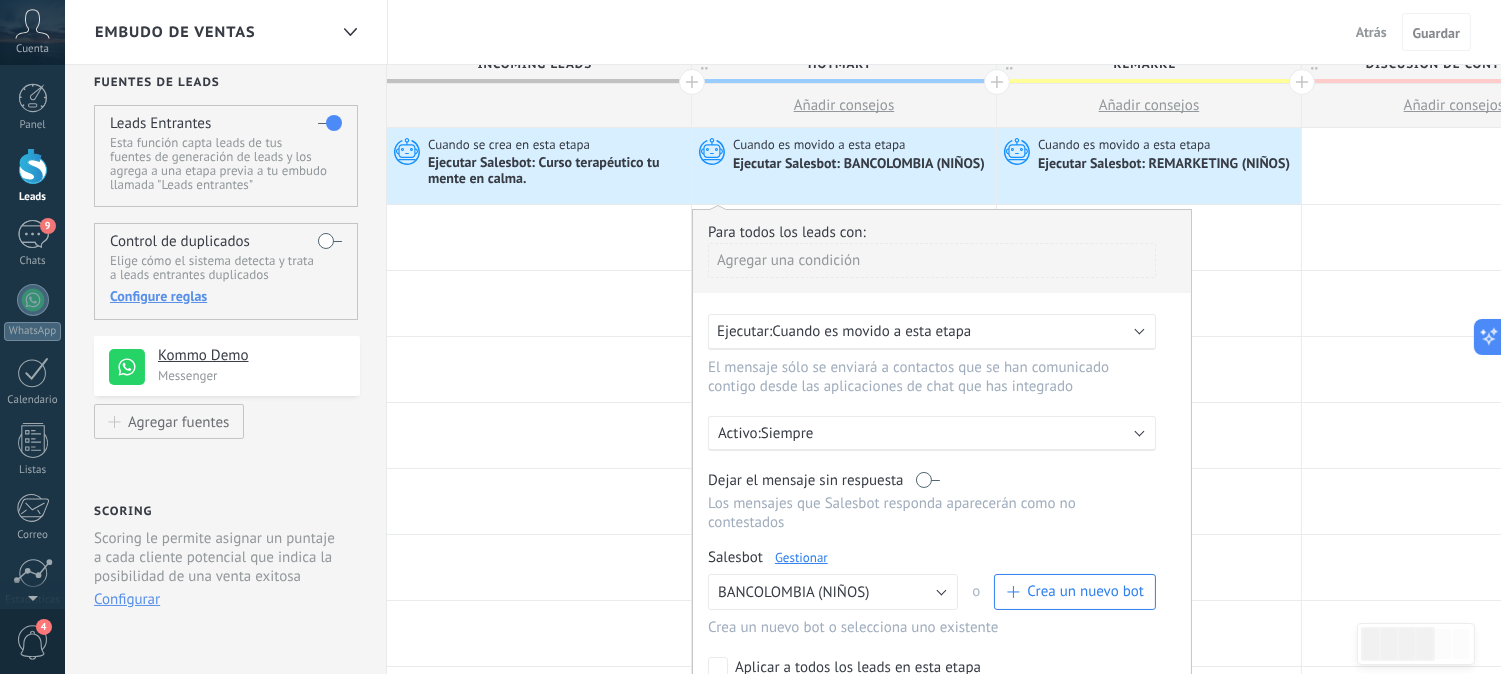 scroll, scrollTop: 0, scrollLeft: 0, axis: both 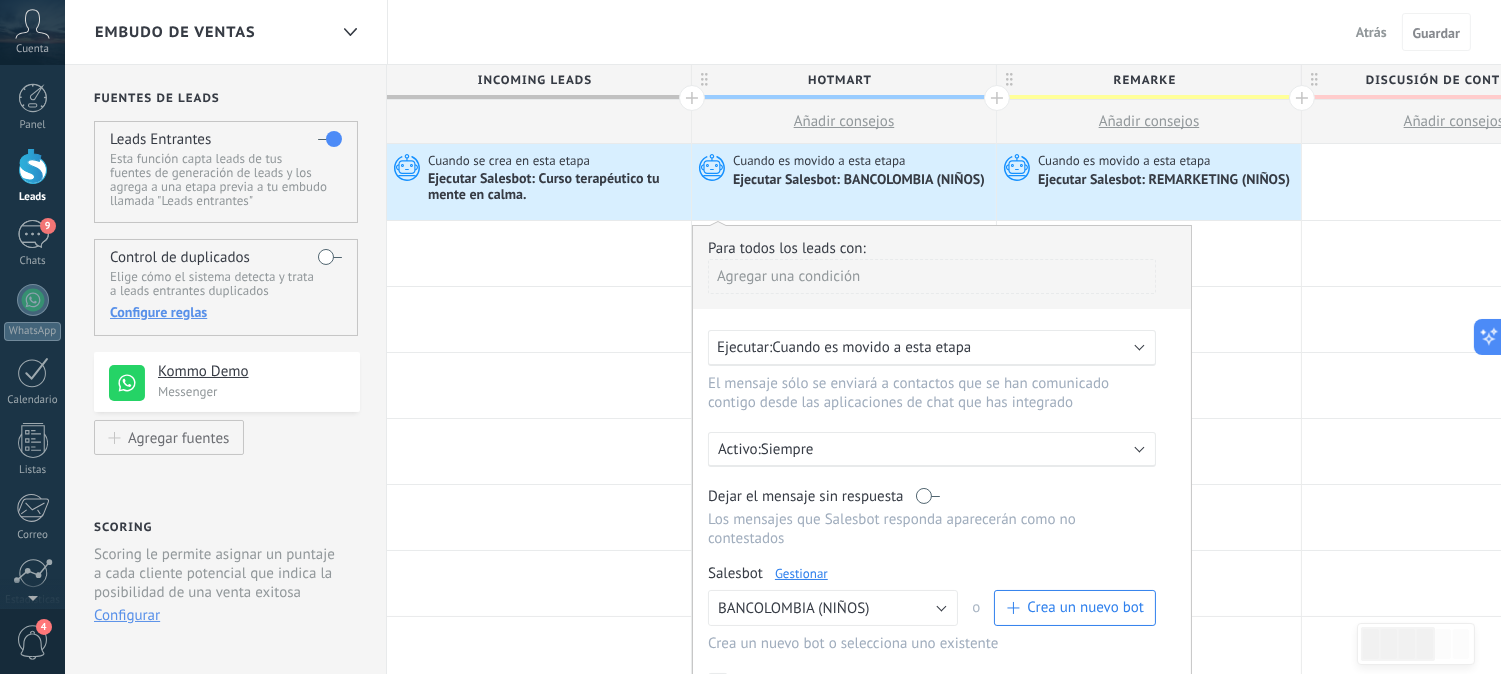 click on "Ejecutar Salesbot: Curso terapéutico tu mente en calma." at bounding box center (557, 188) 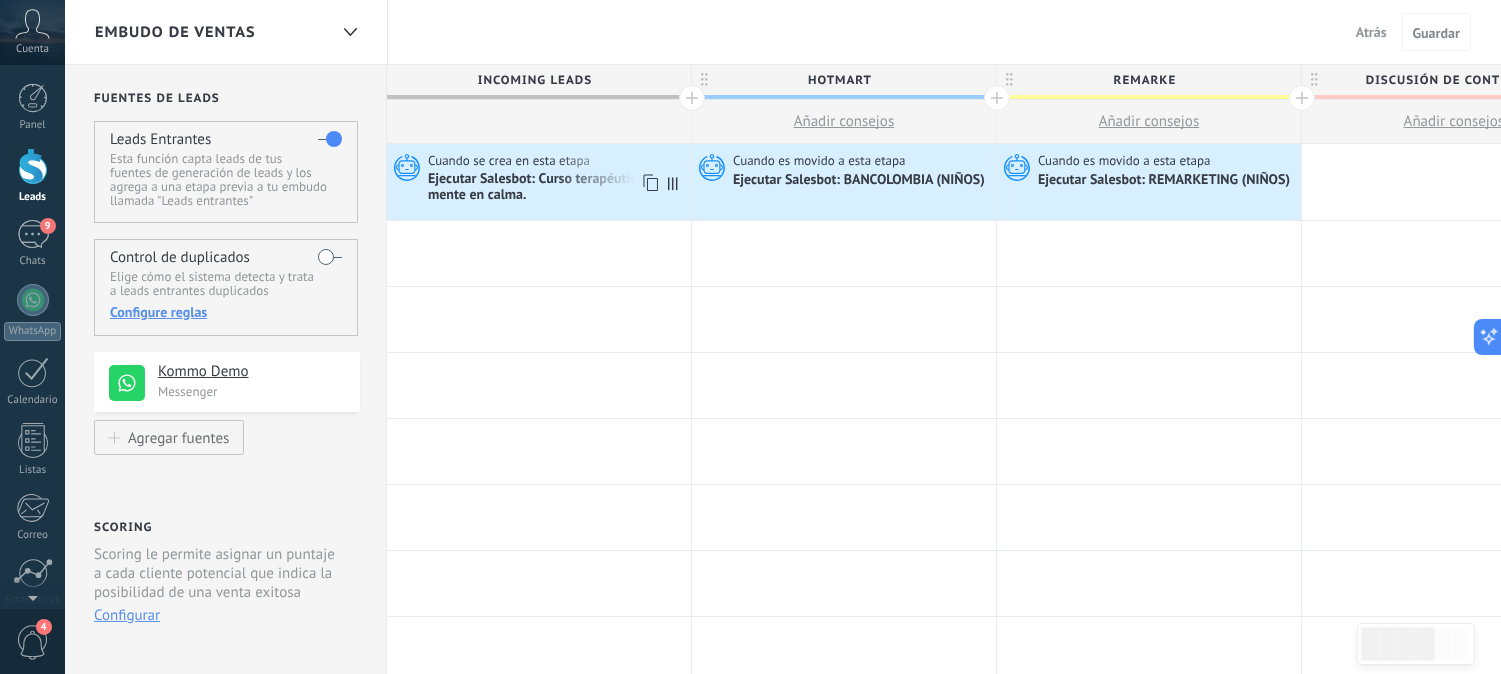 click on "Ejecutar Salesbot: Curso terapéutico tu mente en calma." at bounding box center (557, 188) 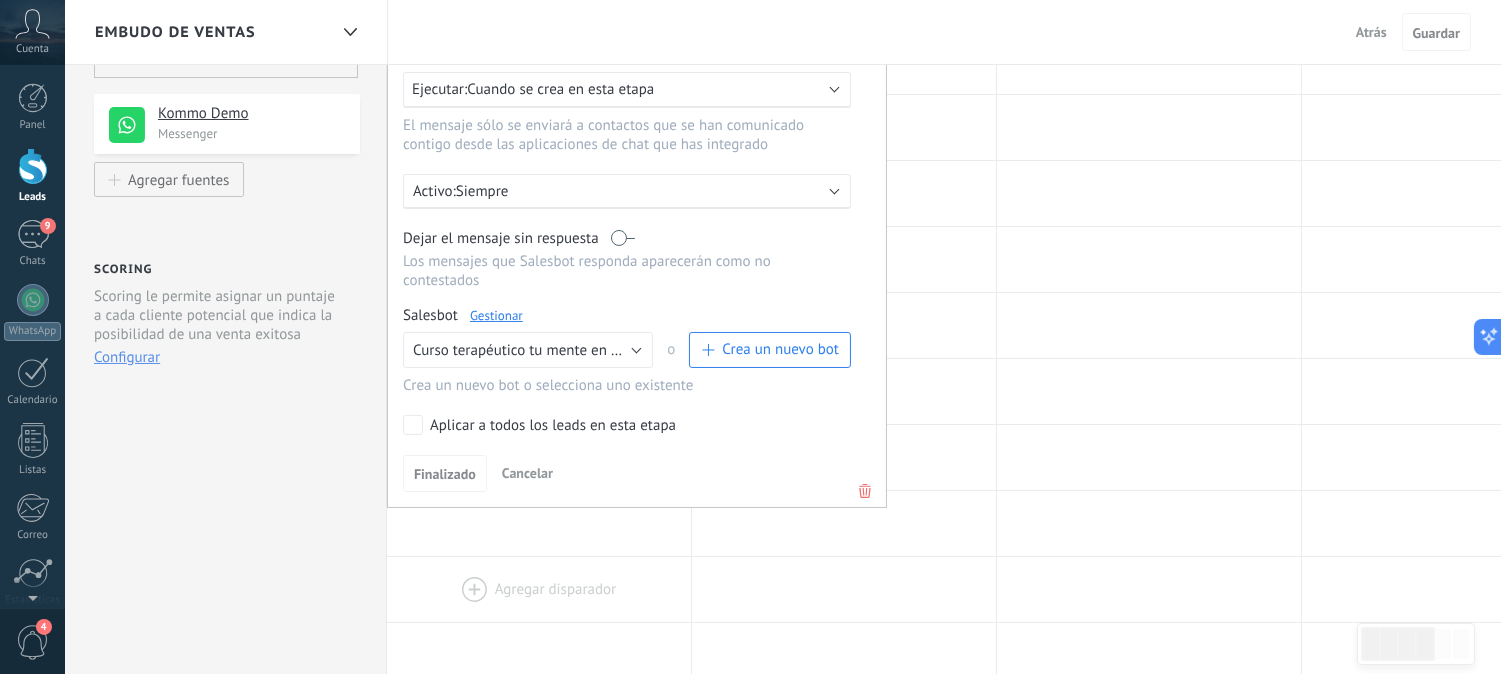 scroll, scrollTop: 333, scrollLeft: 0, axis: vertical 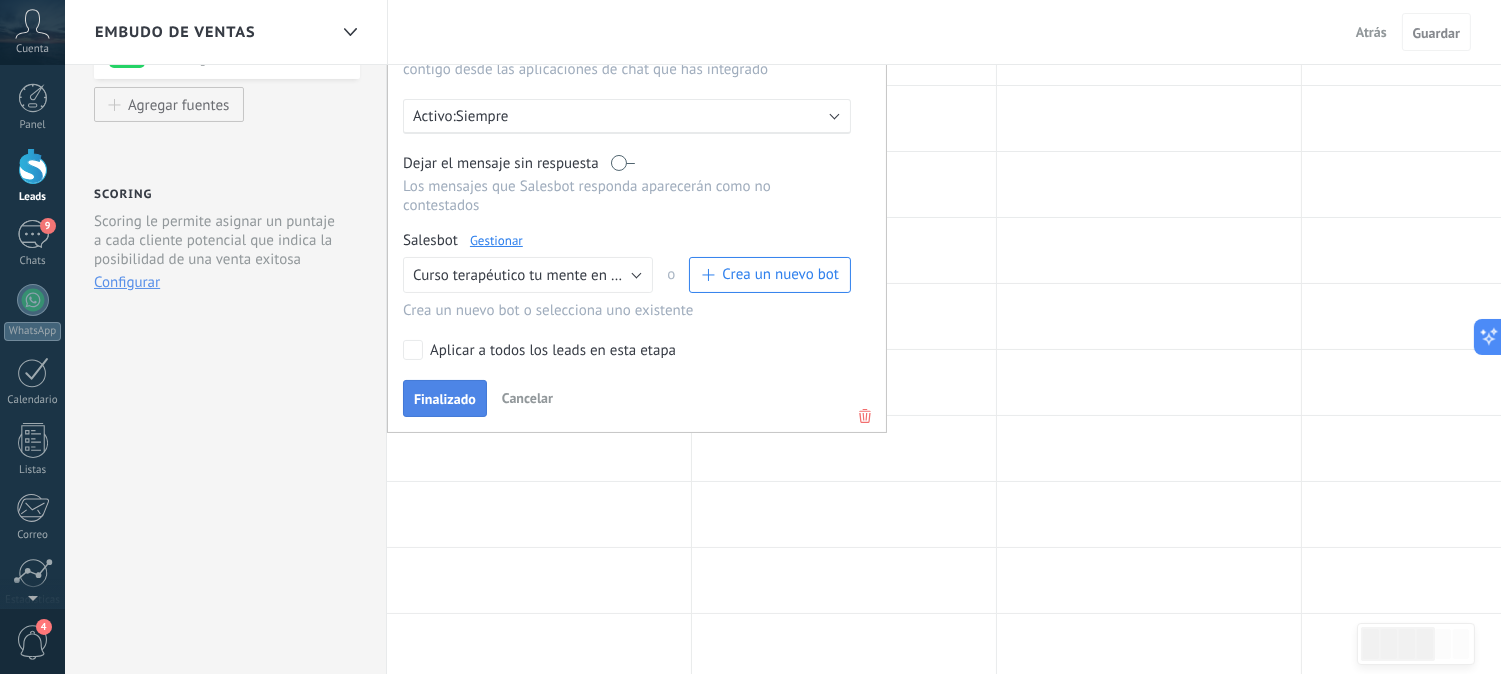 click on "Finalizado" at bounding box center [445, 399] 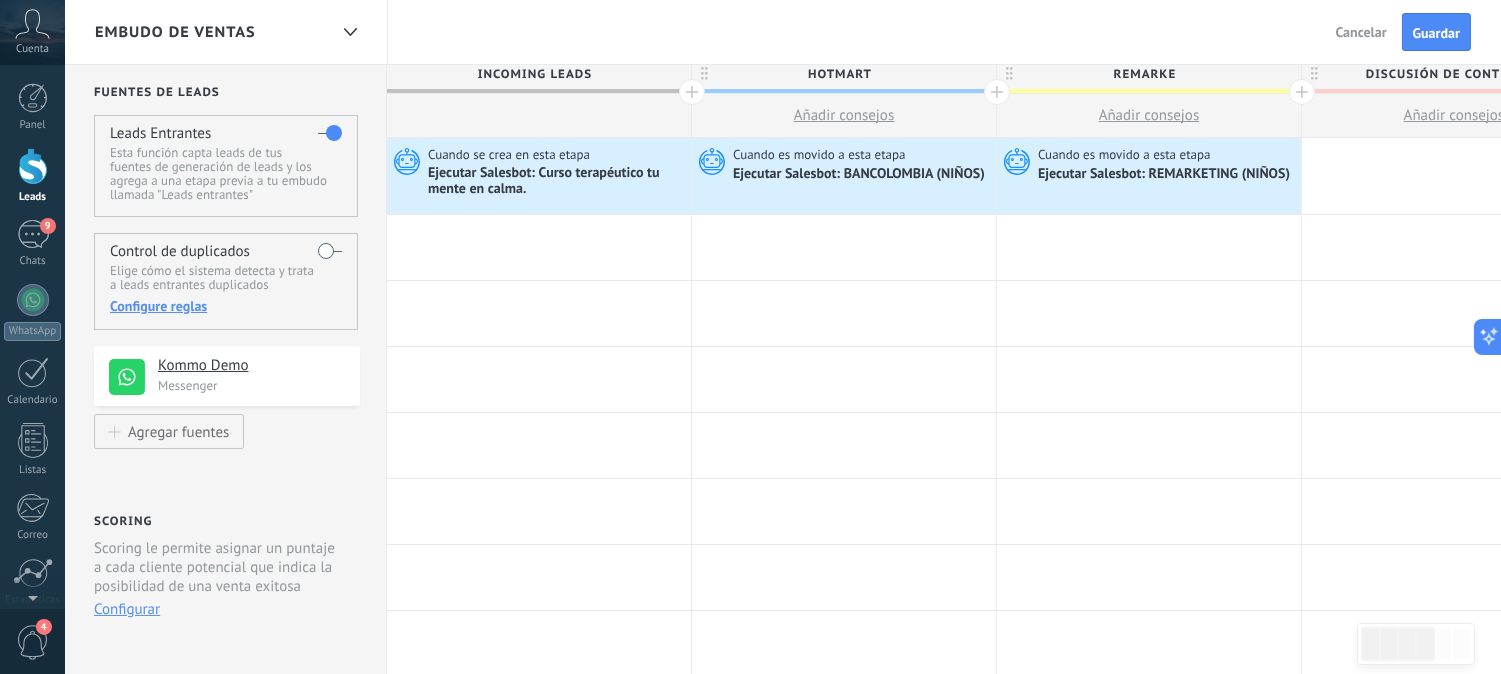 scroll, scrollTop: 0, scrollLeft: 0, axis: both 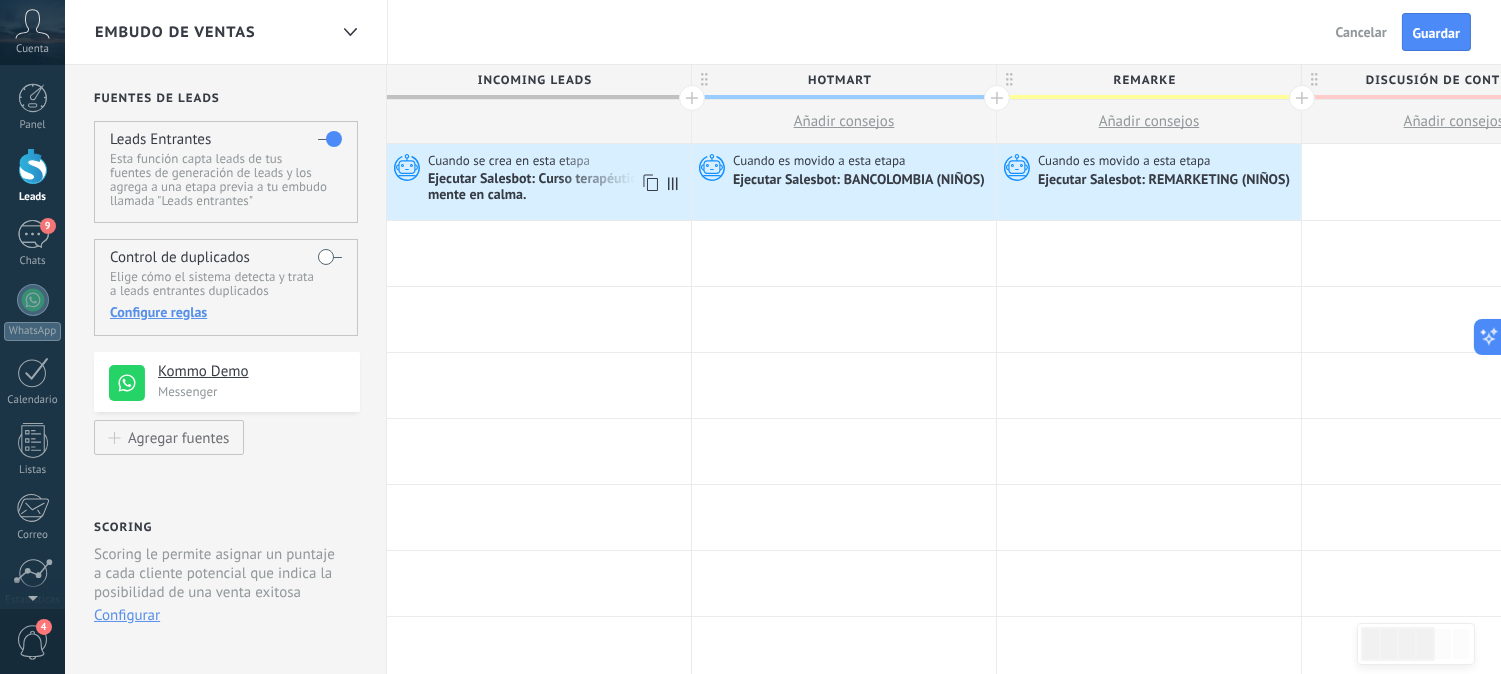 click on "Ejecutar Salesbot: Curso terapéutico tu mente en calma." at bounding box center (557, 188) 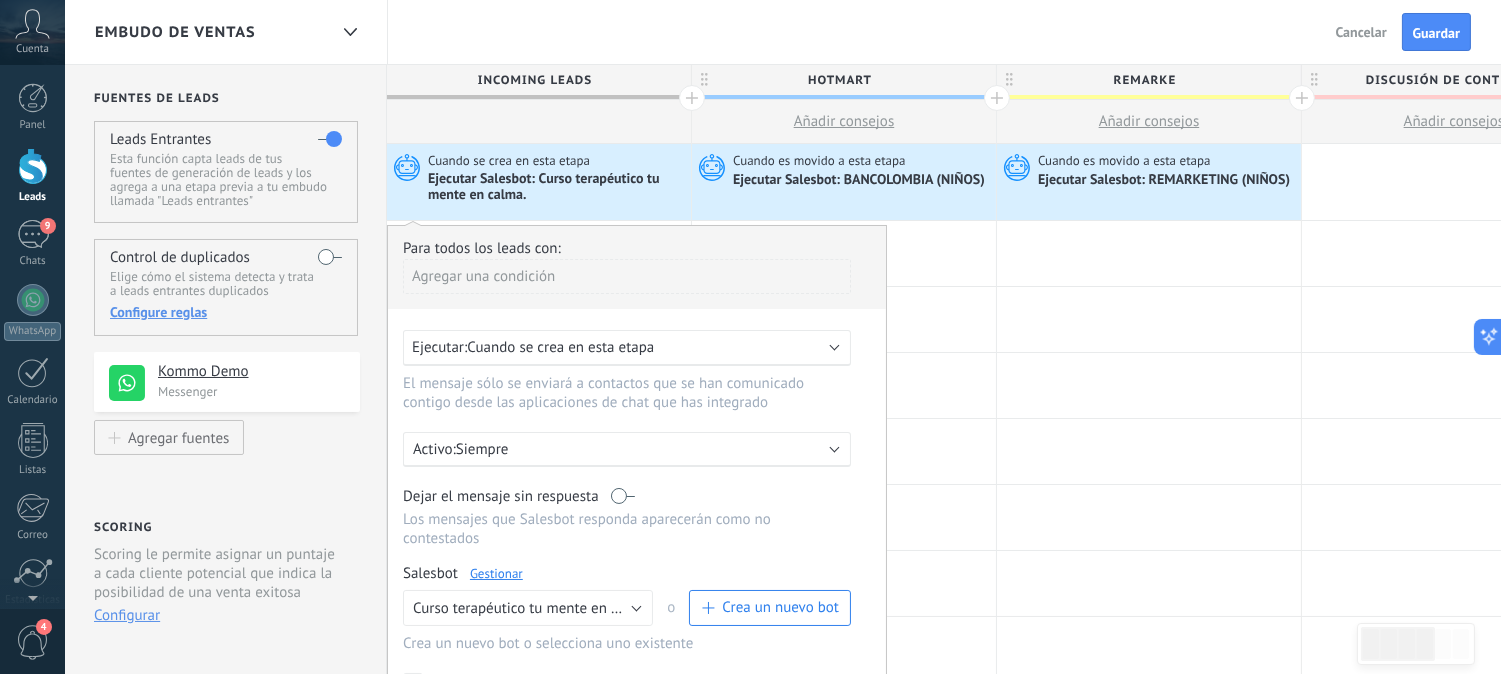 click on "Gestionar" at bounding box center (496, 573) 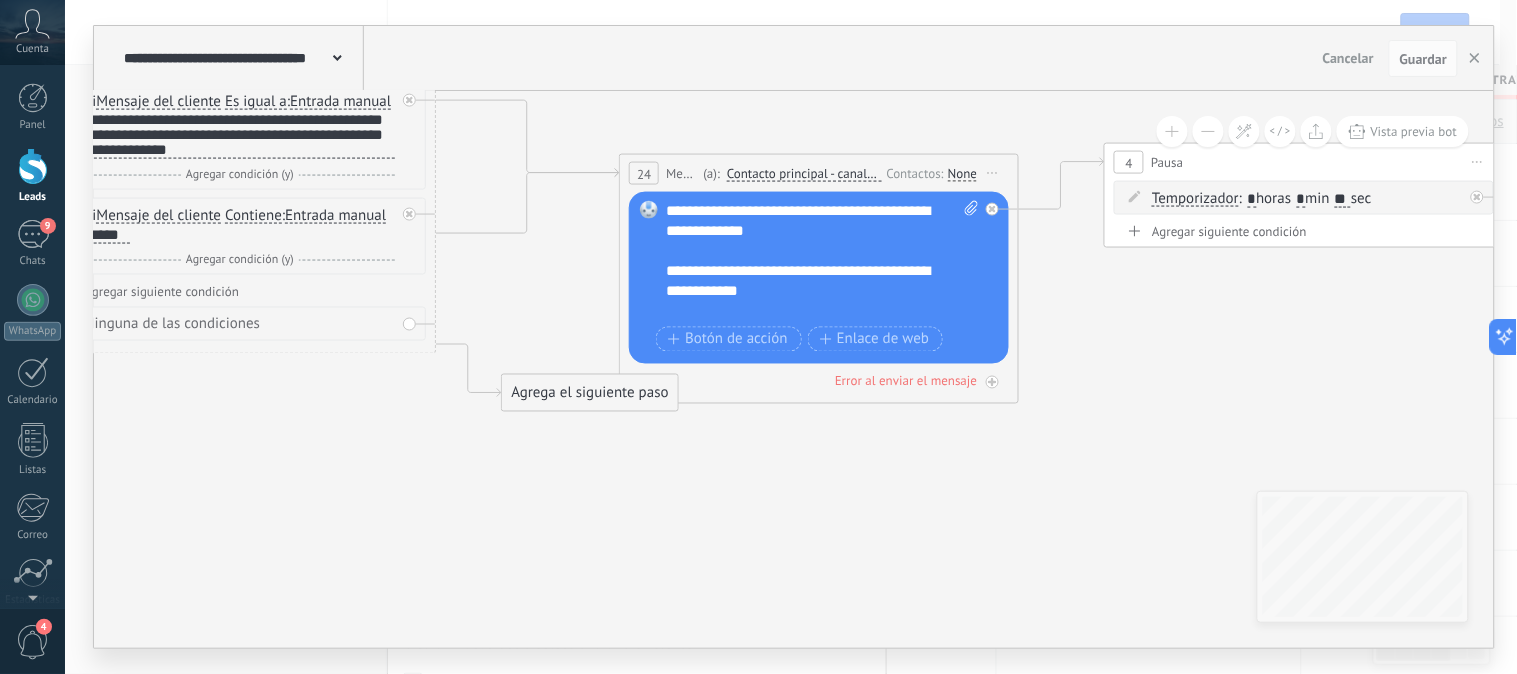 drag, startPoint x: 1062, startPoint y: 561, endPoint x: 521, endPoint y: 280, distance: 609.62445 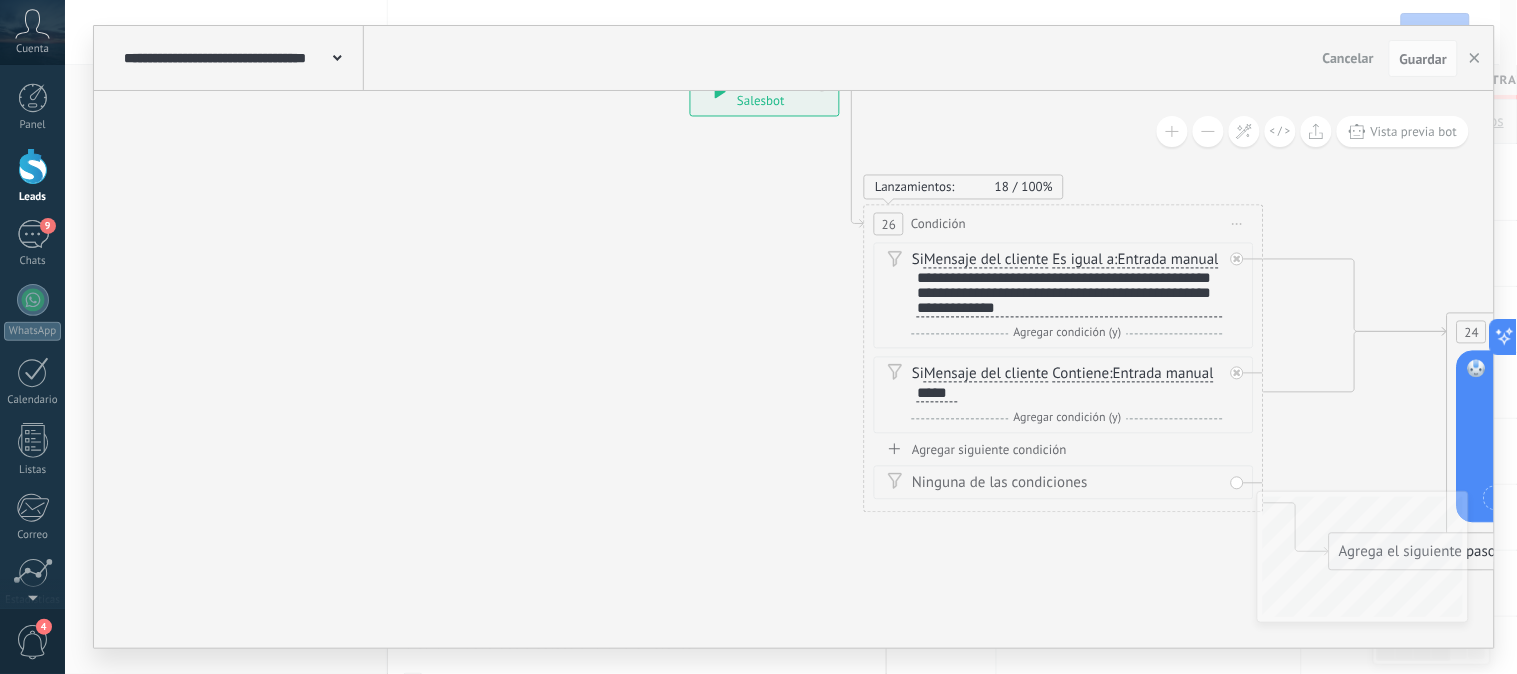 drag, startPoint x: 488, startPoint y: 300, endPoint x: 1294, endPoint y: 443, distance: 818.5872 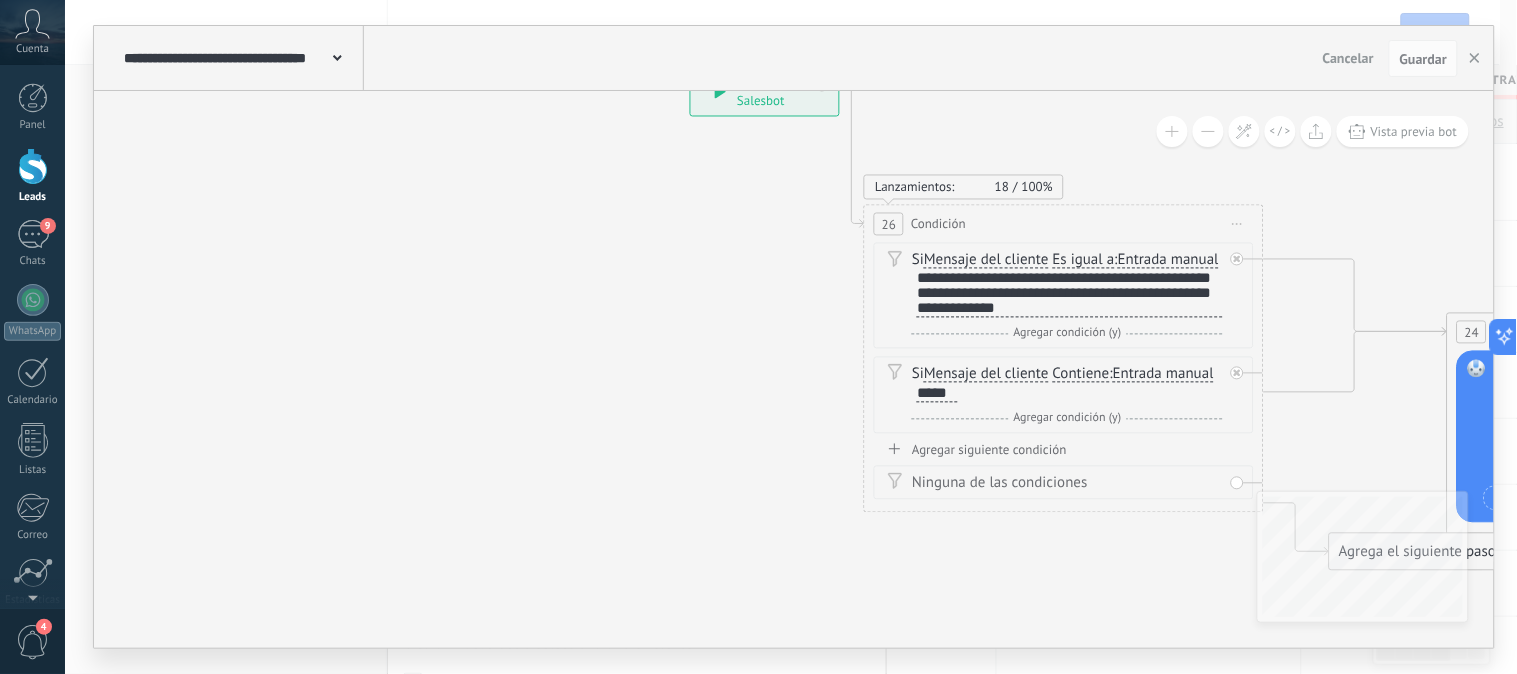 click at bounding box center (6205, 641) 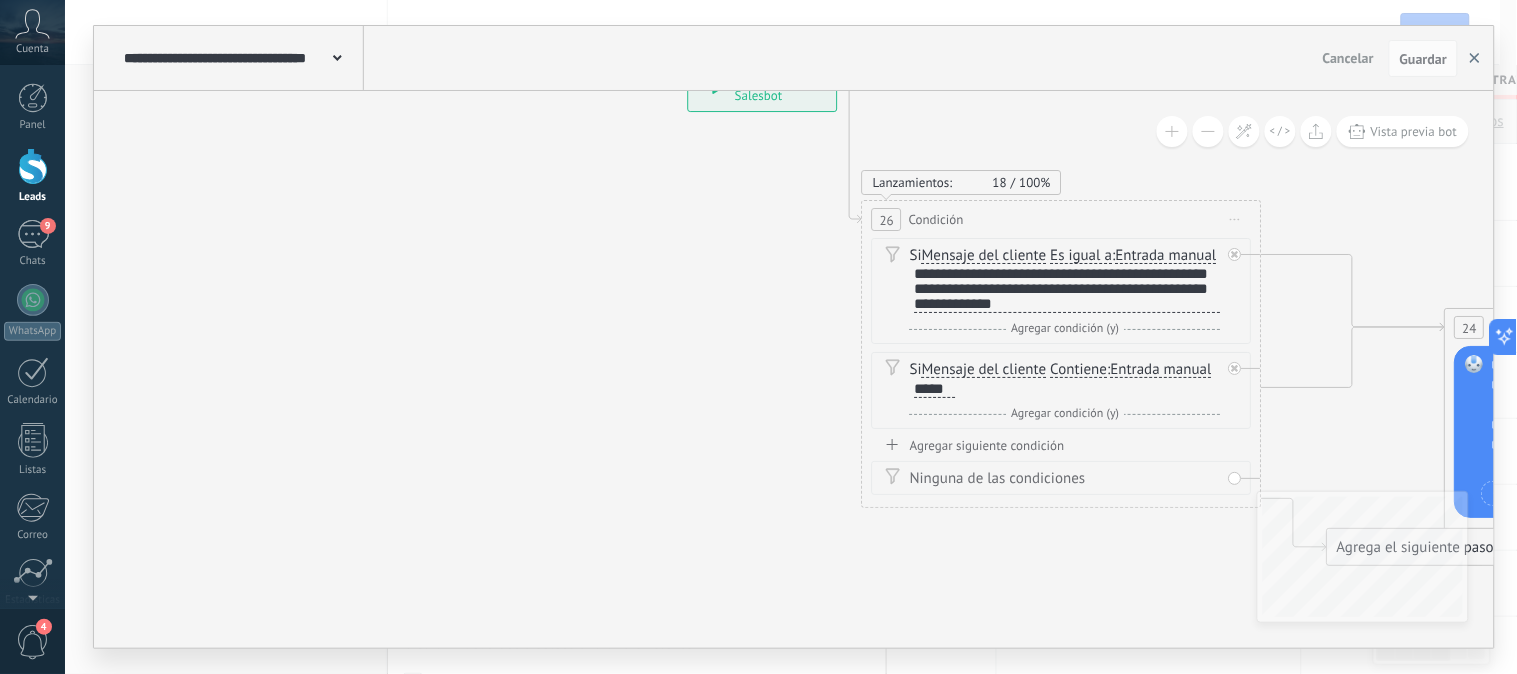 click at bounding box center [1475, 59] 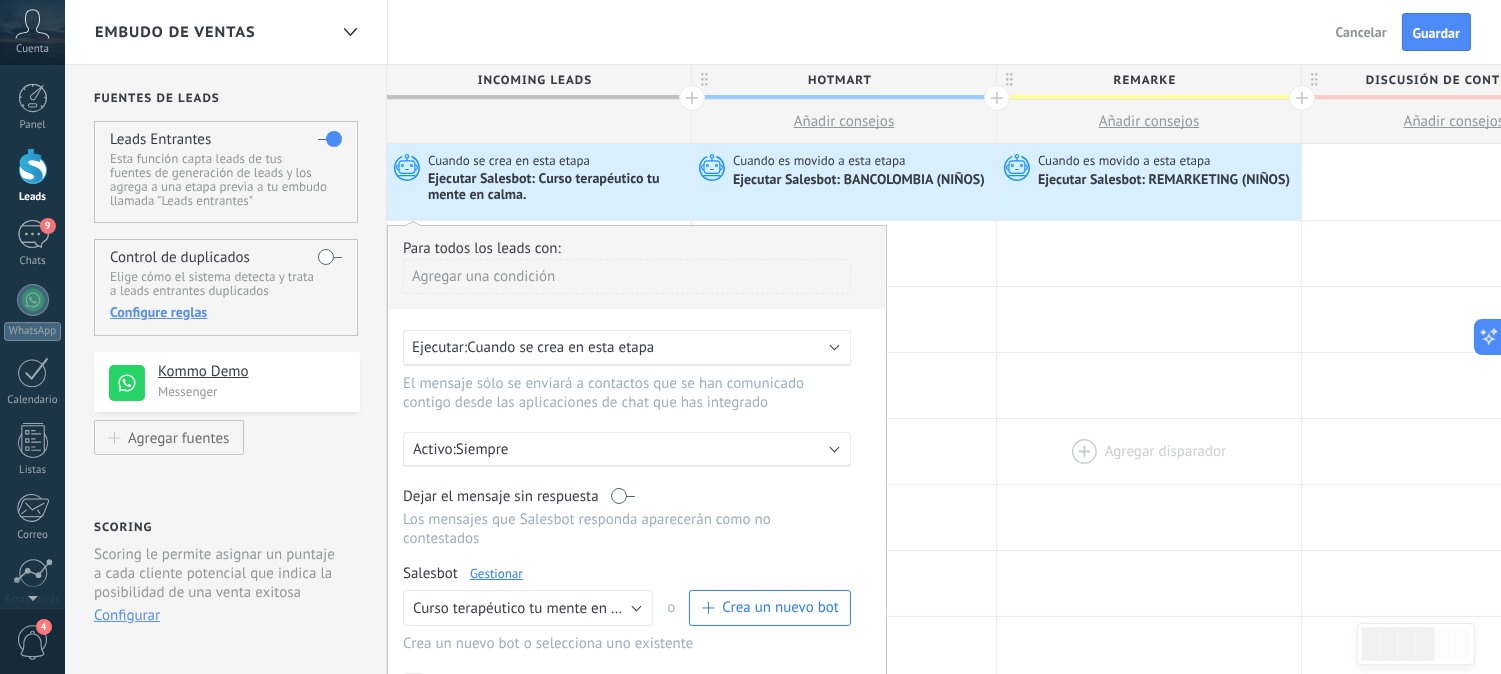 drag, startPoint x: 590, startPoint y: 178, endPoint x: 1077, endPoint y: 457, distance: 561.2575 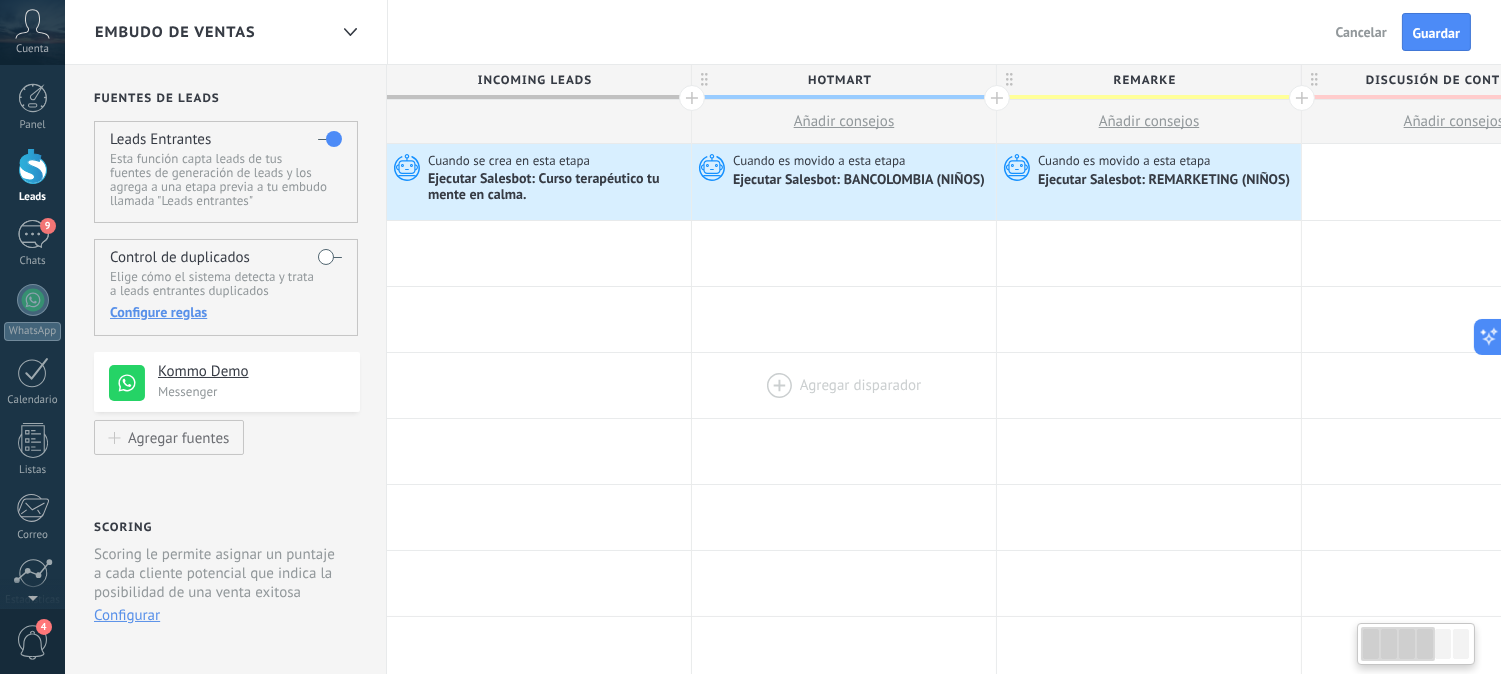 scroll, scrollTop: 0, scrollLeft: 3, axis: horizontal 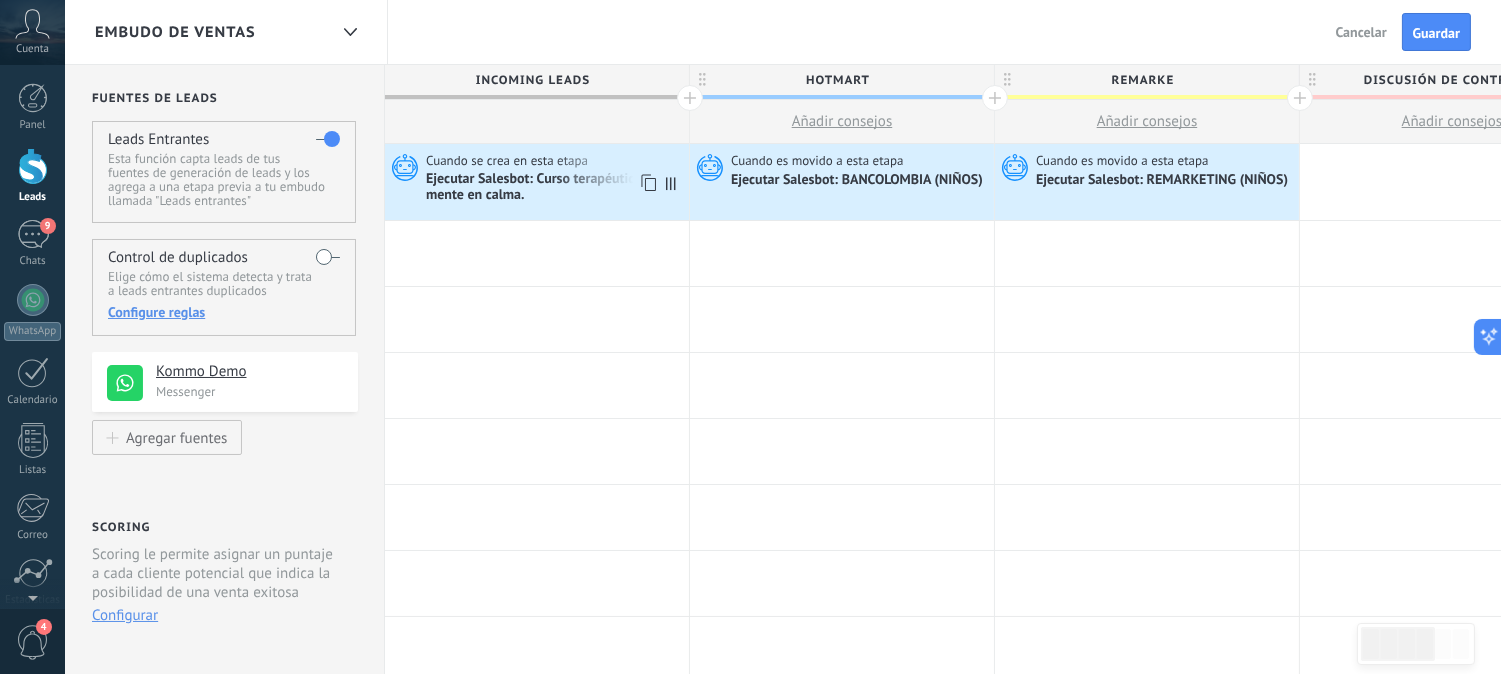 click on "Ejecutar Salesbot: Curso terapéutico tu mente en calma." at bounding box center (555, 188) 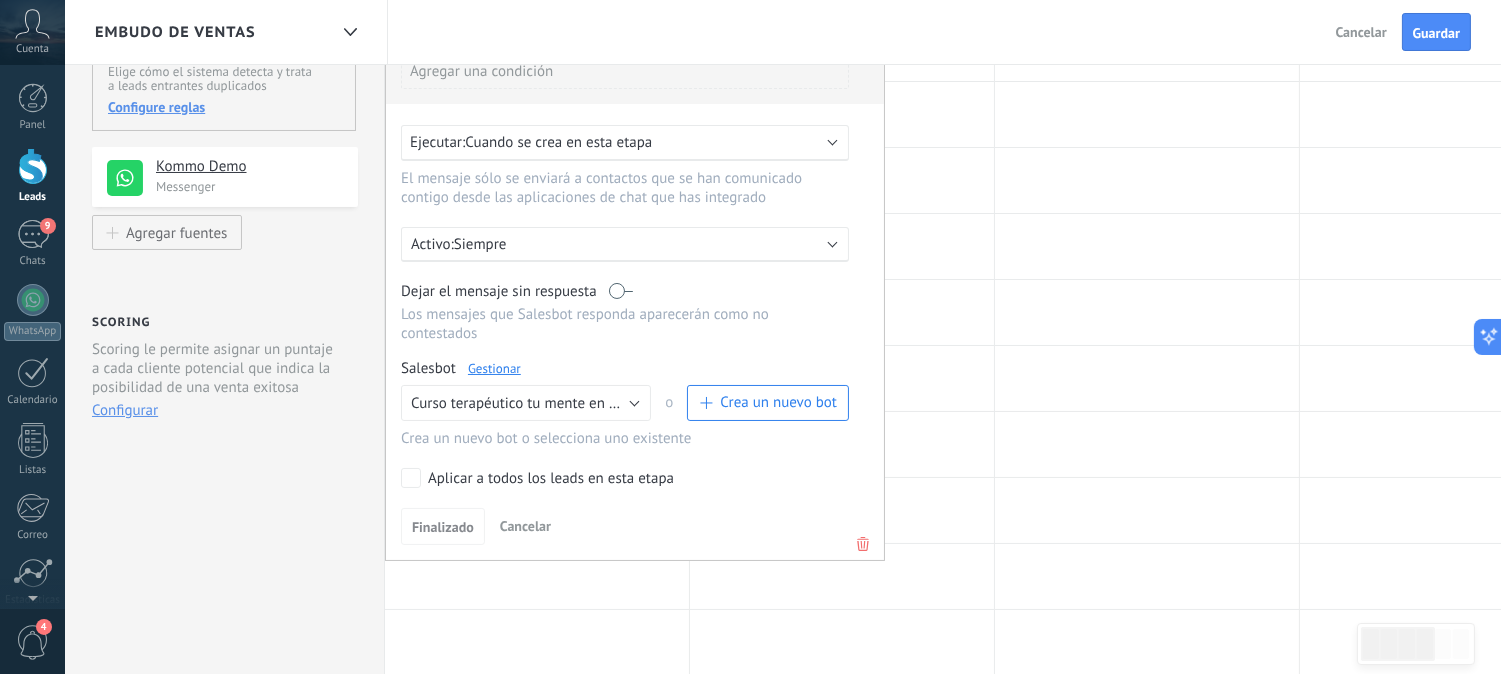 scroll, scrollTop: 222, scrollLeft: 0, axis: vertical 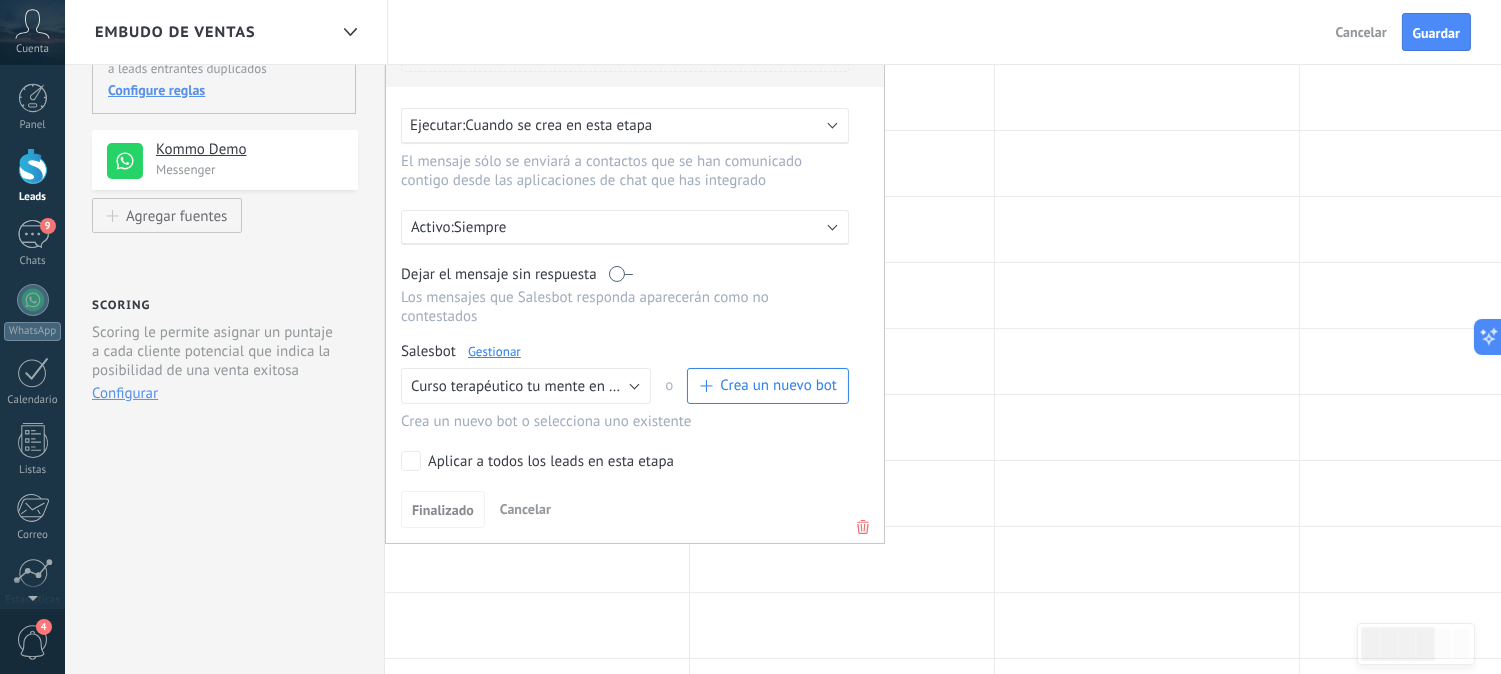 click at bounding box center (863, 527) 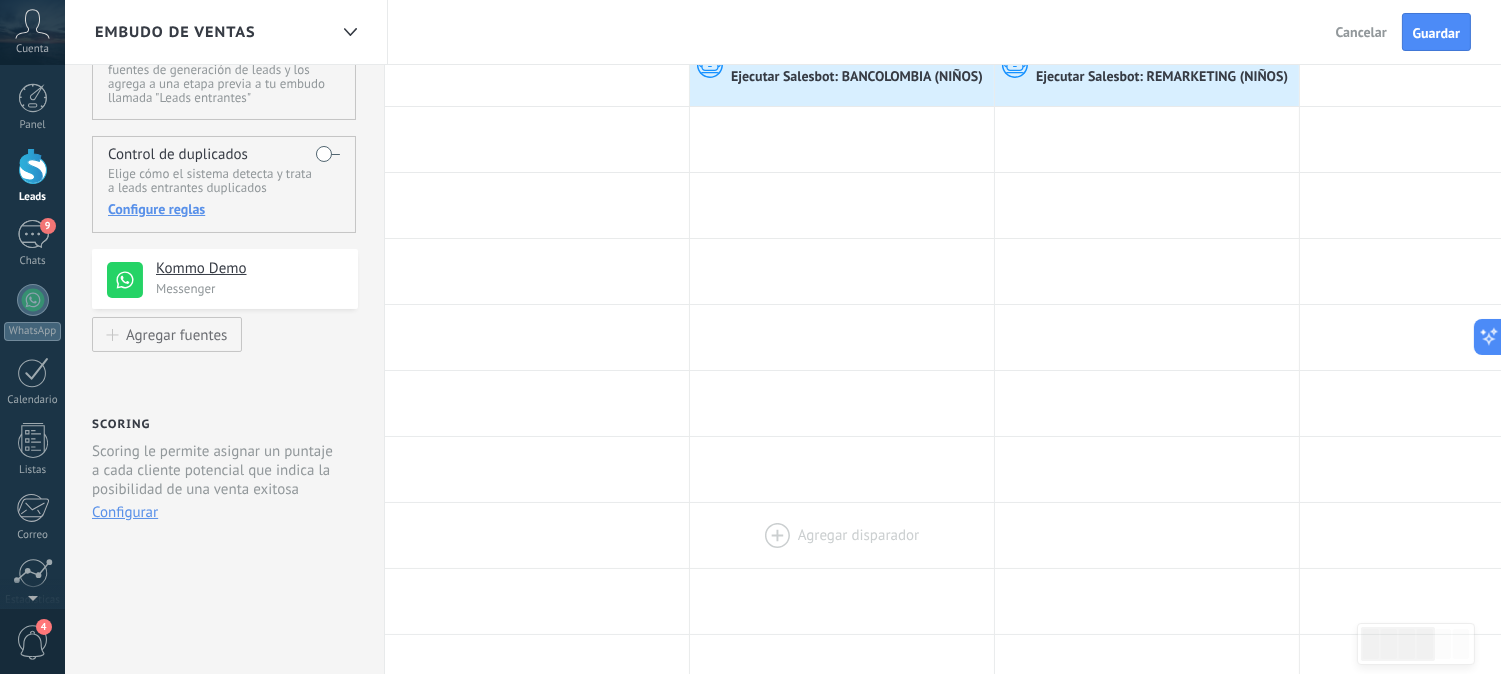 scroll, scrollTop: 0, scrollLeft: 0, axis: both 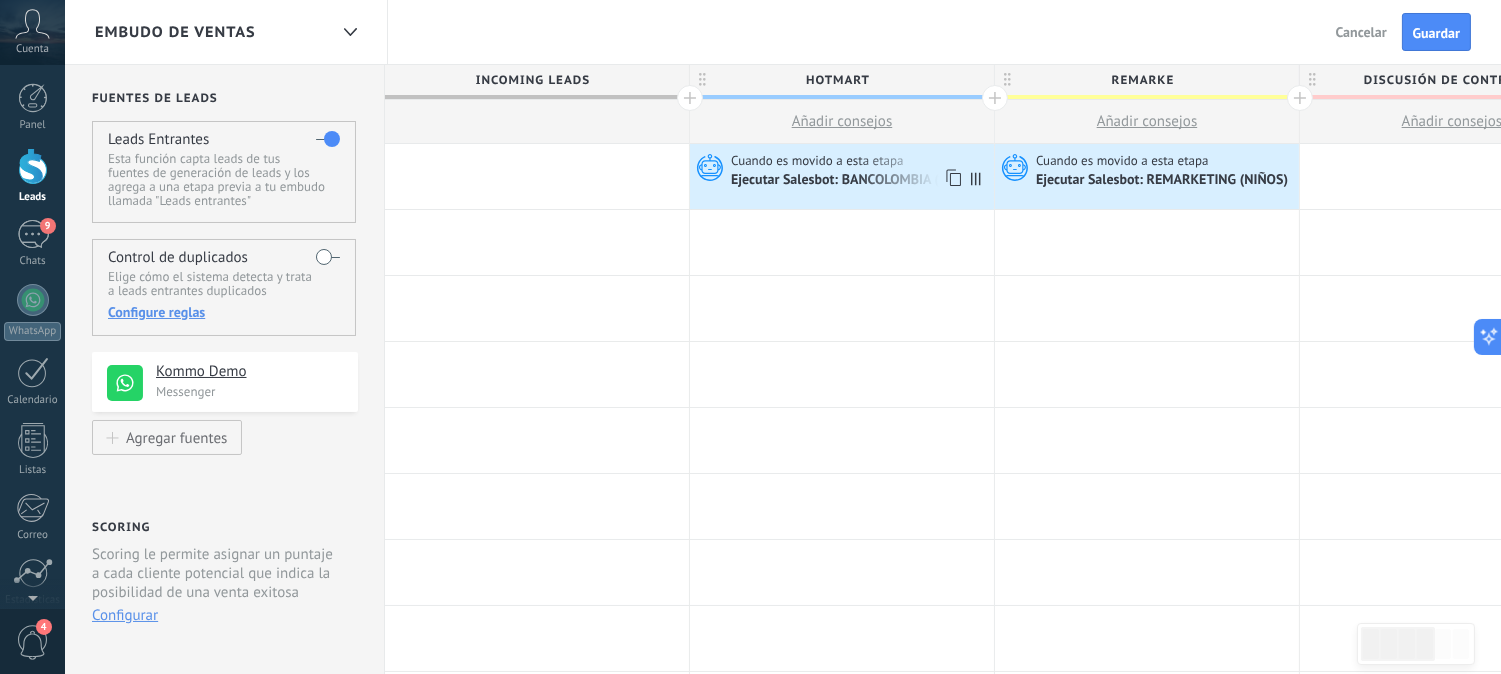 click on "Ejecutar Salesbot: BANCOLOMBIA (NIÑOS)" at bounding box center [858, 181] 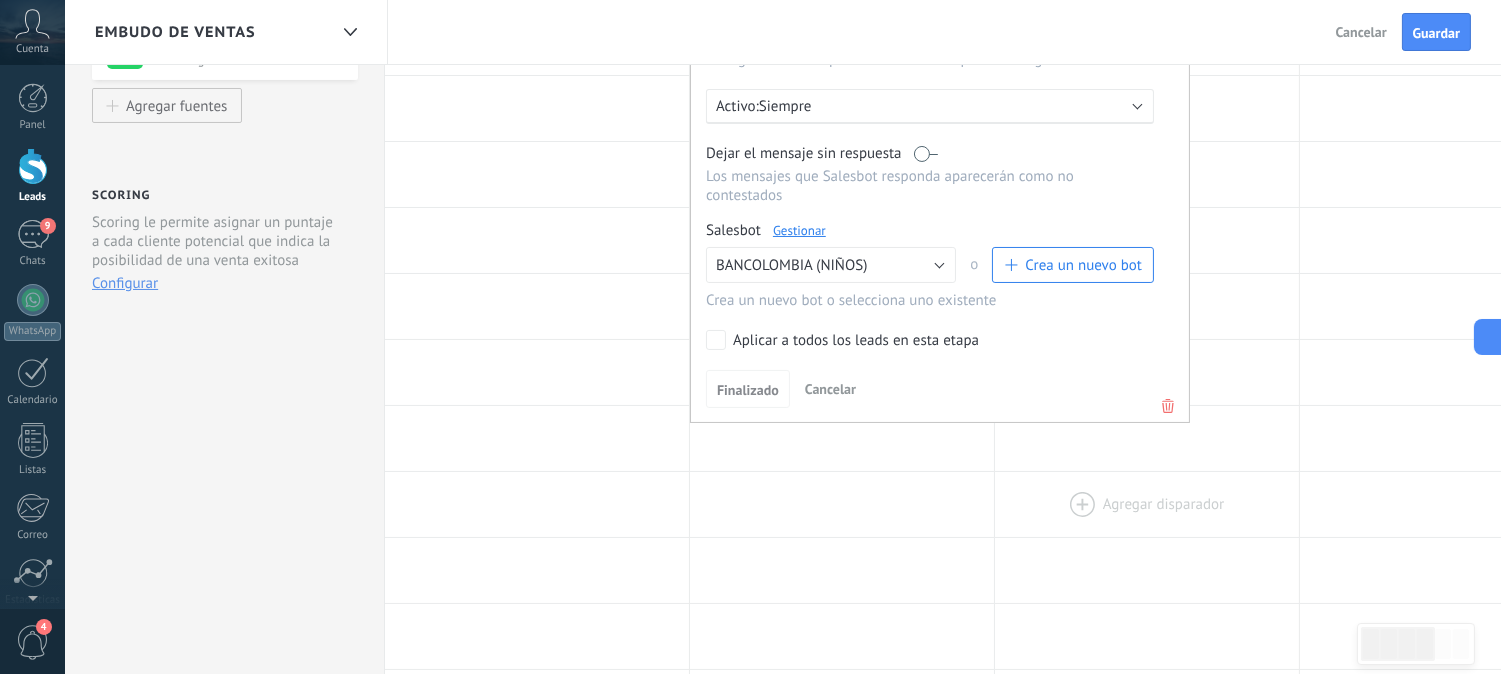 scroll, scrollTop: 333, scrollLeft: 0, axis: vertical 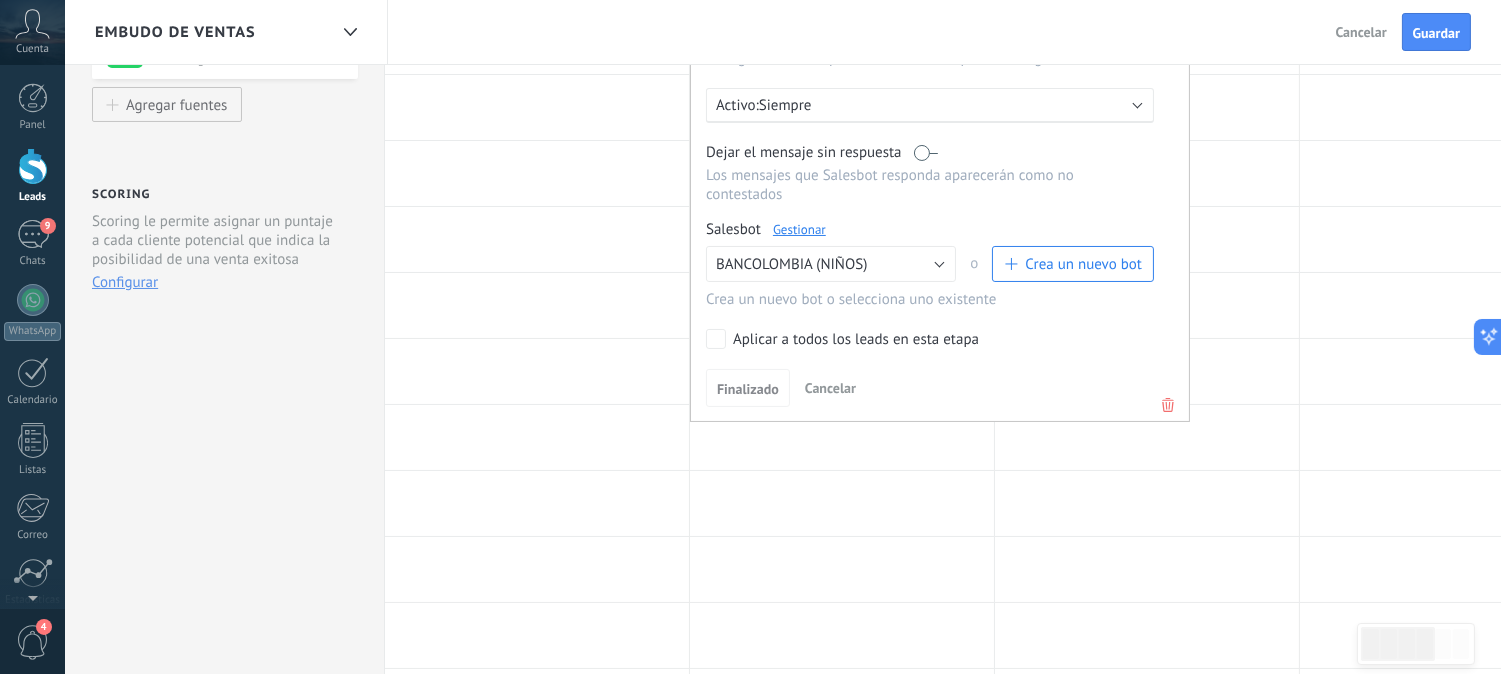 click at bounding box center (1168, 405) 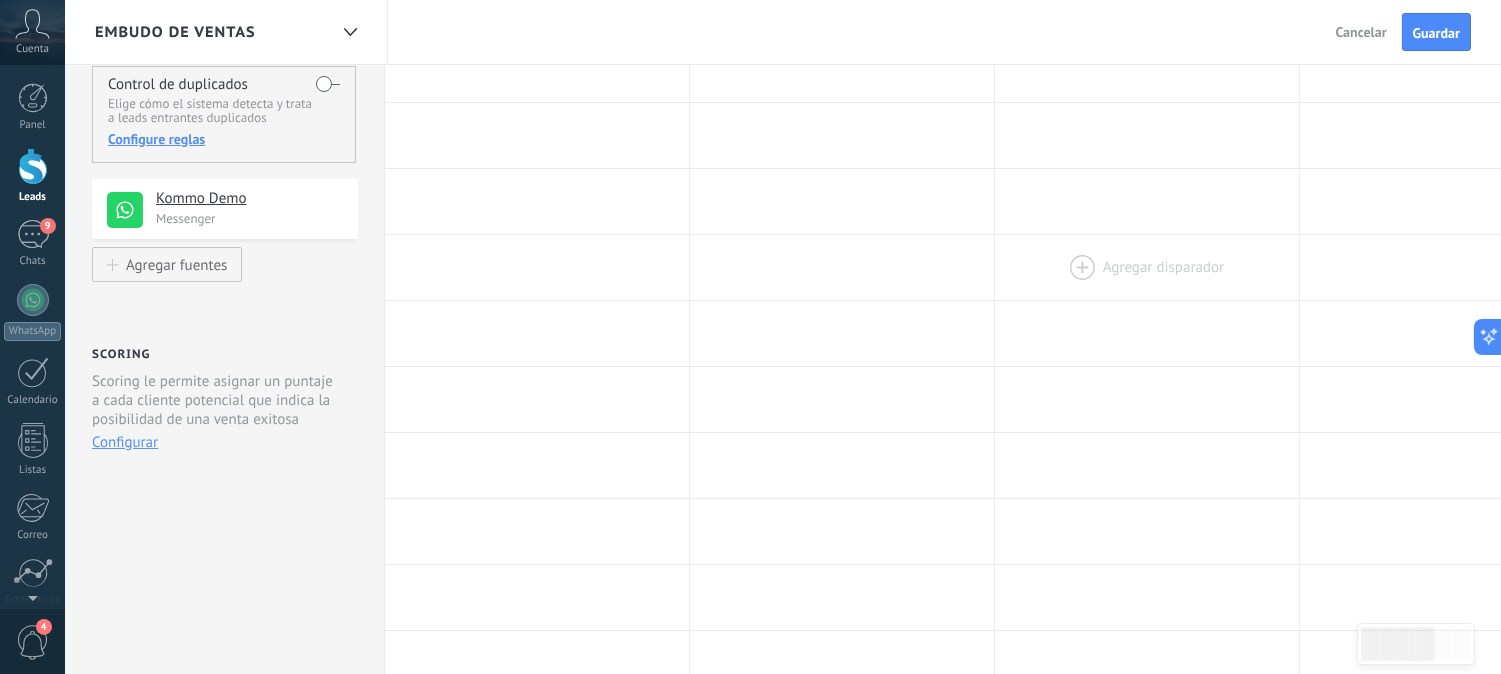 scroll, scrollTop: 0, scrollLeft: 0, axis: both 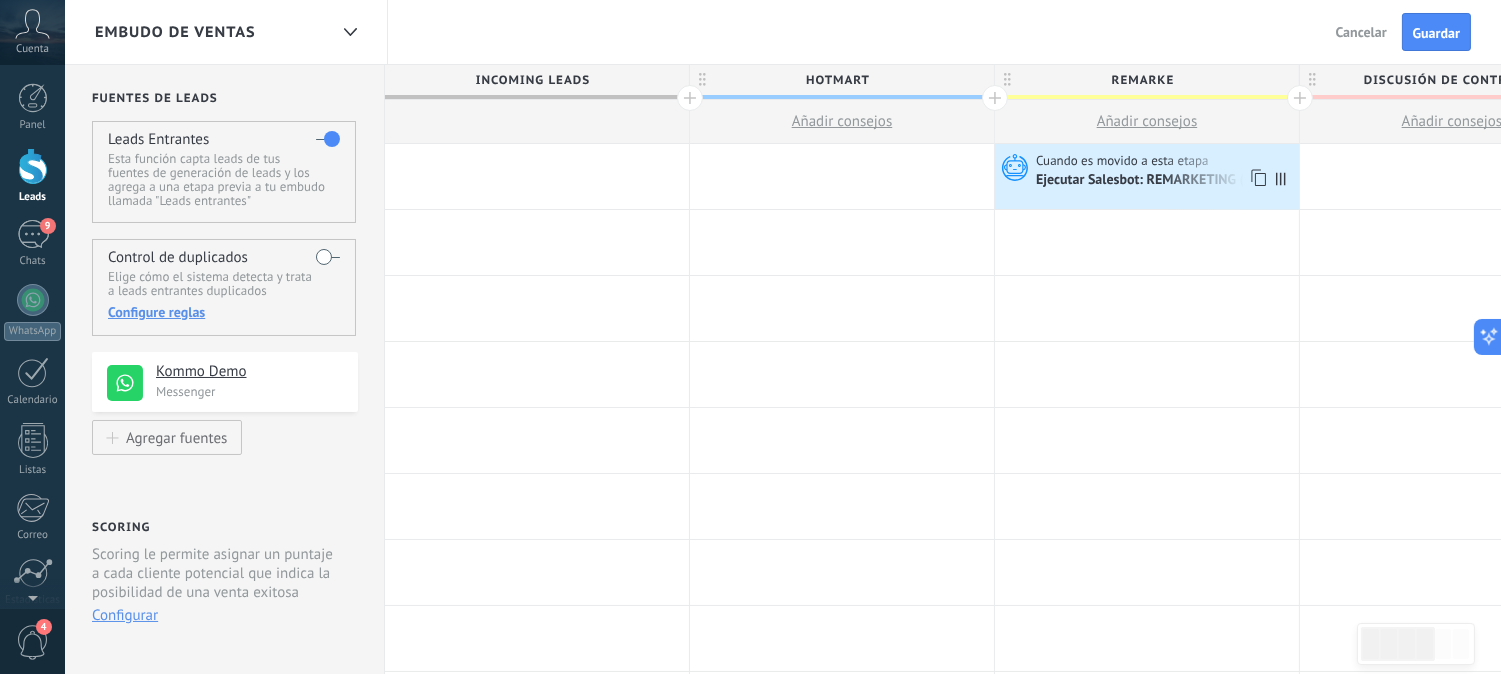 click on "Ejecutar Salesbot: REMARKETING (NIÑOS)" at bounding box center [1163, 181] 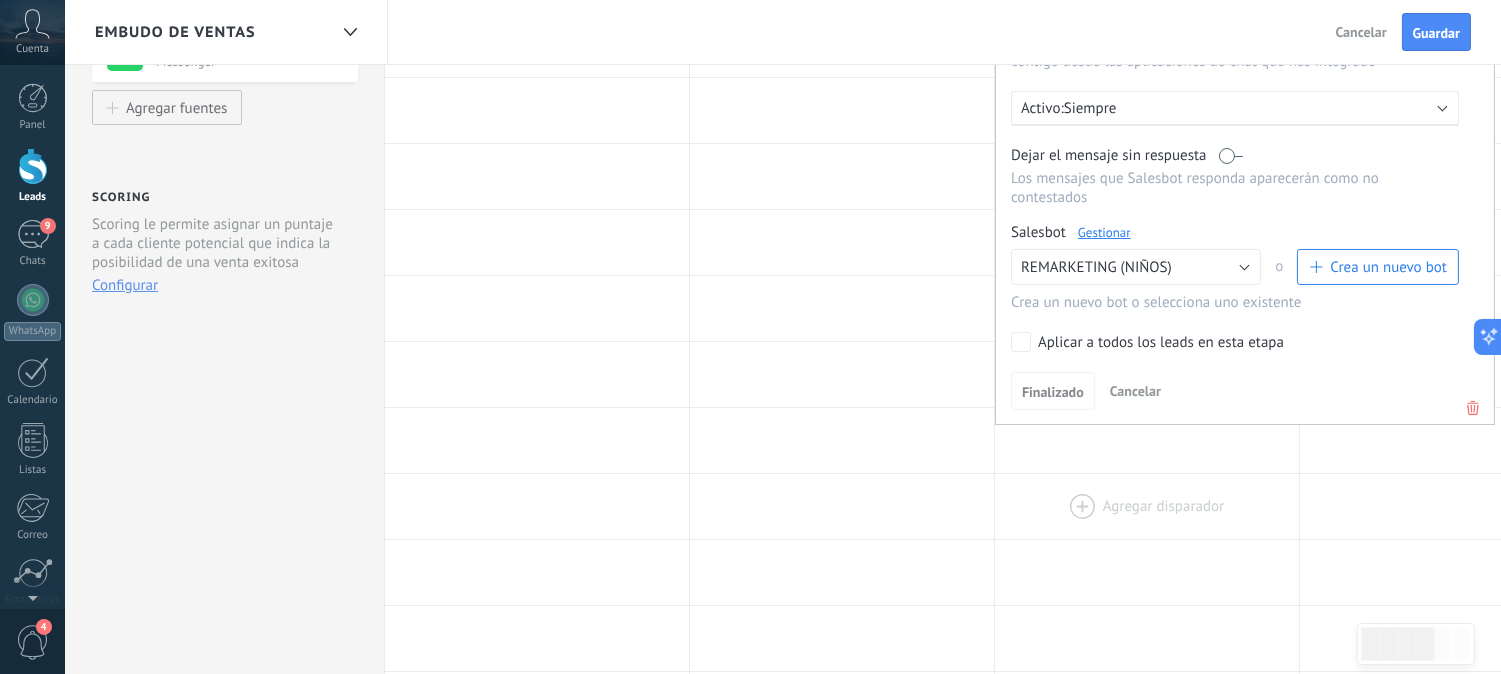 scroll, scrollTop: 333, scrollLeft: 0, axis: vertical 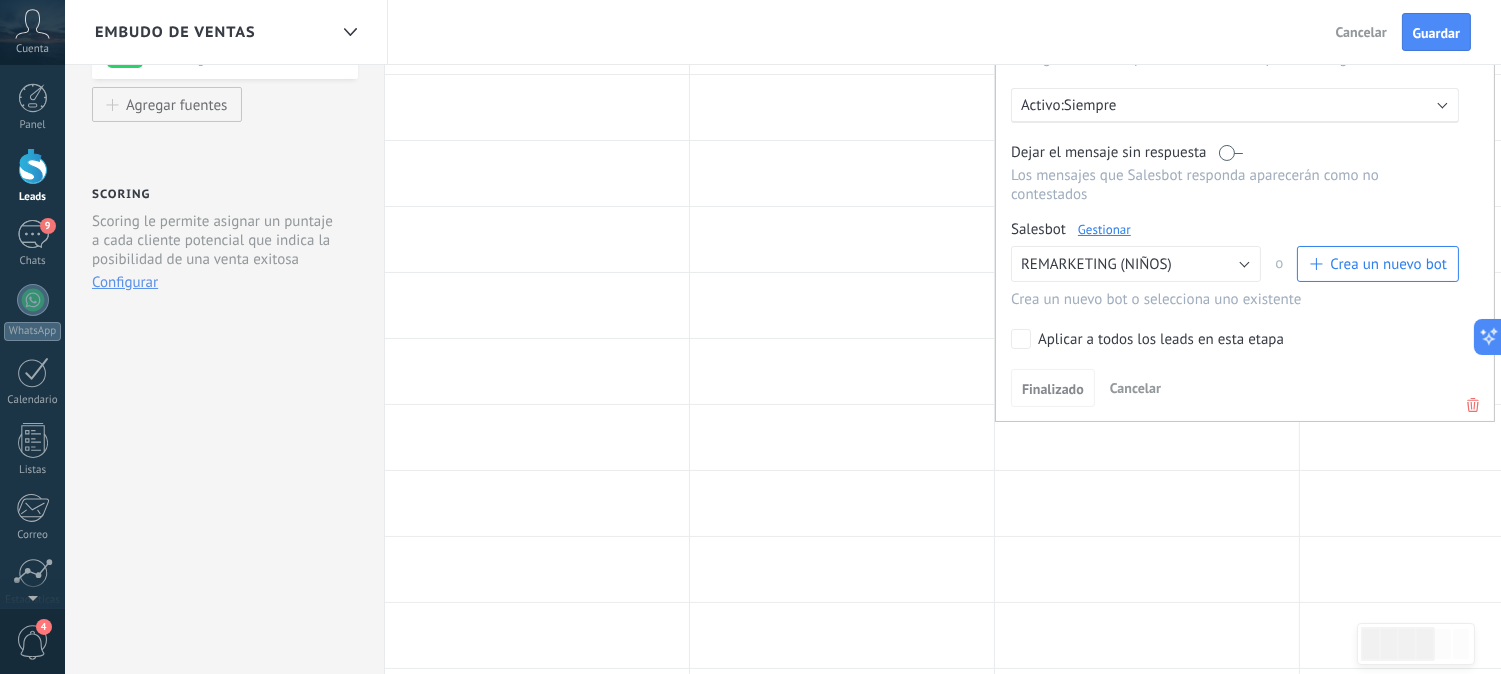 click at bounding box center [1473, 405] 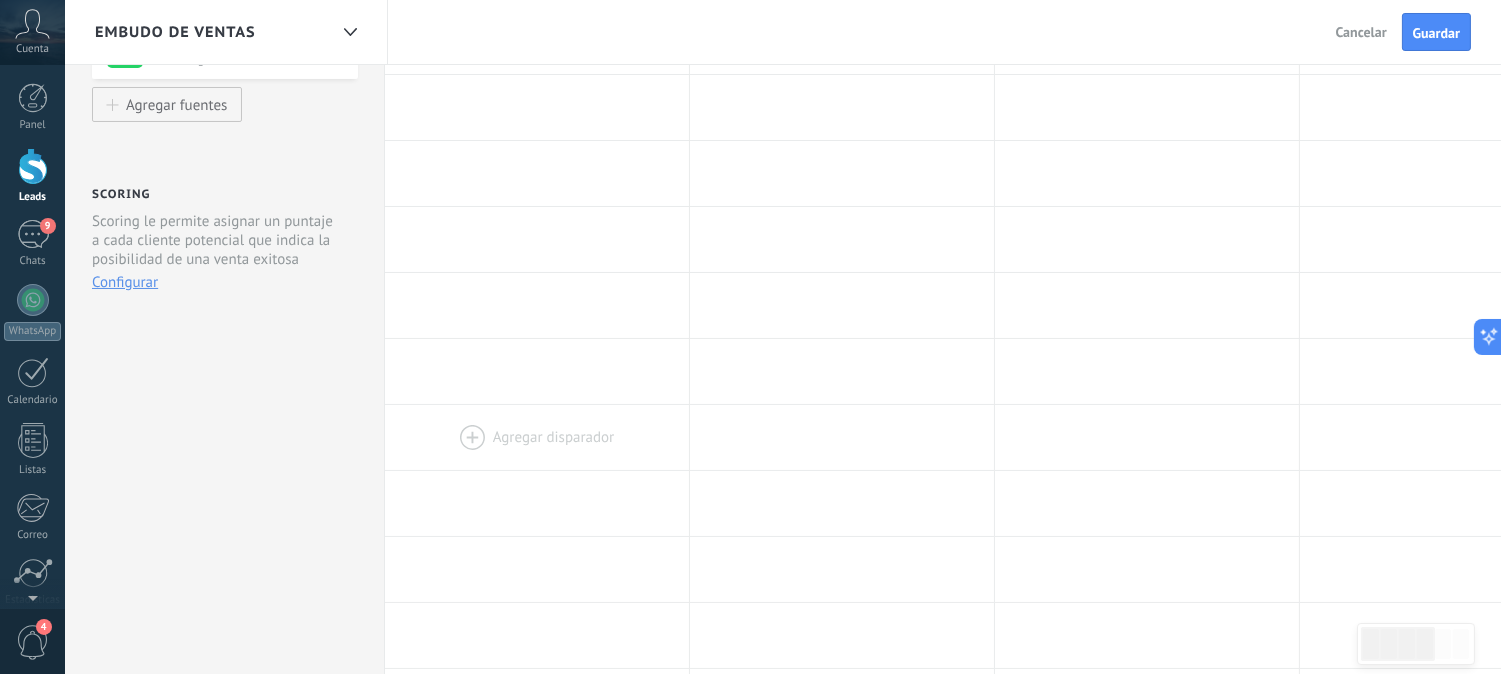 scroll, scrollTop: 0, scrollLeft: 0, axis: both 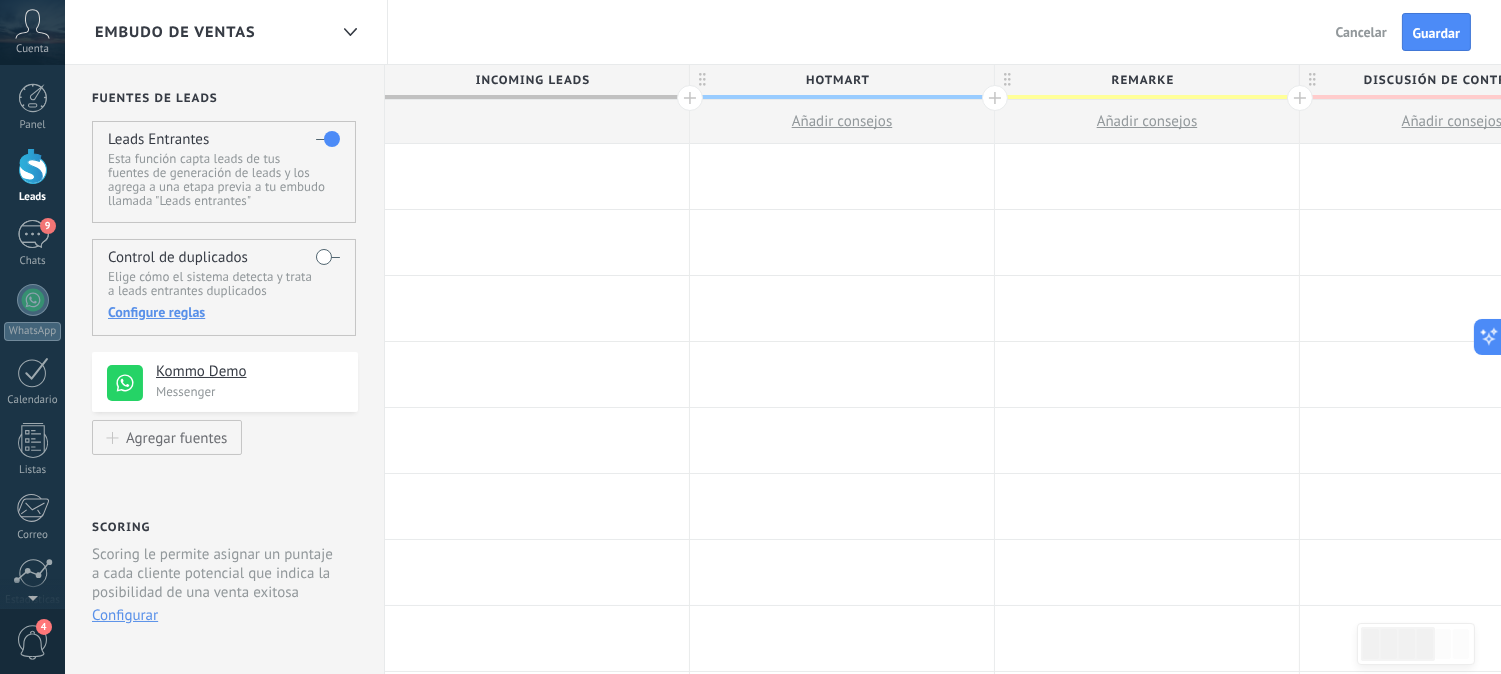 click on "Cancelar" at bounding box center (1361, 32) 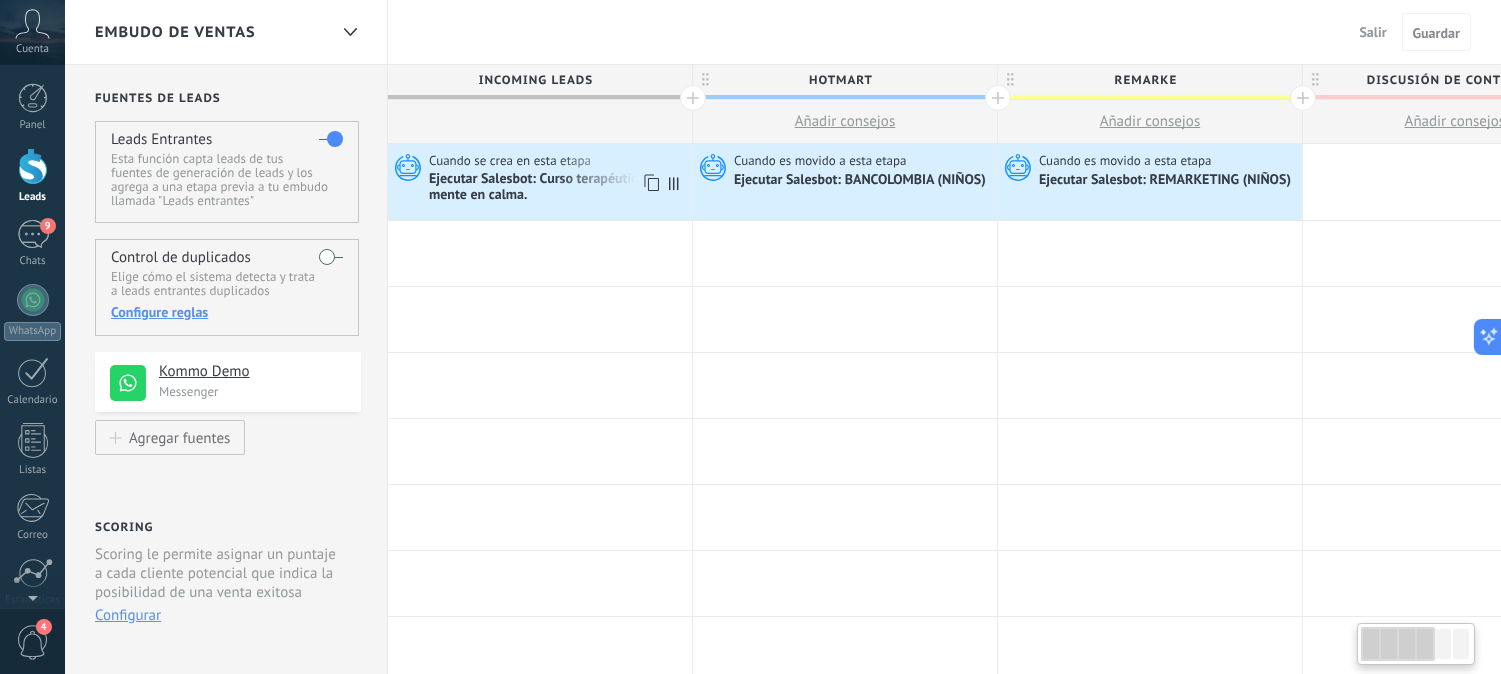 scroll, scrollTop: 0, scrollLeft: 3, axis: horizontal 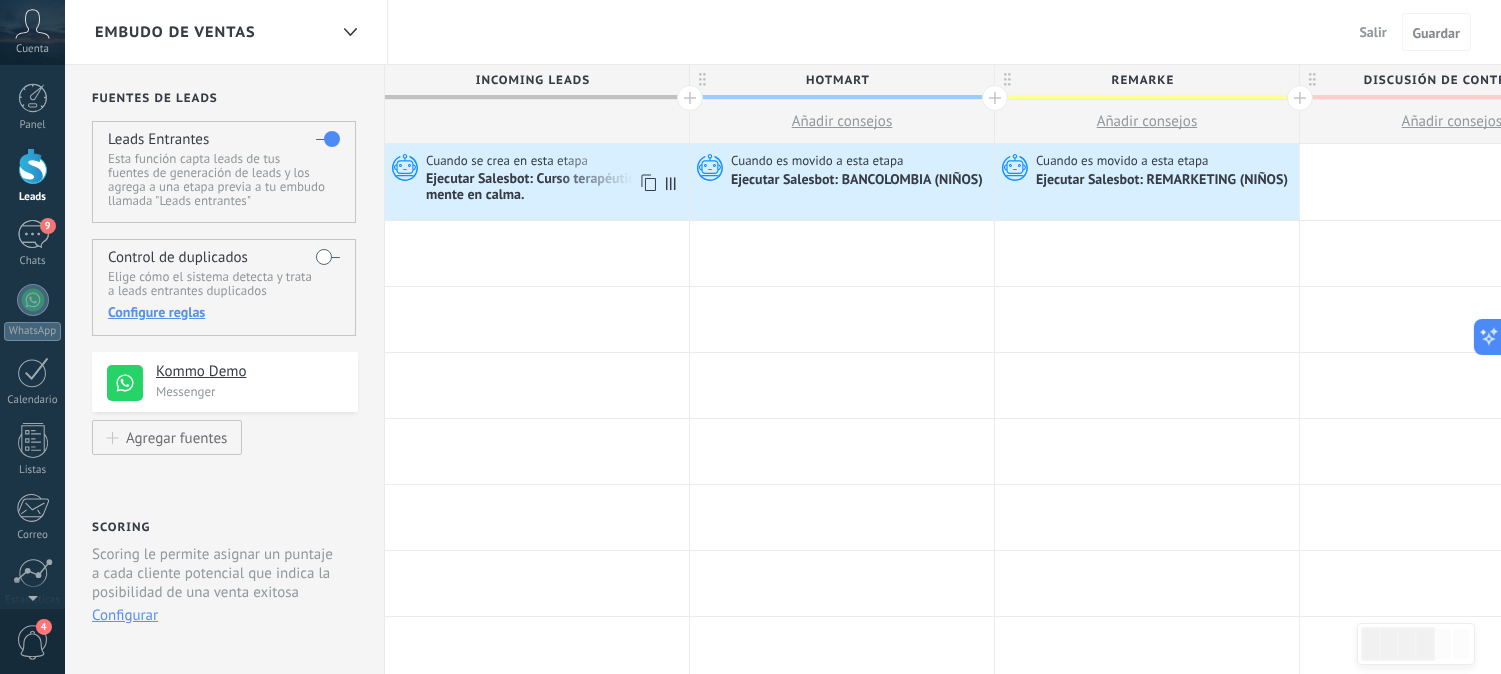 click on "Ejecutar Salesbot: Curso terapéutico tu mente en calma." at bounding box center [555, 188] 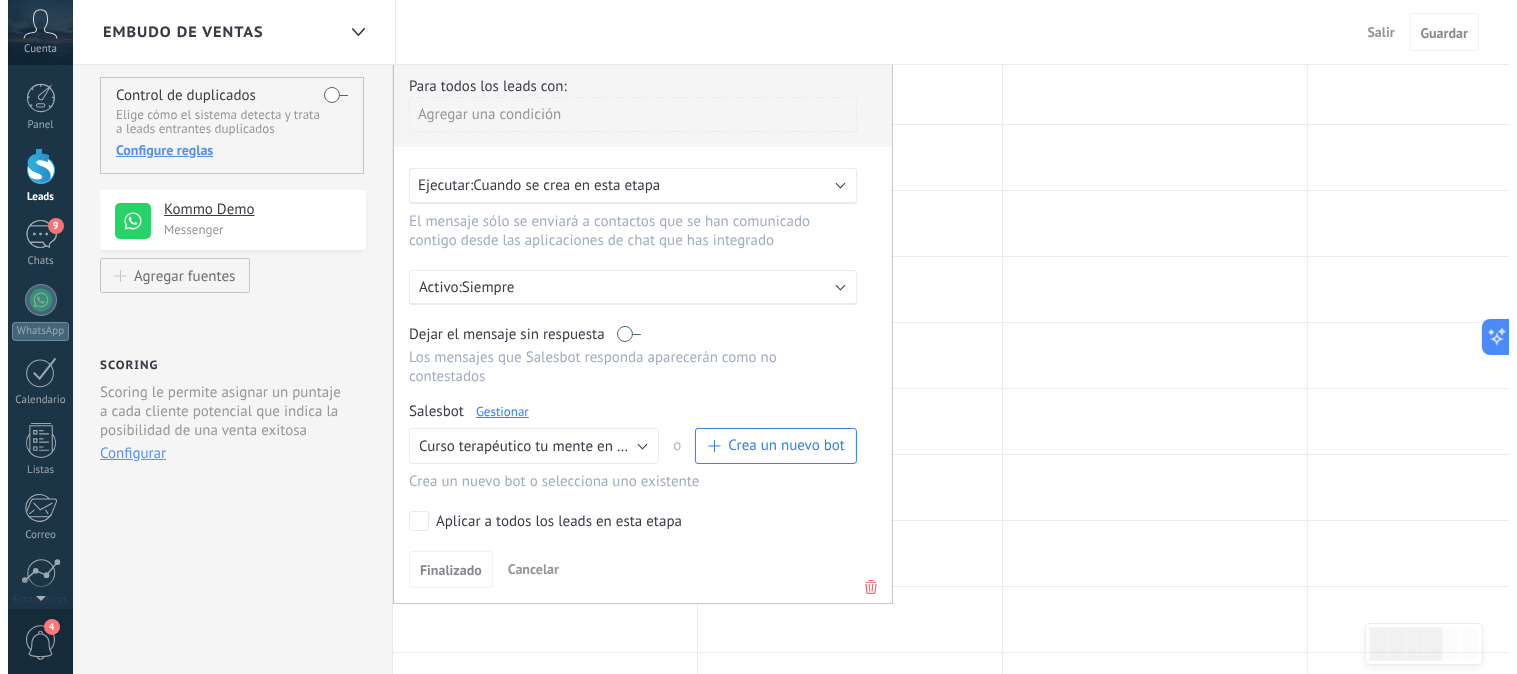 scroll, scrollTop: 222, scrollLeft: 0, axis: vertical 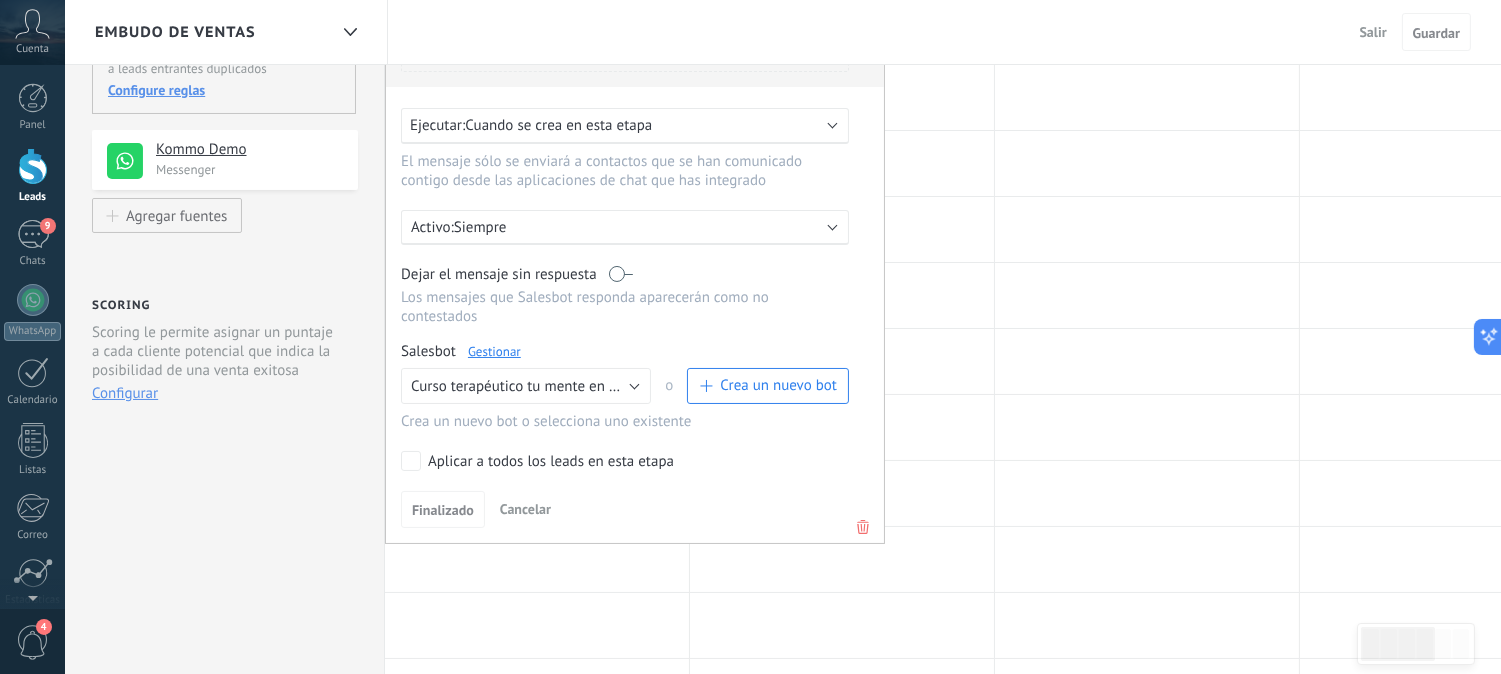 click on "Gestionar" at bounding box center (494, 351) 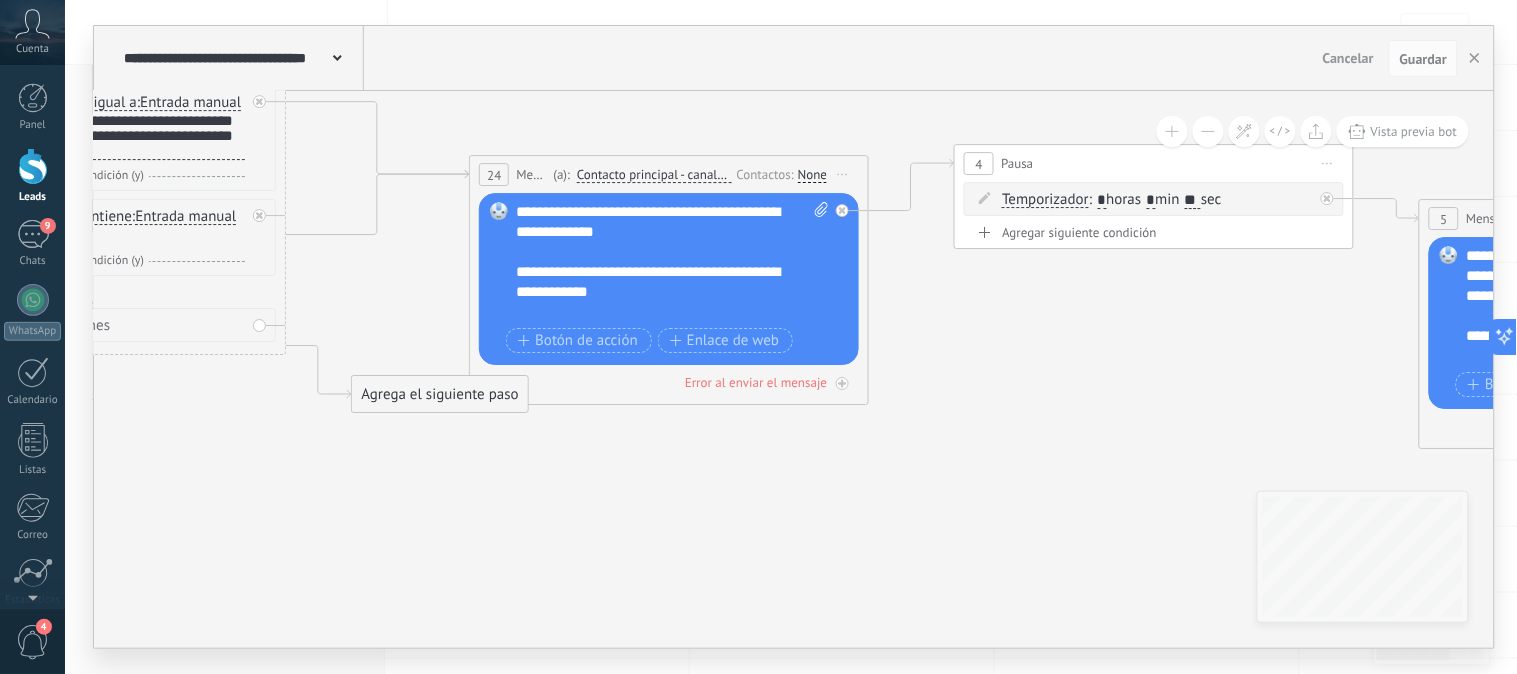 drag, startPoint x: 1290, startPoint y: 222, endPoint x: 580, endPoint y: 90, distance: 722.1662 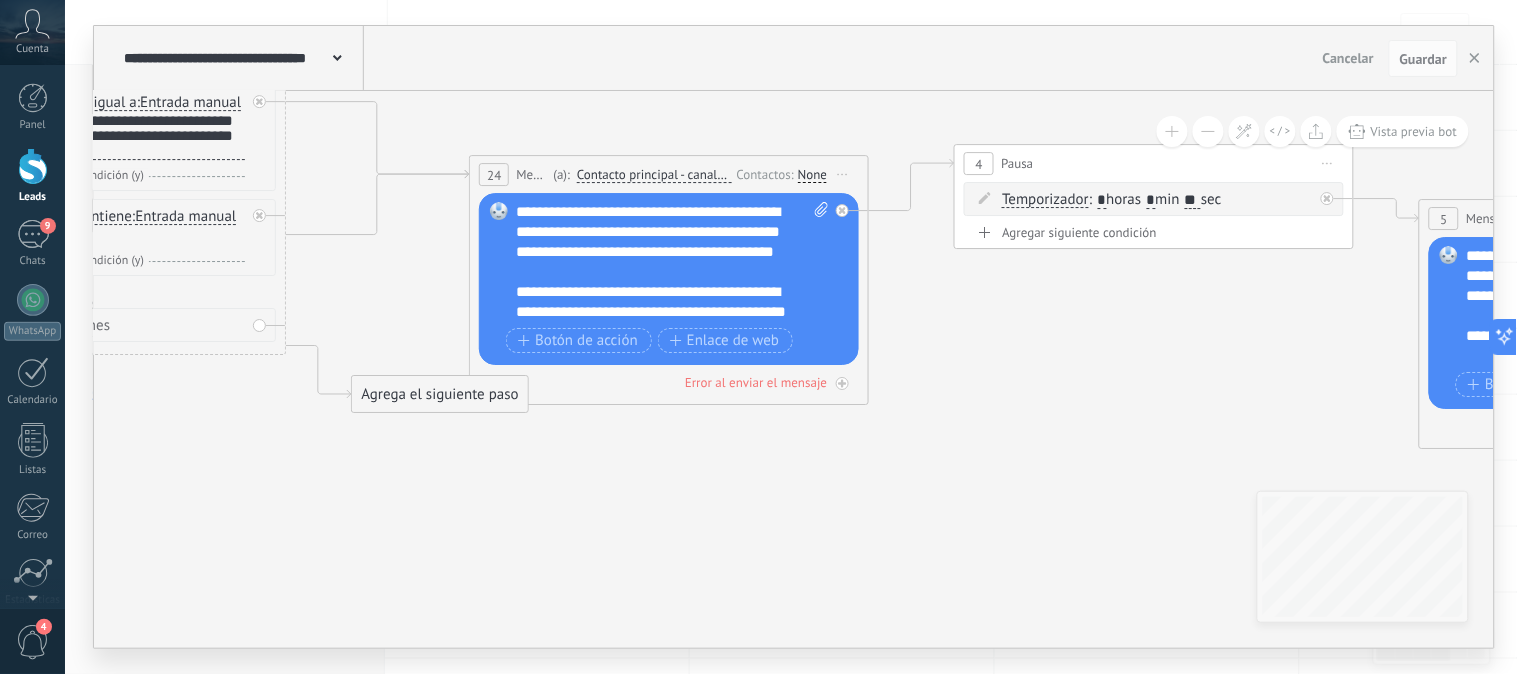 scroll, scrollTop: 160, scrollLeft: 0, axis: vertical 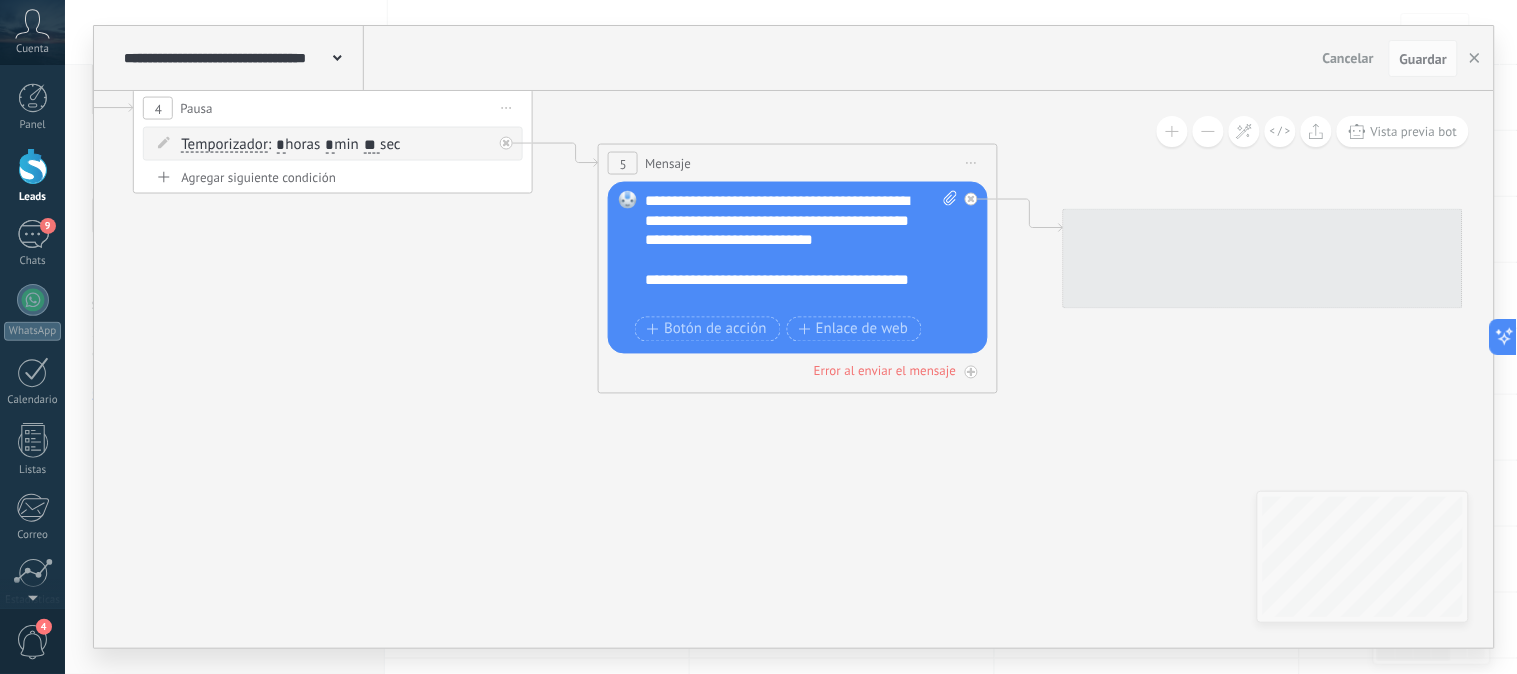 drag, startPoint x: 1168, startPoint y: 393, endPoint x: 347, endPoint y: 337, distance: 822.90765 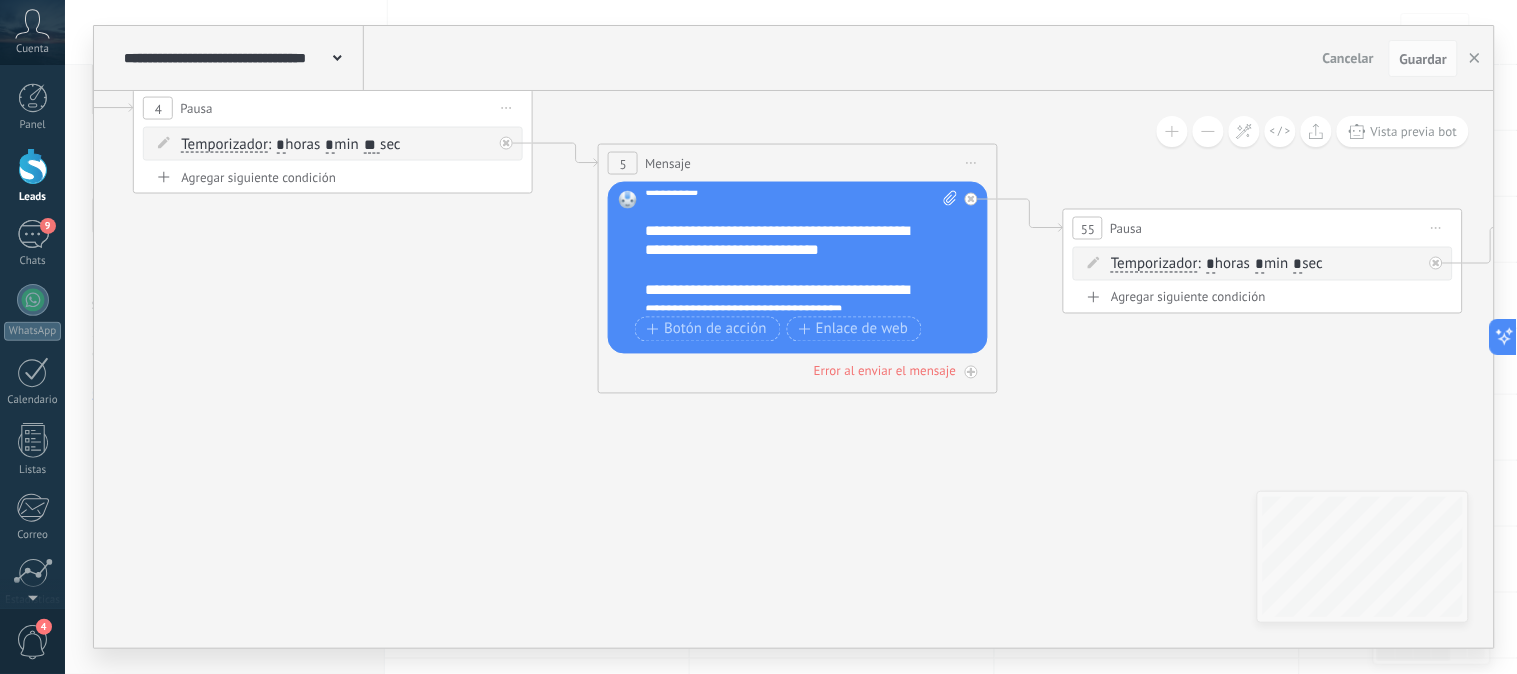 scroll, scrollTop: 320, scrollLeft: 0, axis: vertical 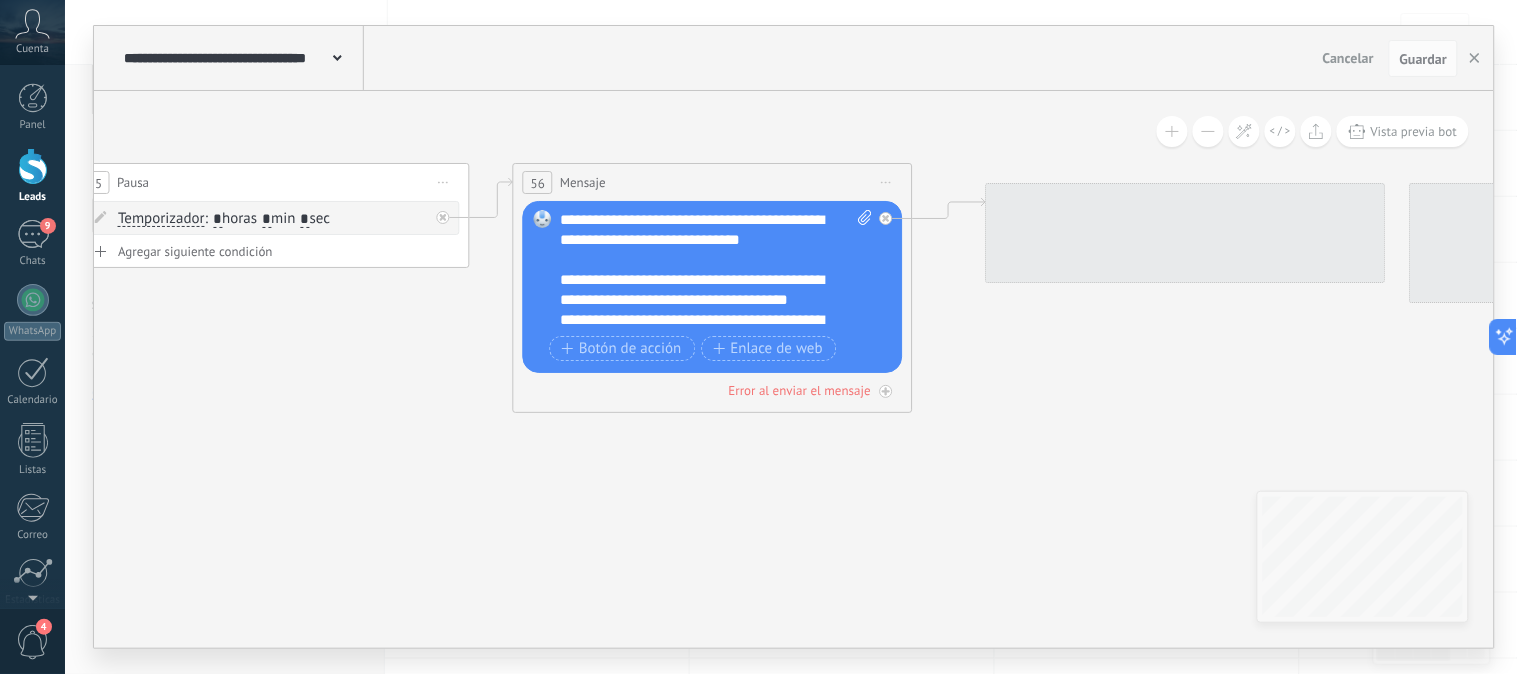 drag, startPoint x: 1218, startPoint y: 403, endPoint x: 237, endPoint y: 355, distance: 982.1736 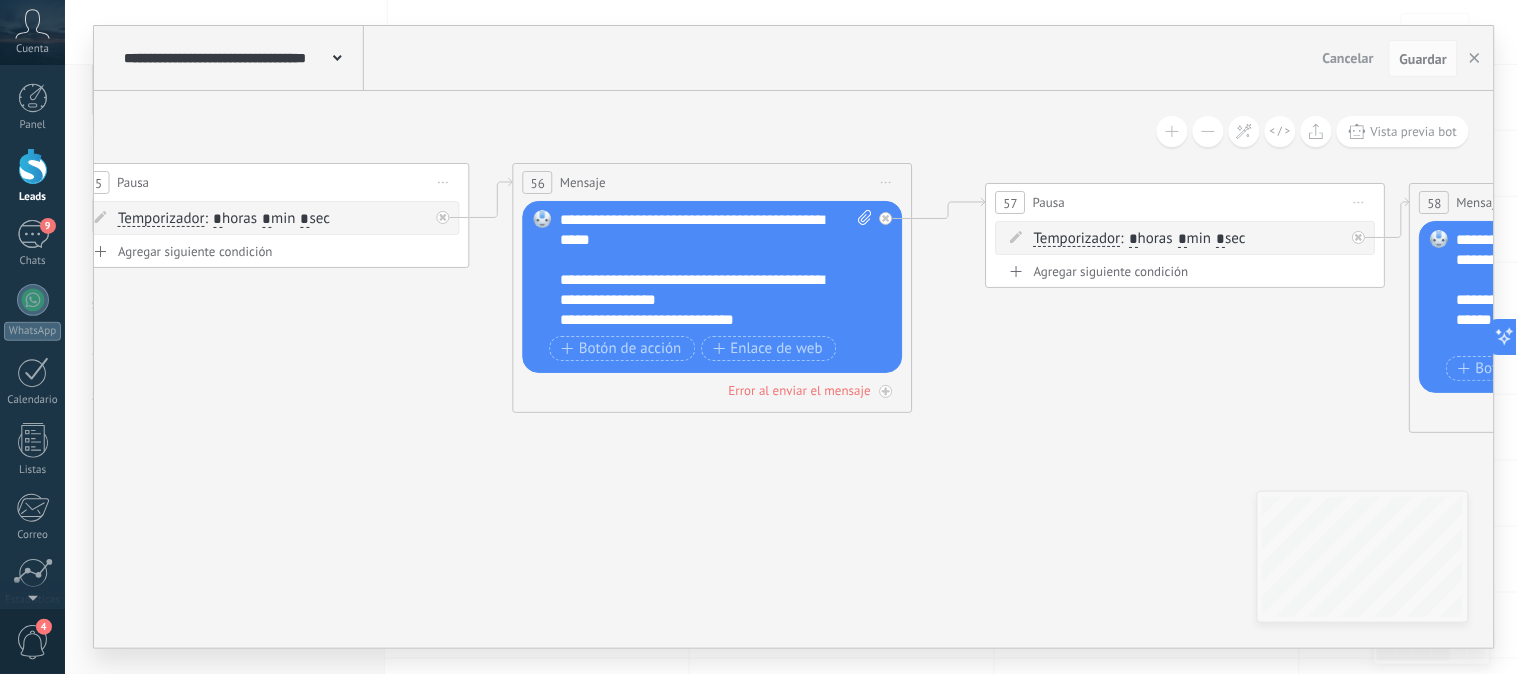 scroll, scrollTop: 0, scrollLeft: 0, axis: both 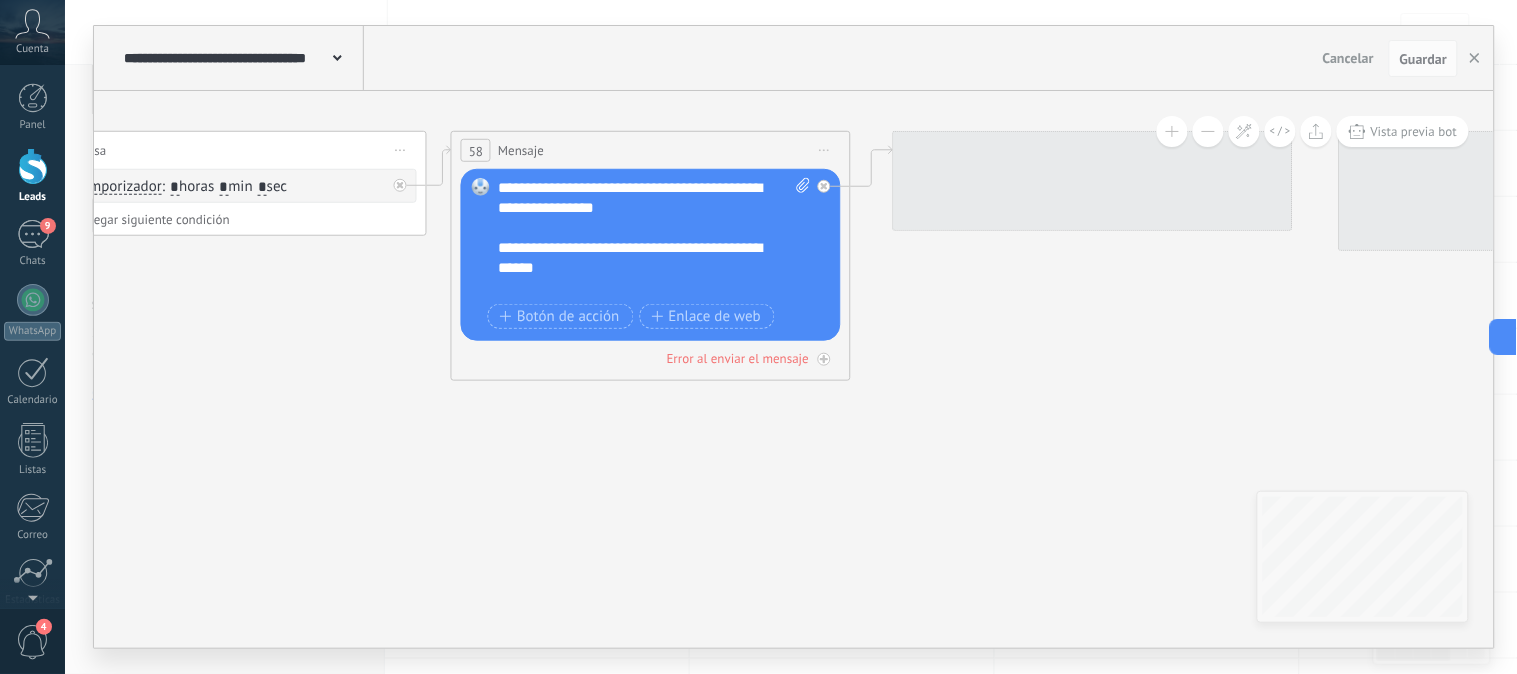 drag, startPoint x: 988, startPoint y: 368, endPoint x: 73, endPoint y: 267, distance: 920.55743 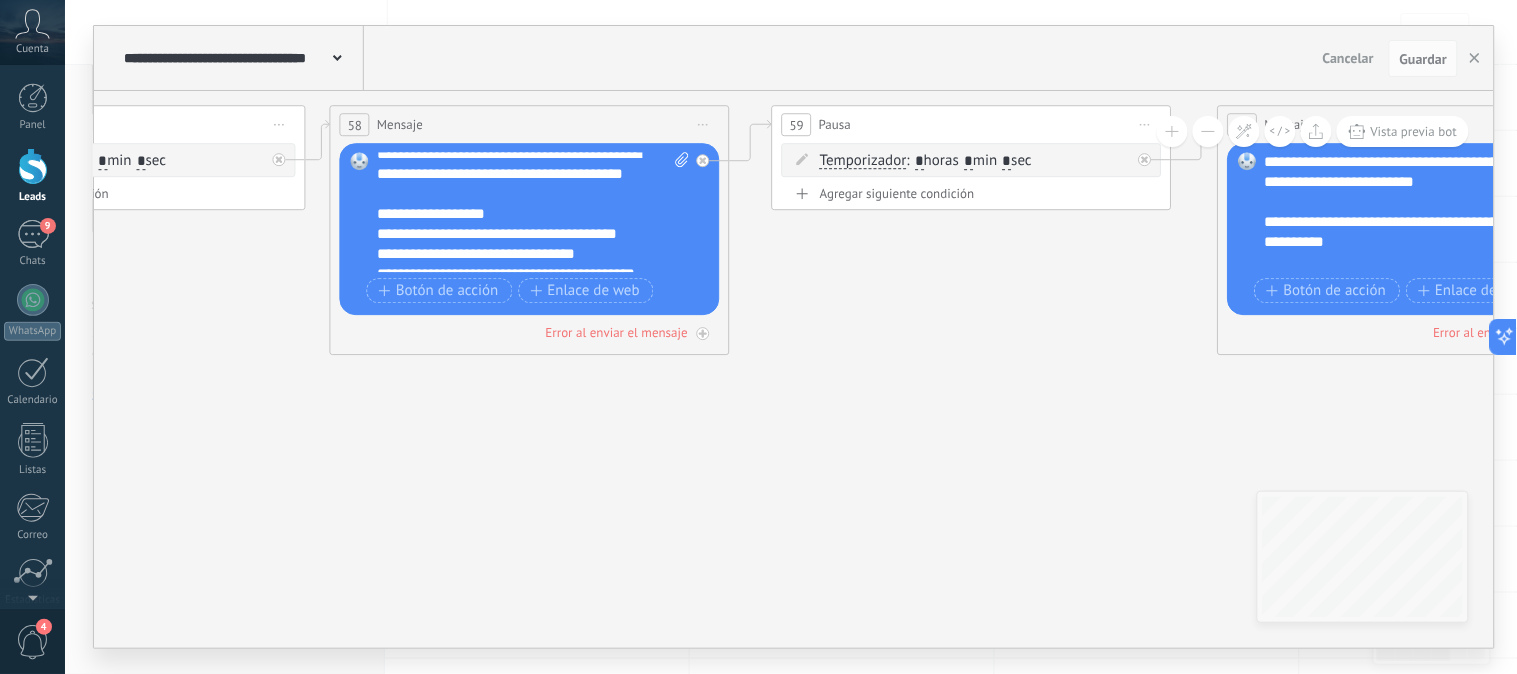 scroll, scrollTop: 240, scrollLeft: 0, axis: vertical 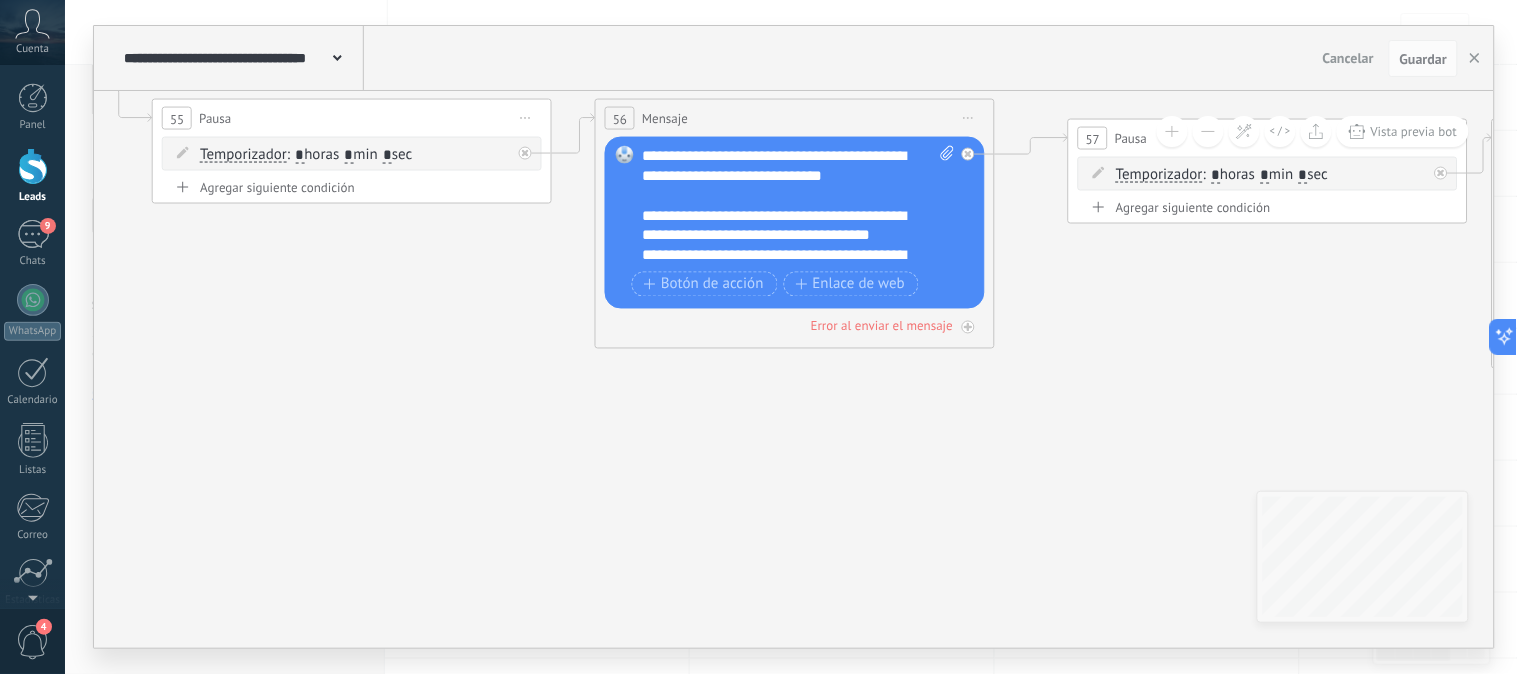 drag, startPoint x: 354, startPoint y: 455, endPoint x: 1138, endPoint y: 467, distance: 784.09186 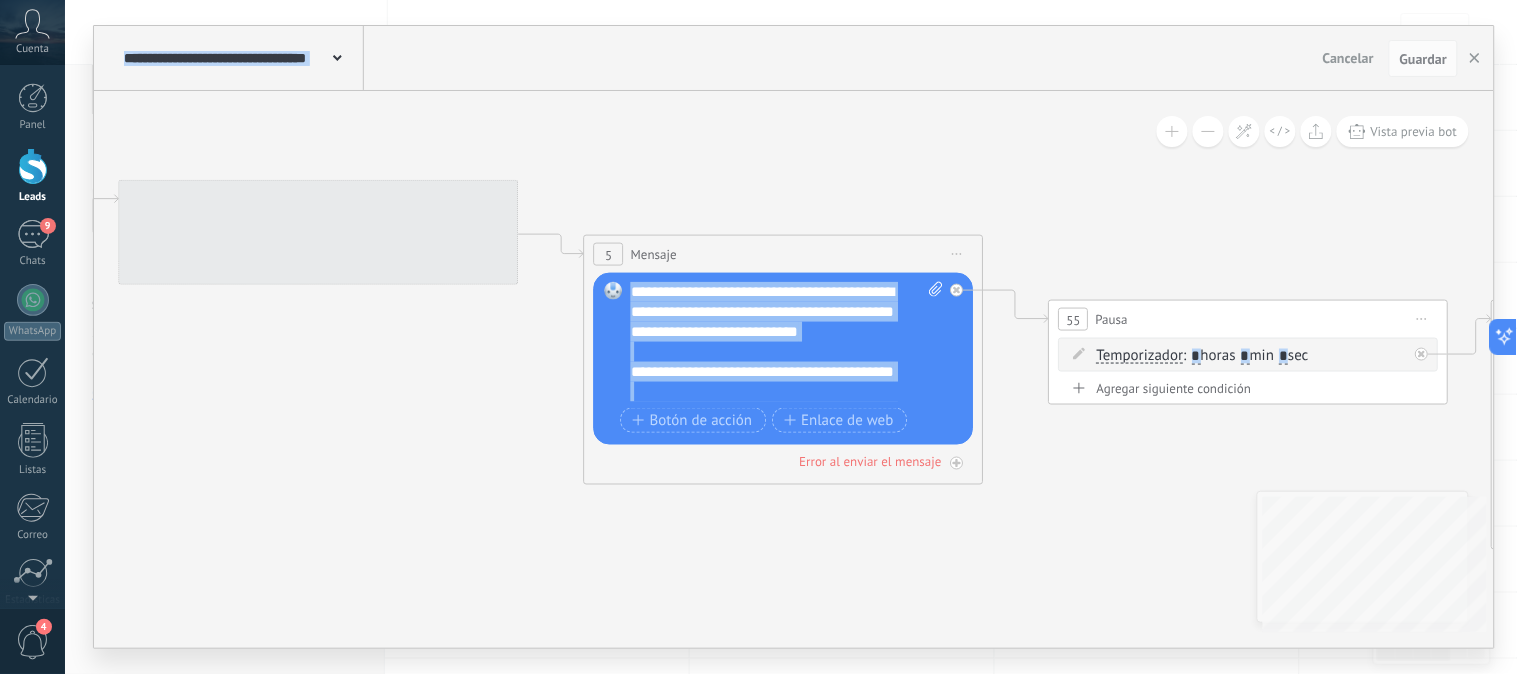 click on "**********" at bounding box center [794, 369] 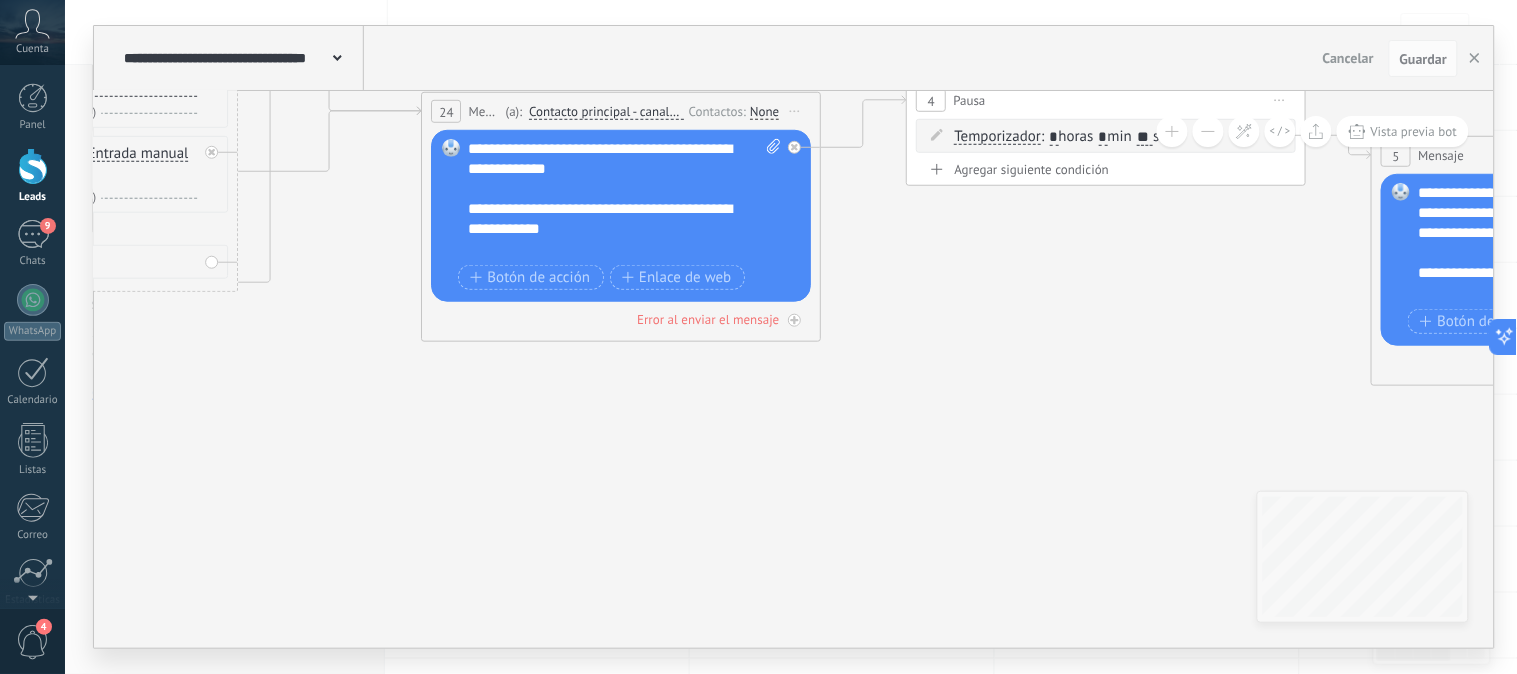 drag, startPoint x: 658, startPoint y: 578, endPoint x: 1416, endPoint y: 478, distance: 764.5679 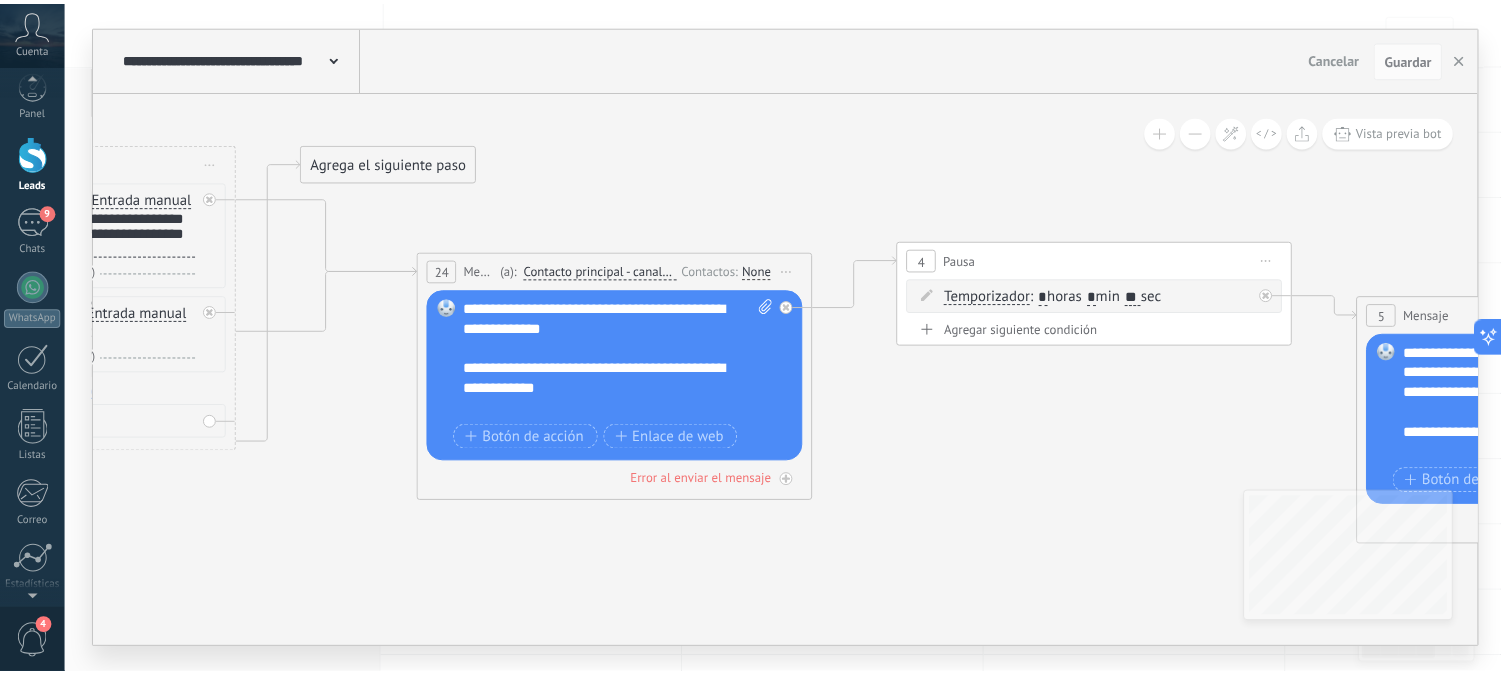 scroll, scrollTop: 0, scrollLeft: 0, axis: both 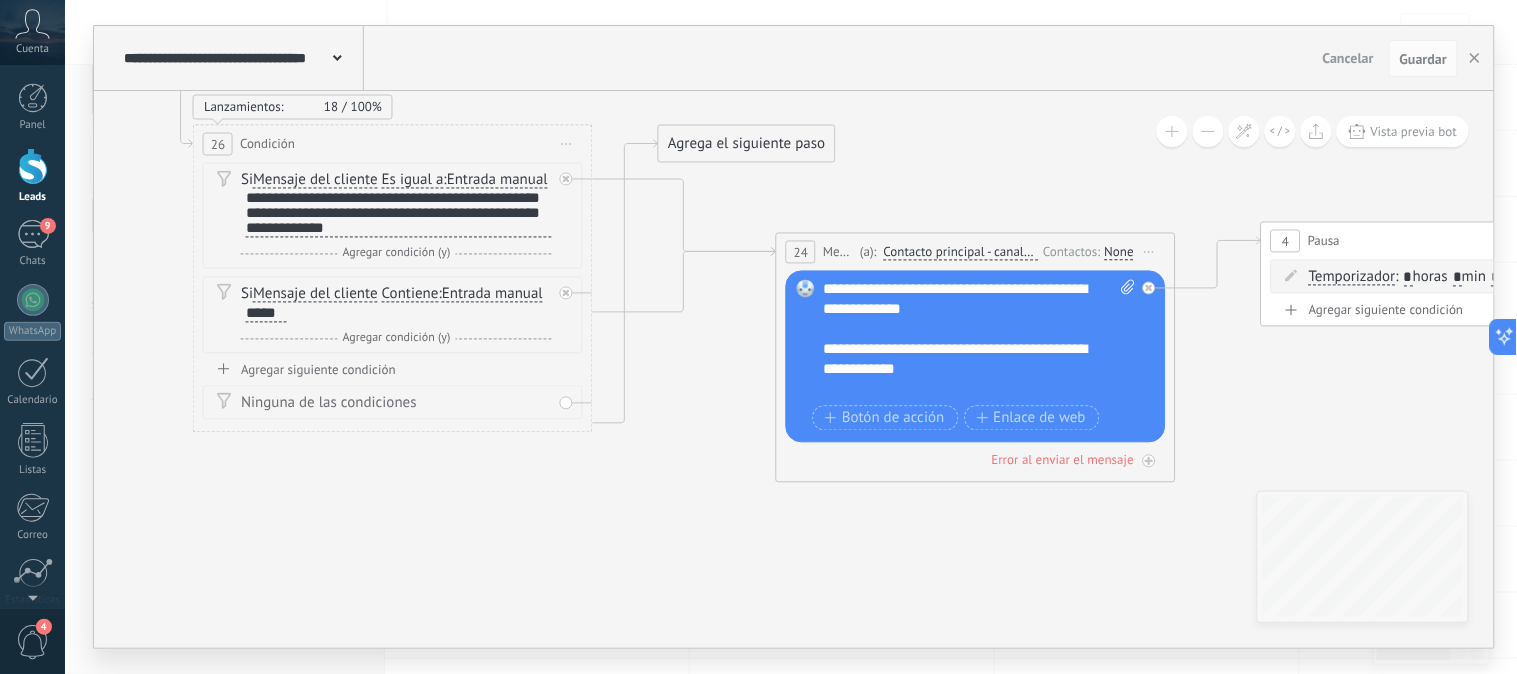 drag, startPoint x: 334, startPoint y: 417, endPoint x: 675, endPoint y: 395, distance: 341.70895 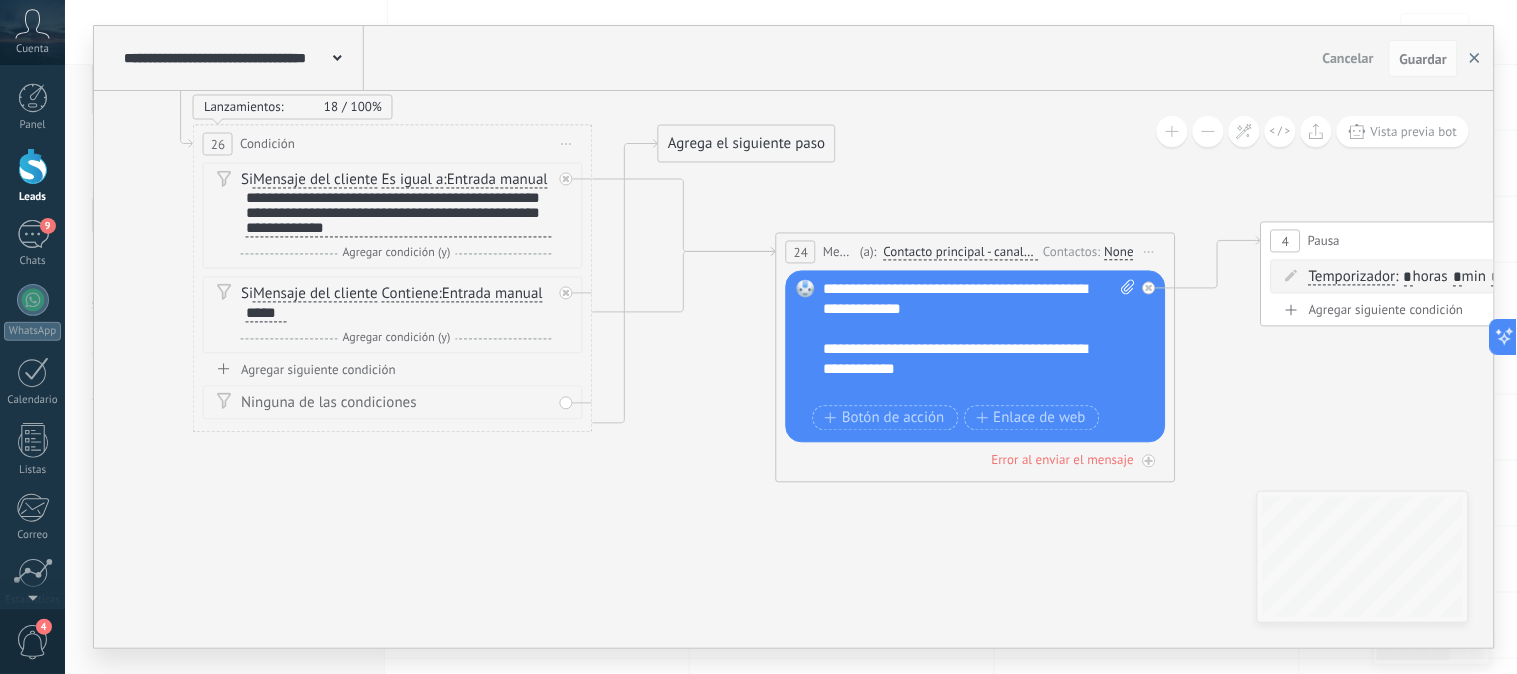 drag, startPoint x: 1481, startPoint y: 54, endPoint x: 1468, endPoint y: 56, distance: 13.152946 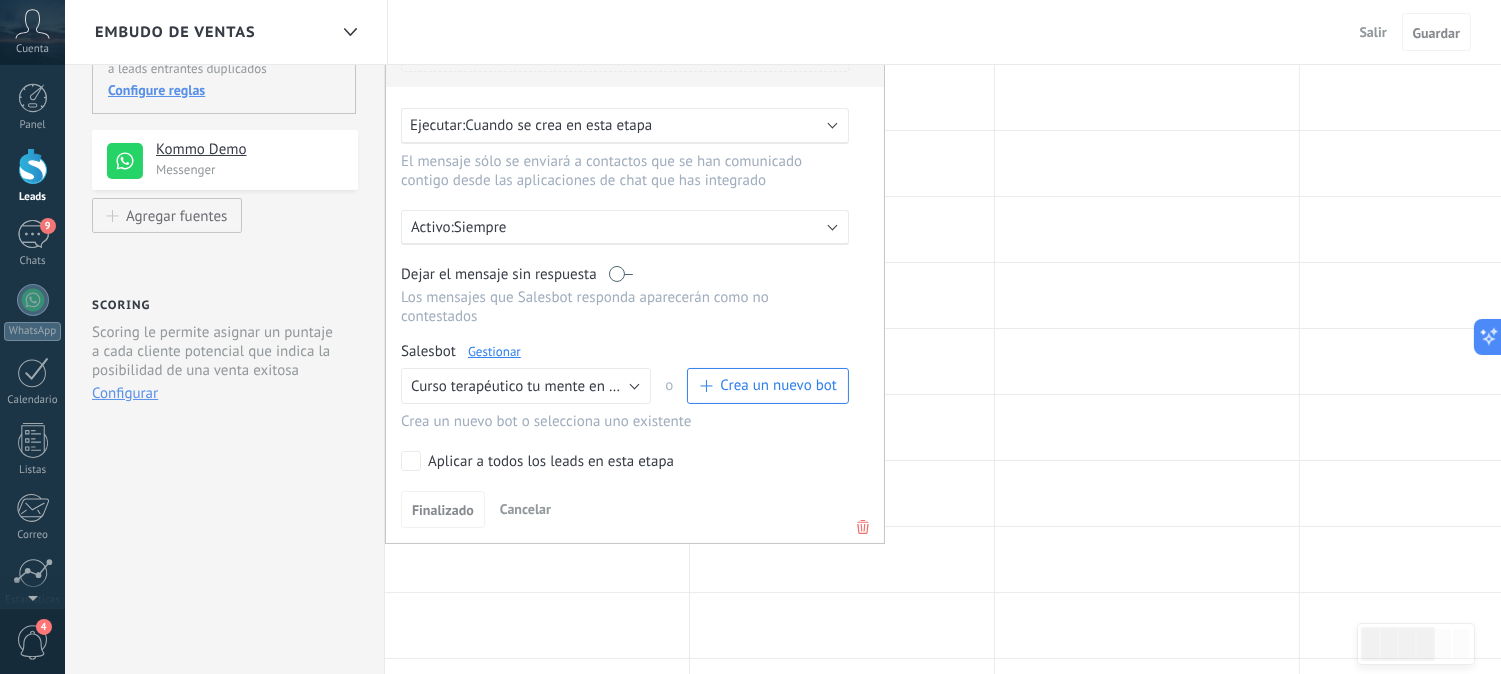 click at bounding box center [863, 527] 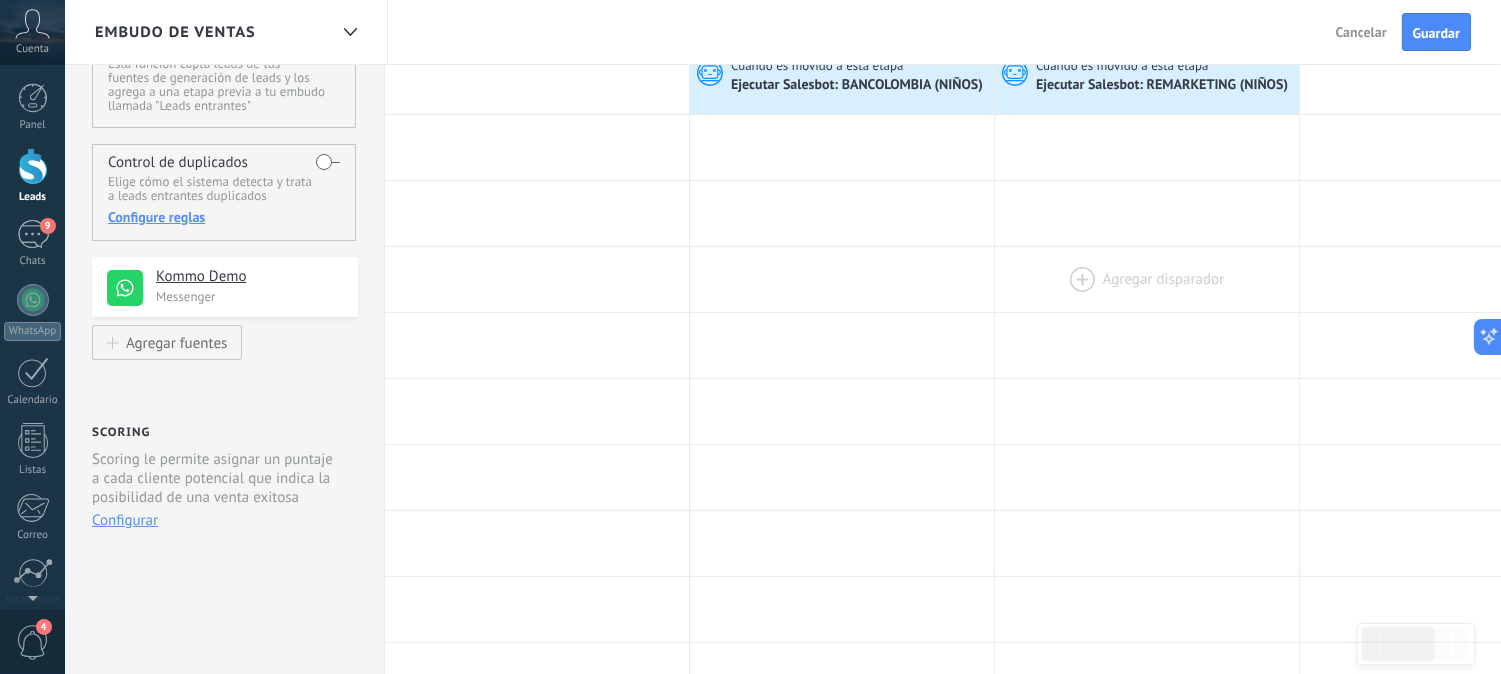 scroll, scrollTop: 0, scrollLeft: 0, axis: both 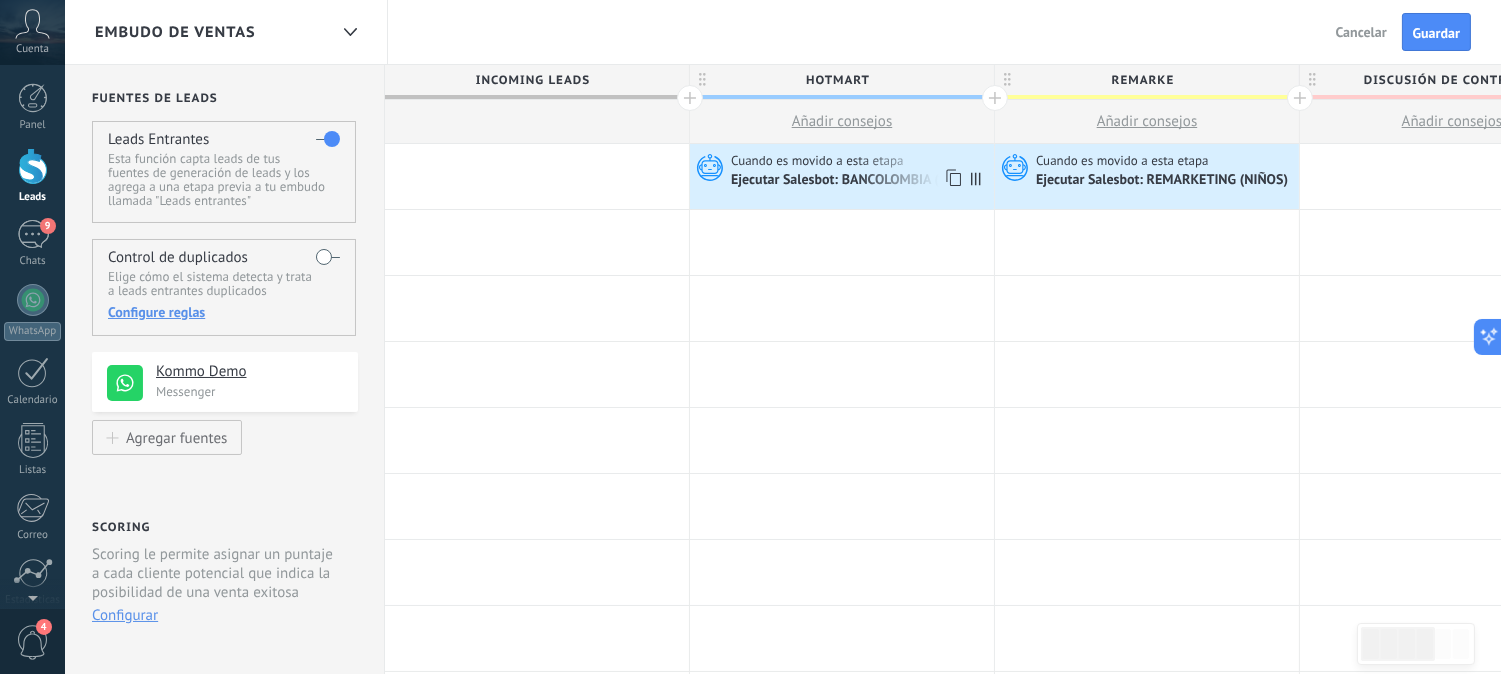 click on "Ejecutar Salesbot: BANCOLOMBIA (NIÑOS)" at bounding box center (858, 181) 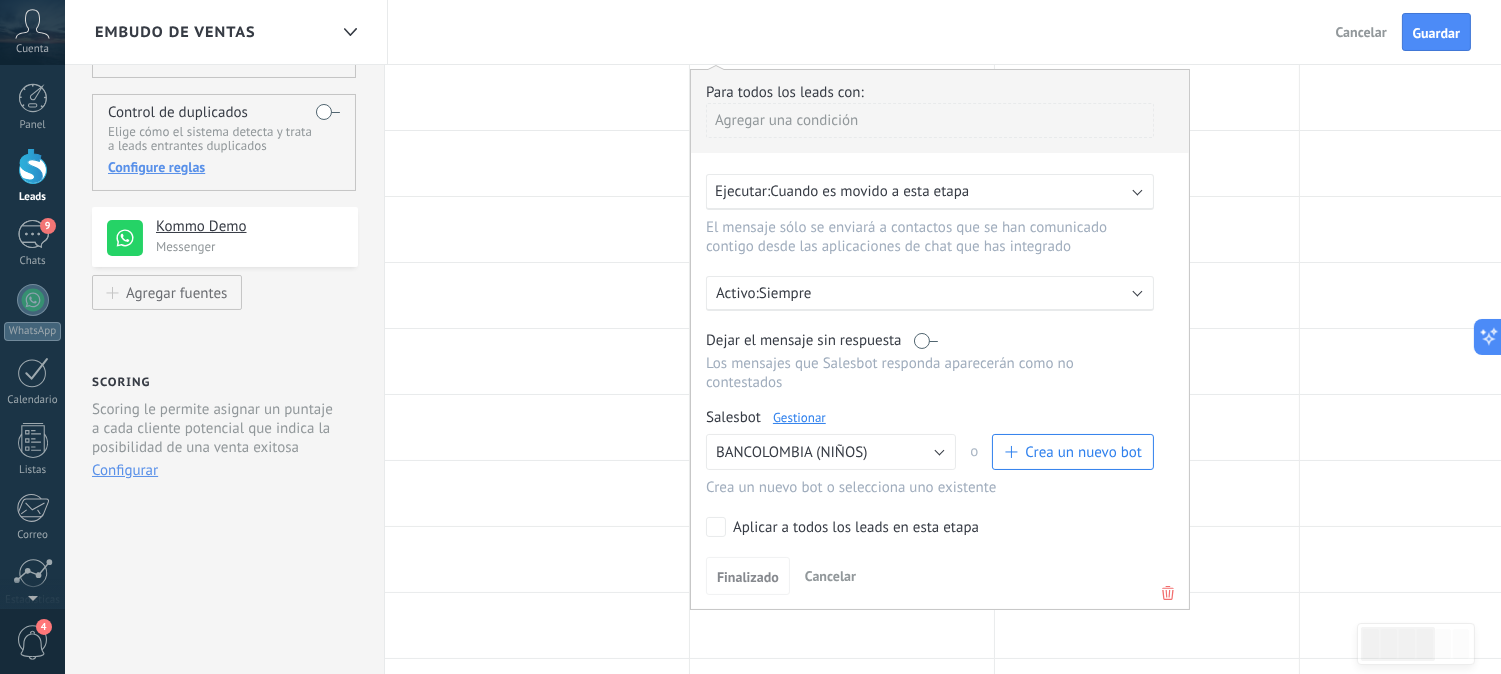 scroll, scrollTop: 444, scrollLeft: 0, axis: vertical 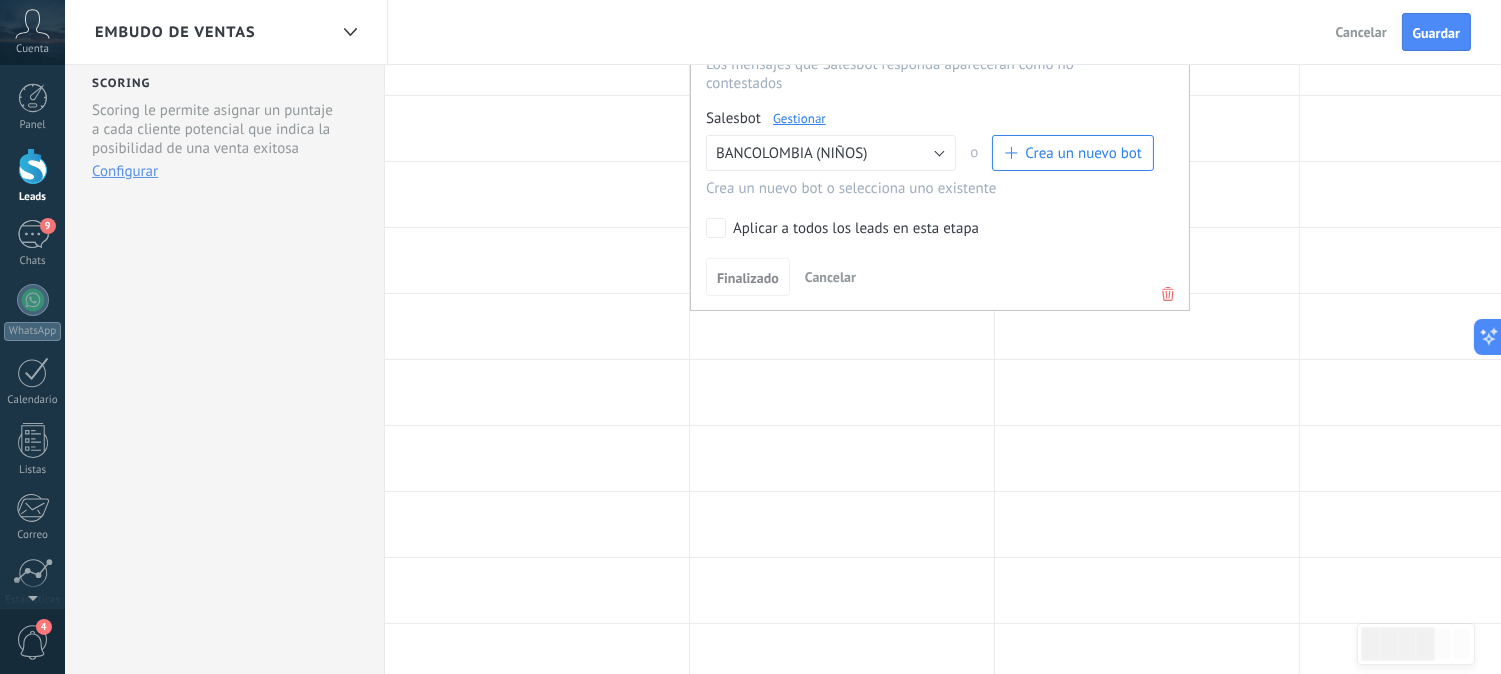 click at bounding box center [1168, 294] 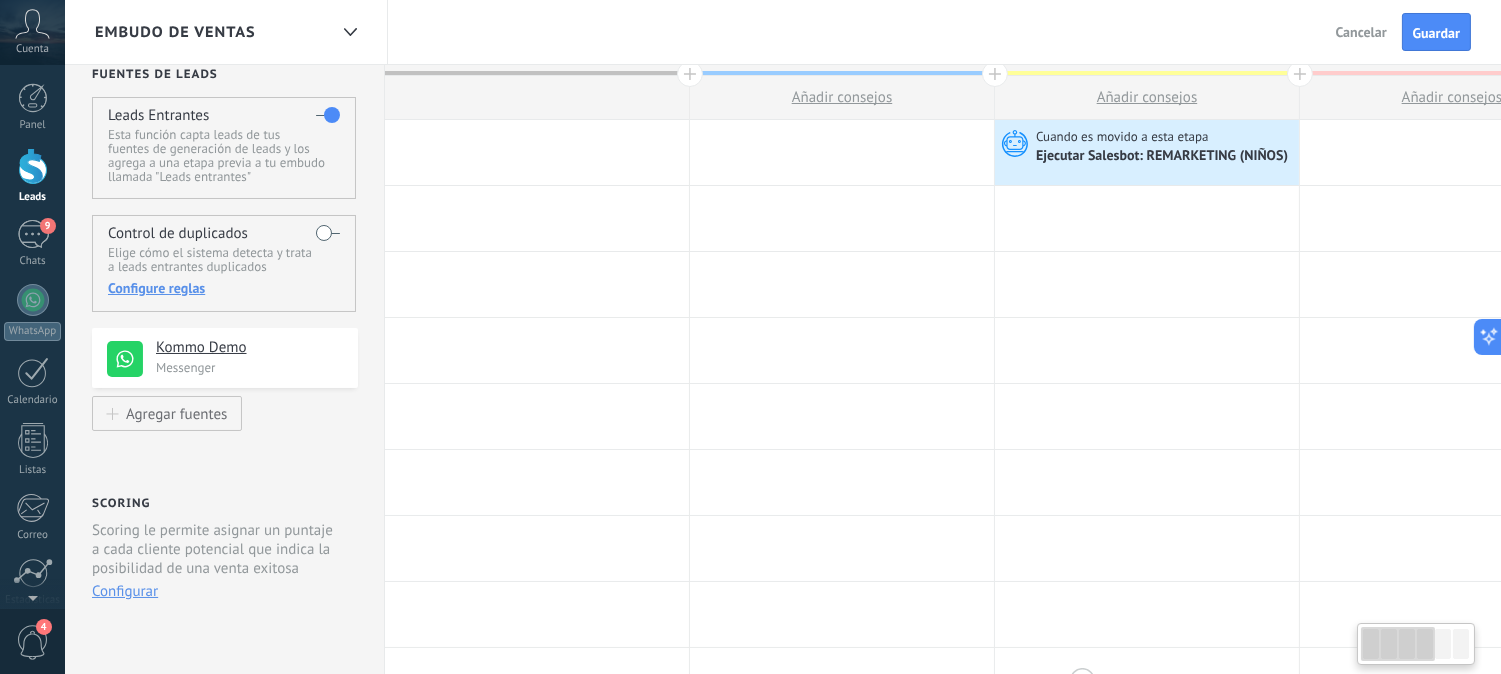 scroll, scrollTop: 0, scrollLeft: 0, axis: both 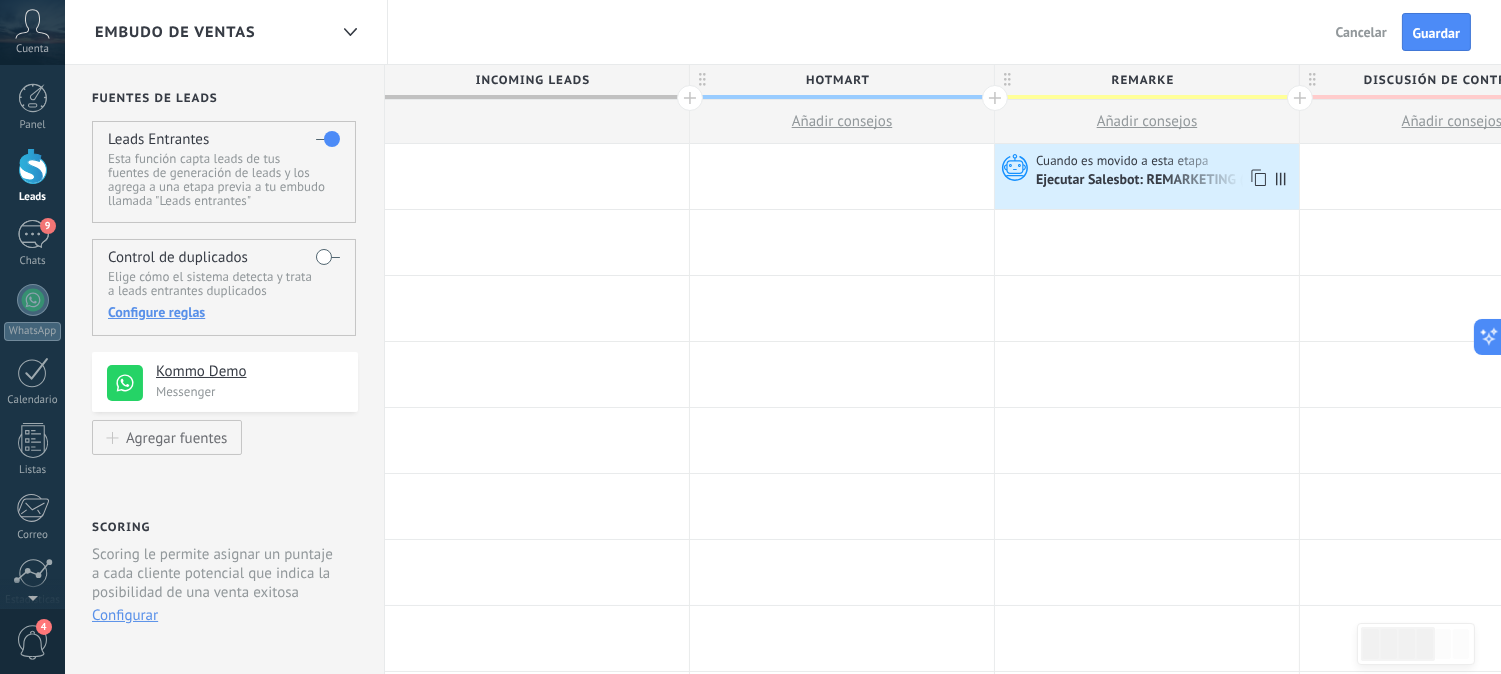 click on "Cuando es movido a esta etapa" at bounding box center [1124, 161] 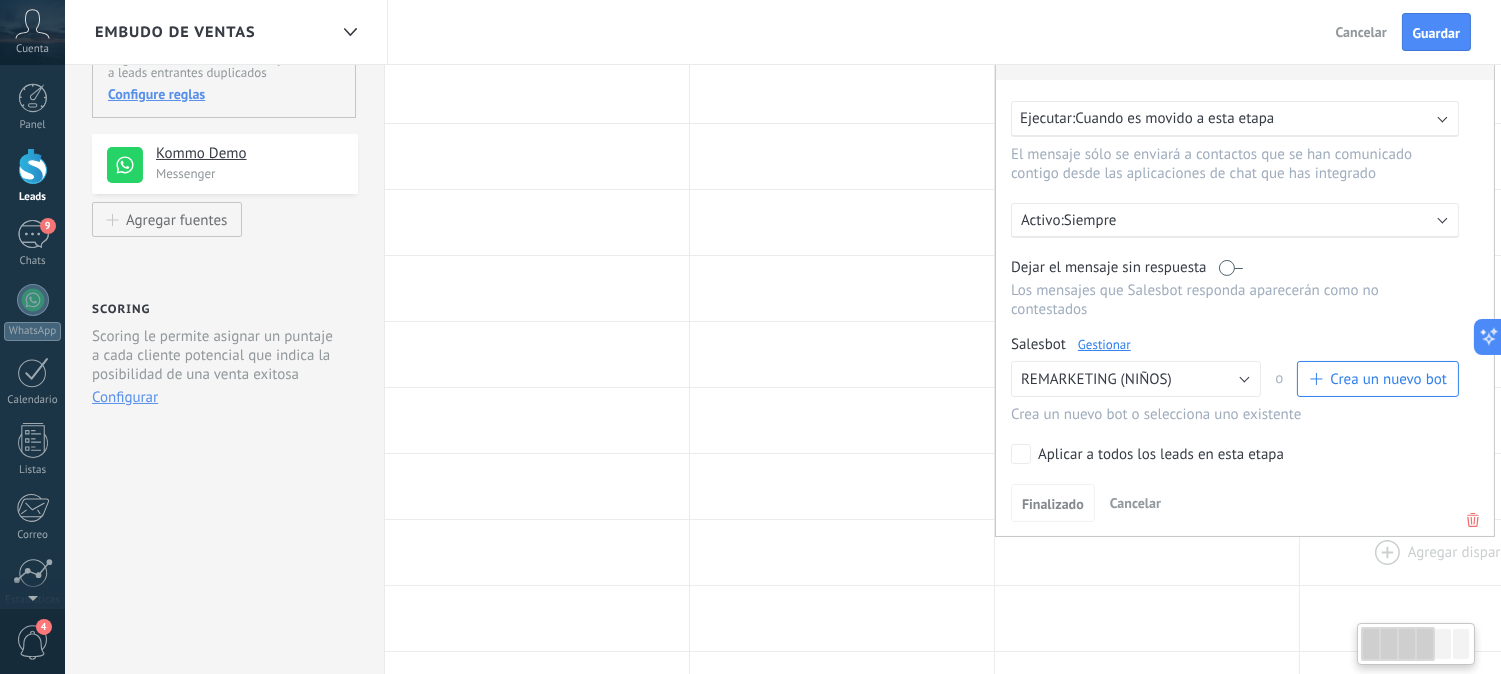 scroll, scrollTop: 222, scrollLeft: 0, axis: vertical 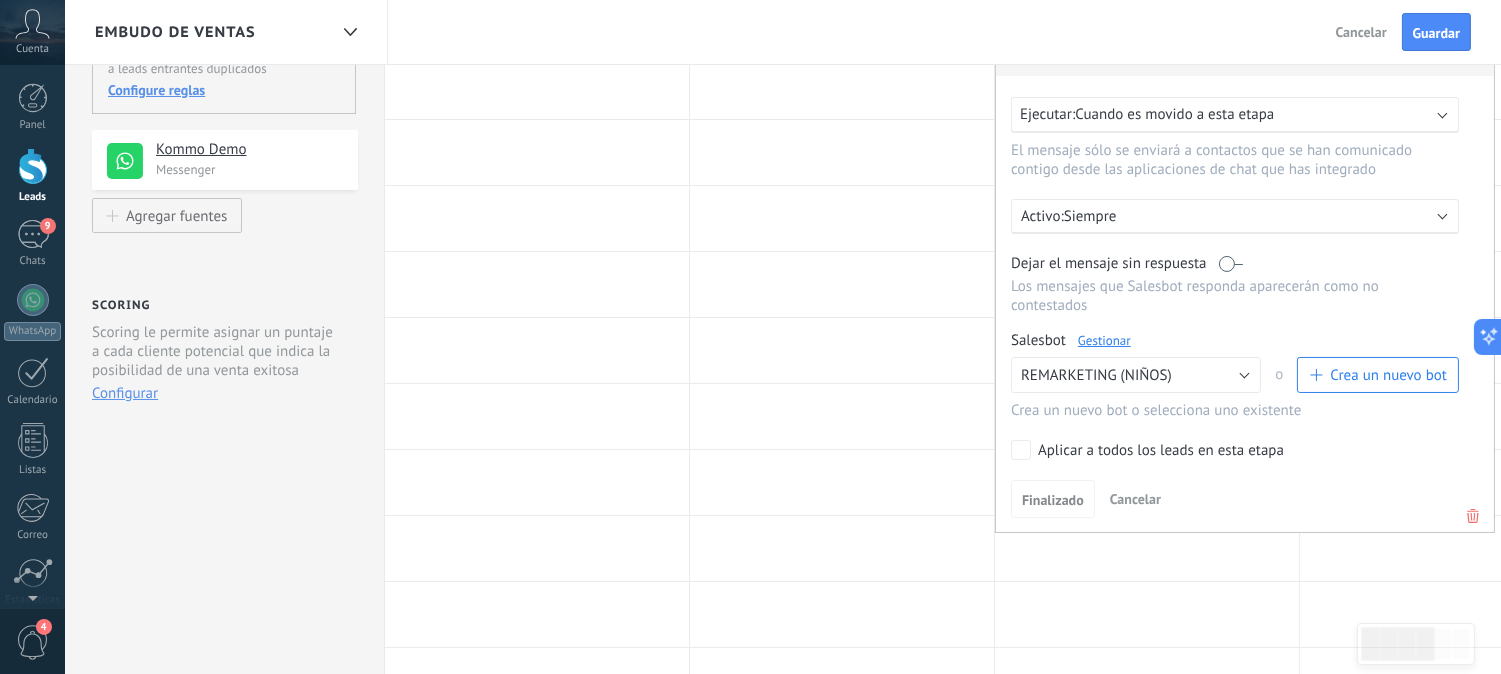 click at bounding box center (1473, 516) 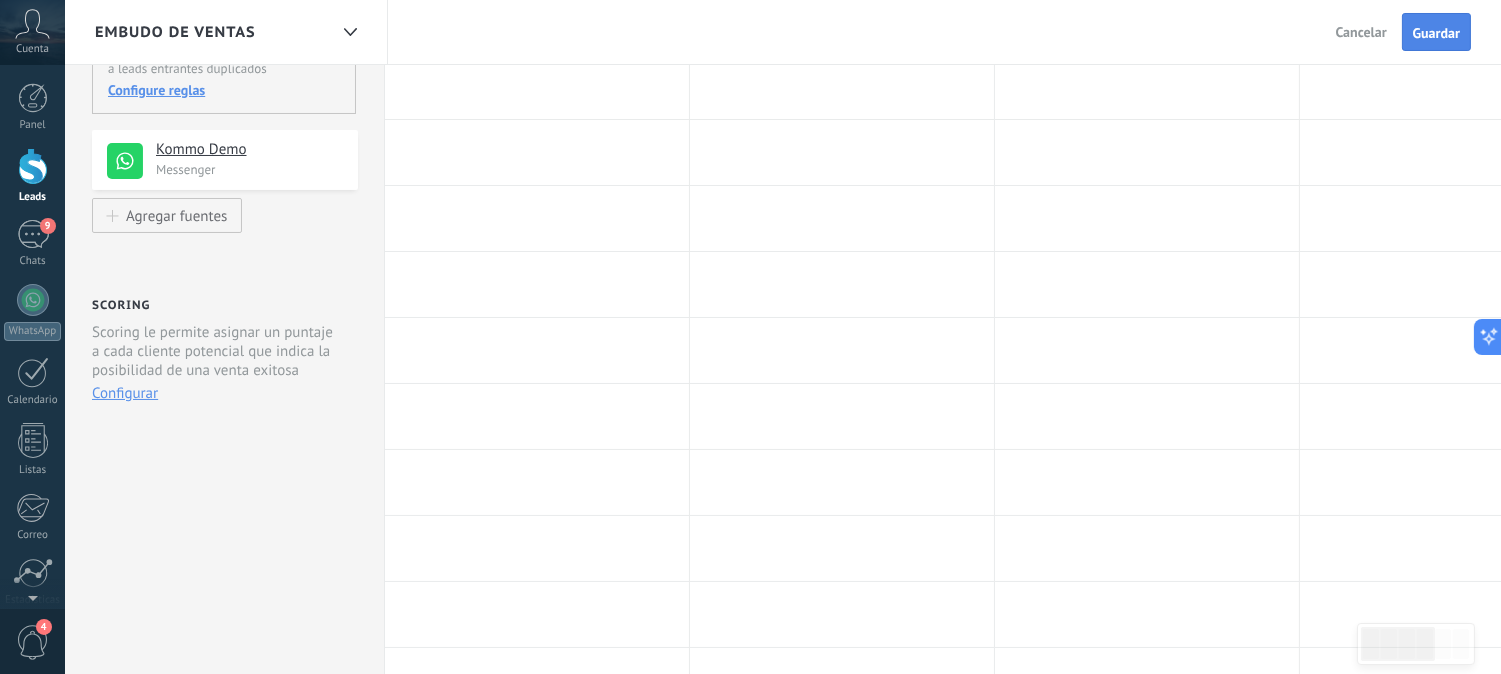 click on "Guardar" at bounding box center (1436, 33) 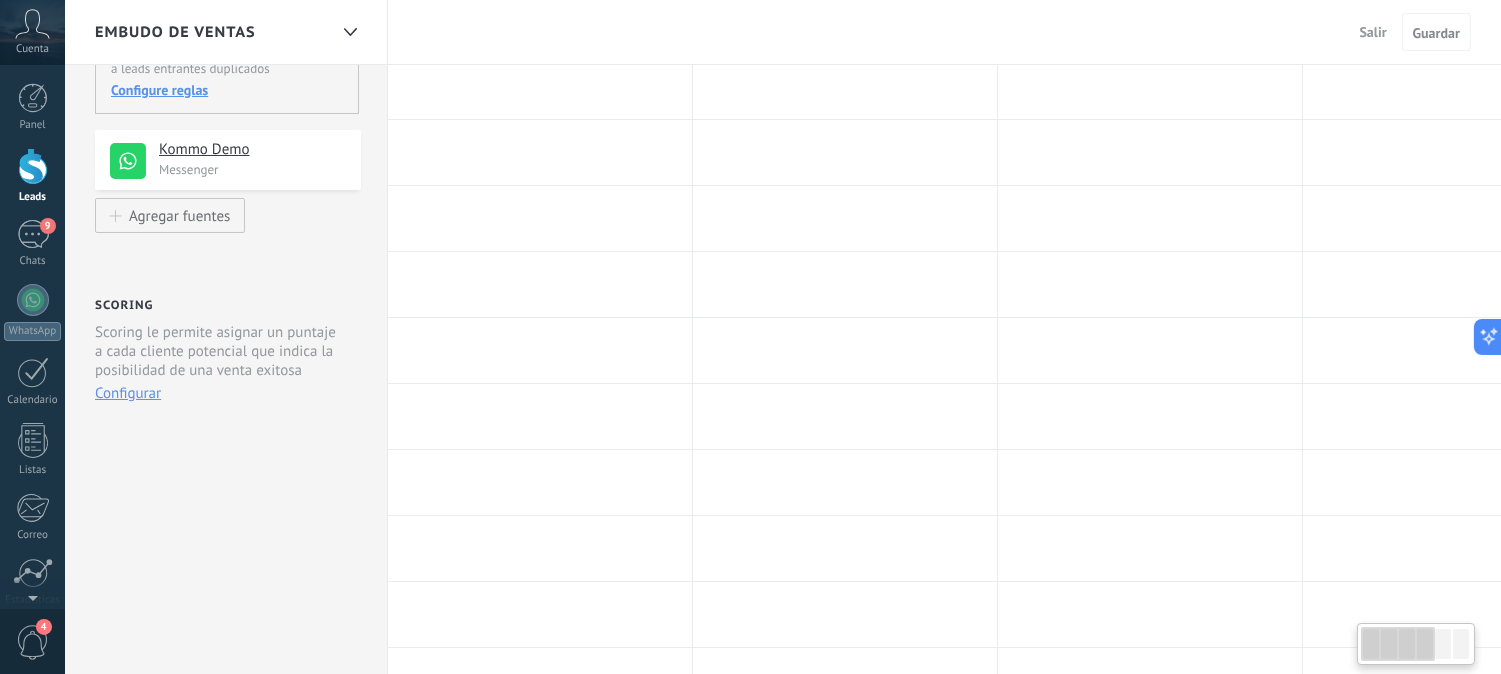 scroll, scrollTop: 0, scrollLeft: 0, axis: both 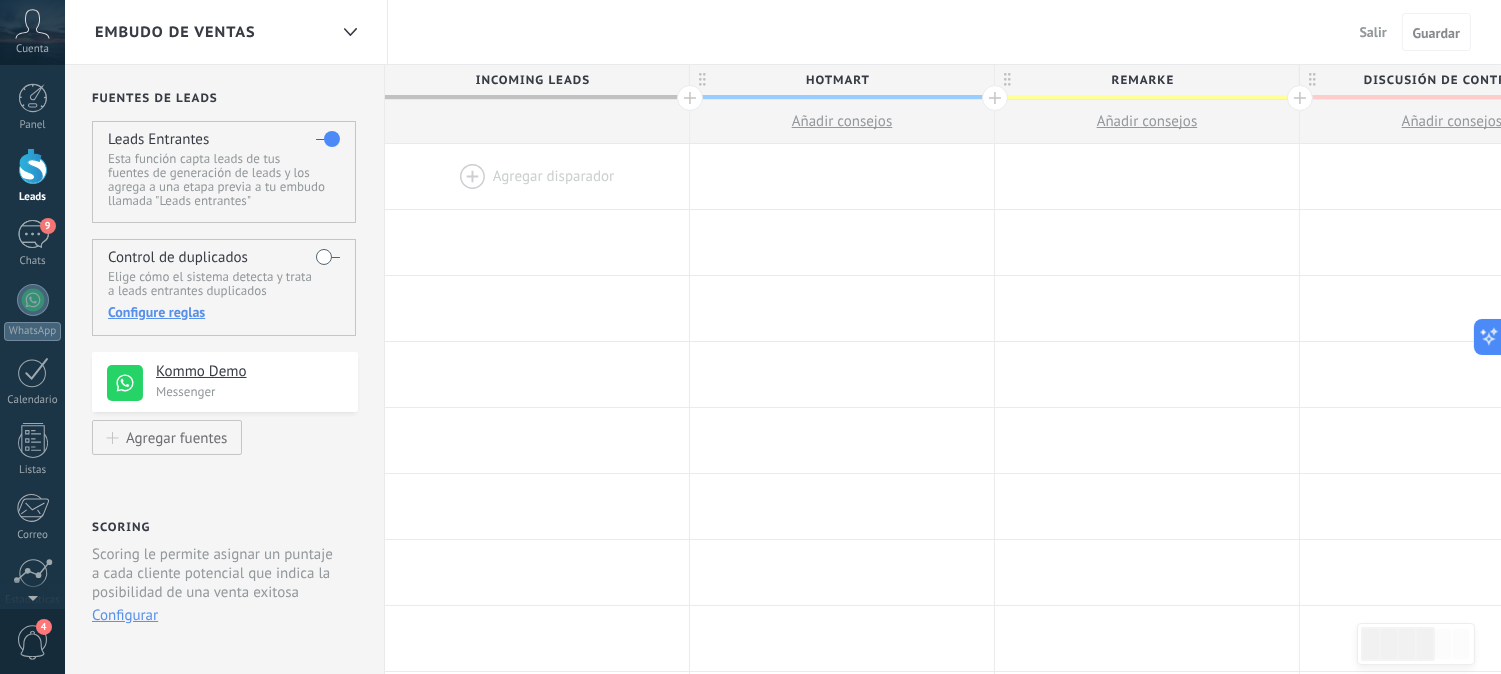 click at bounding box center [537, 176] 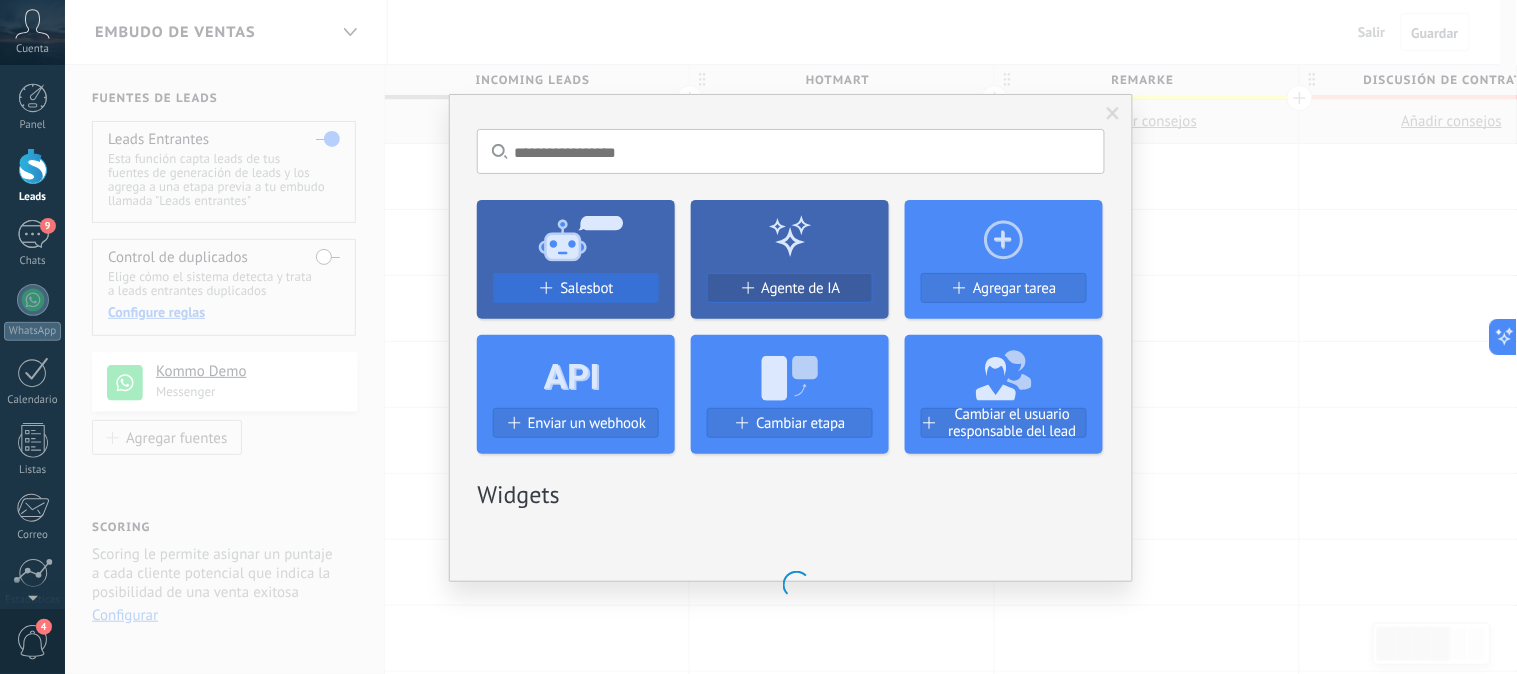 click on "Salesbot" at bounding box center (586, 288) 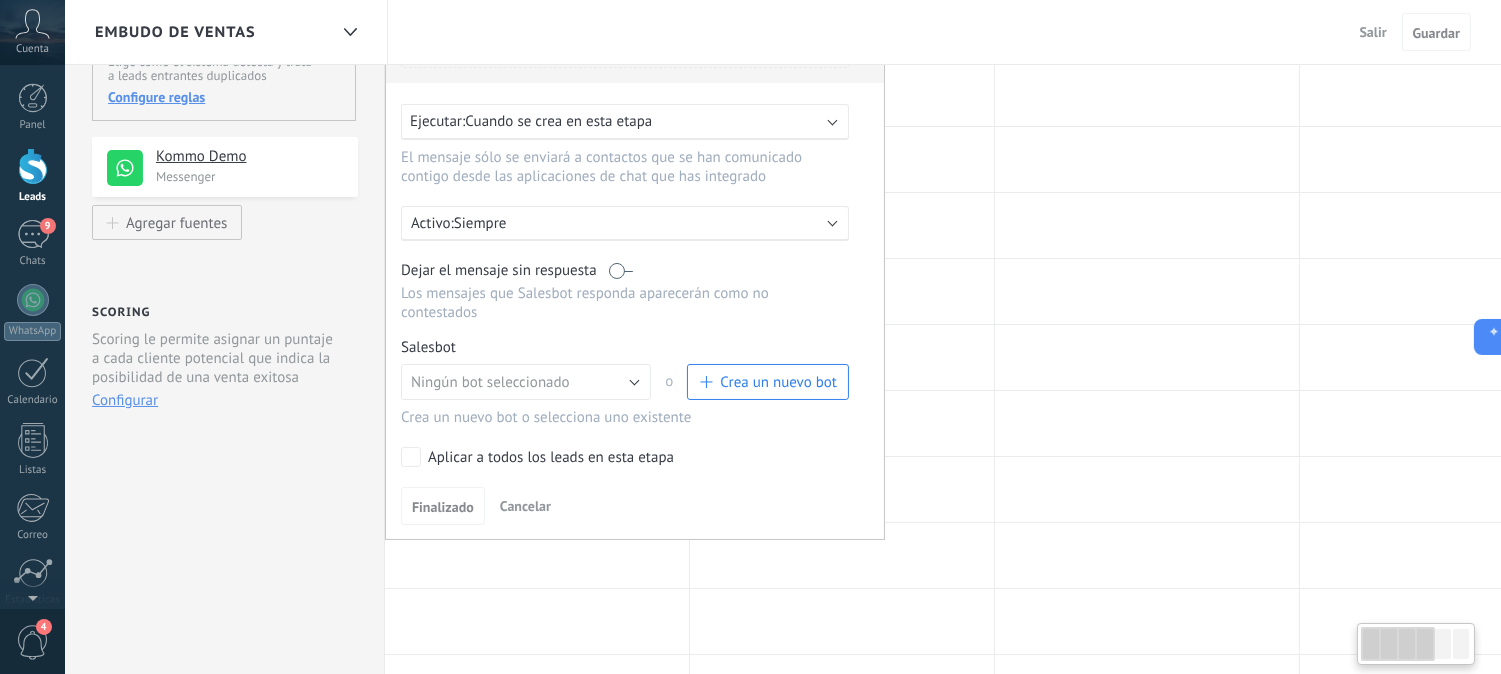 scroll, scrollTop: 222, scrollLeft: 0, axis: vertical 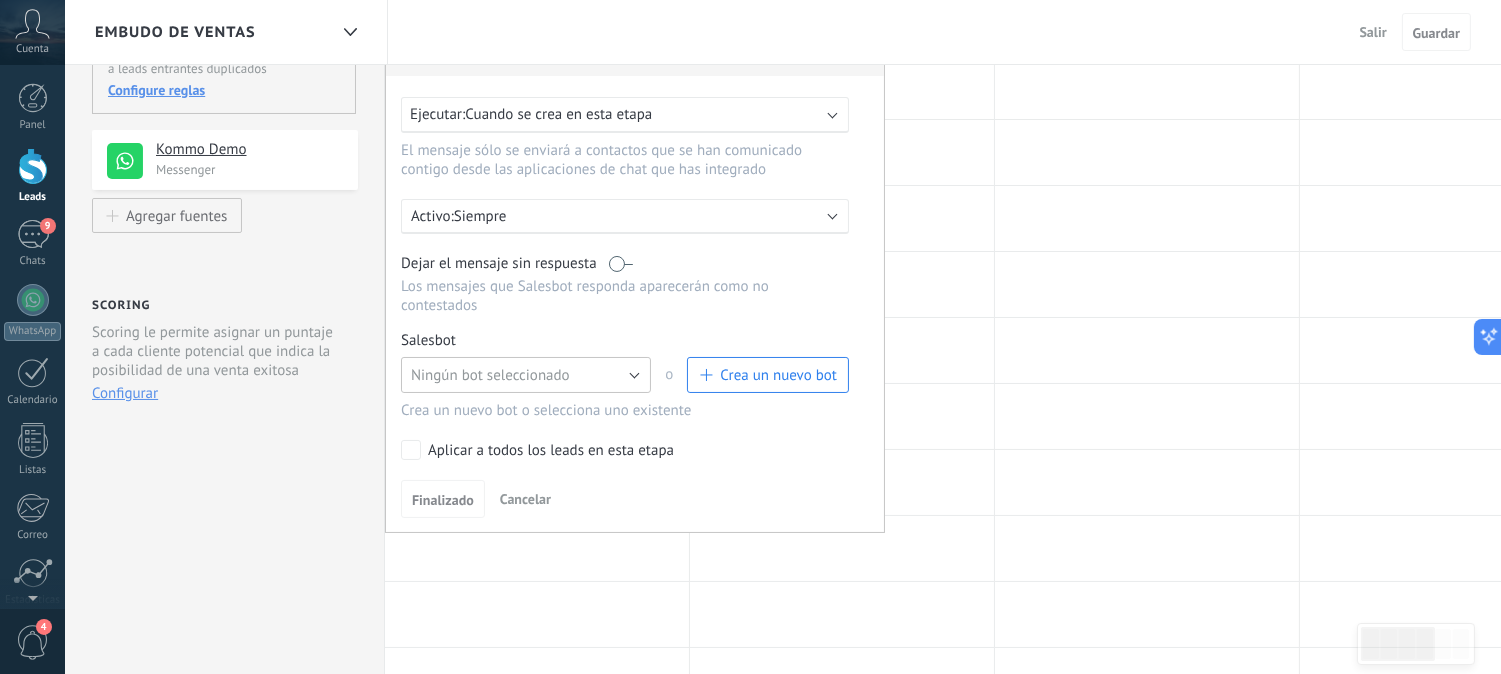 click on "Ningún bot seleccionado" at bounding box center (526, 375) 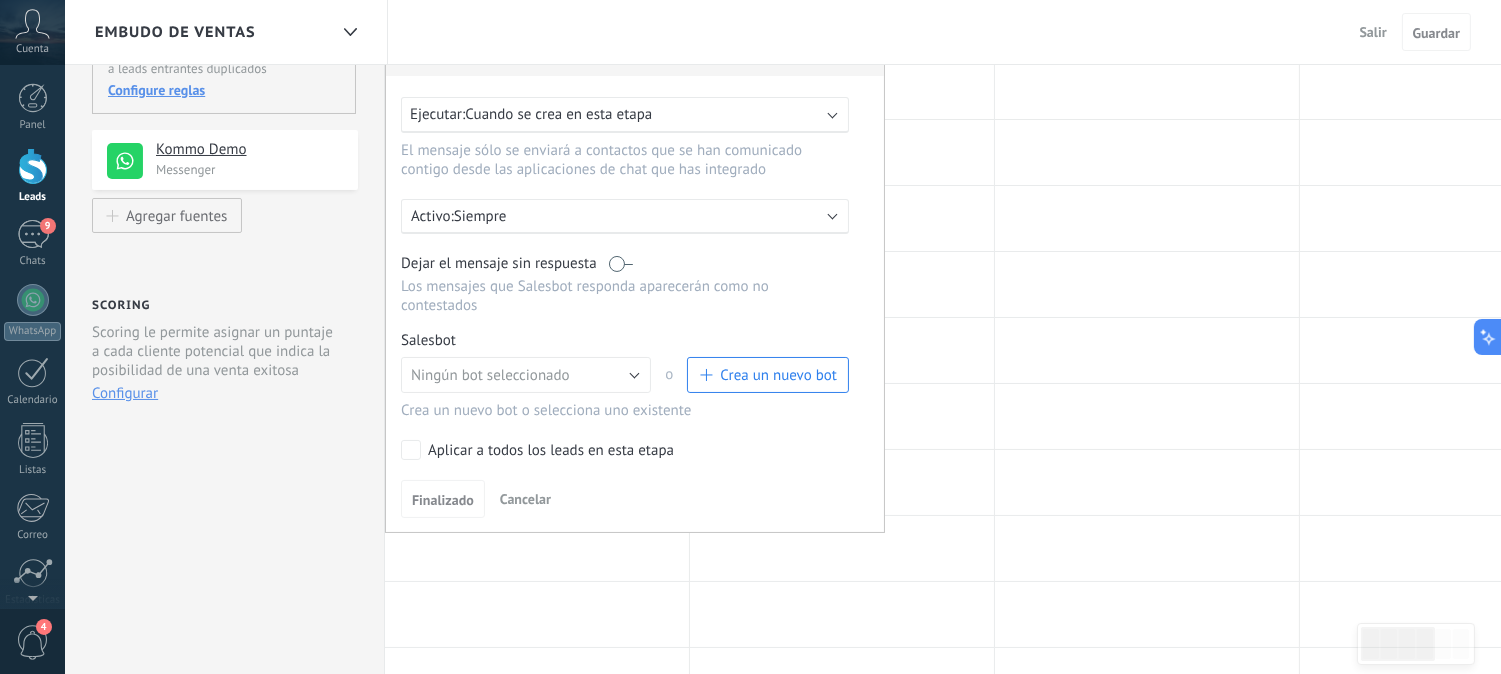click on "Salir" at bounding box center [1373, 32] 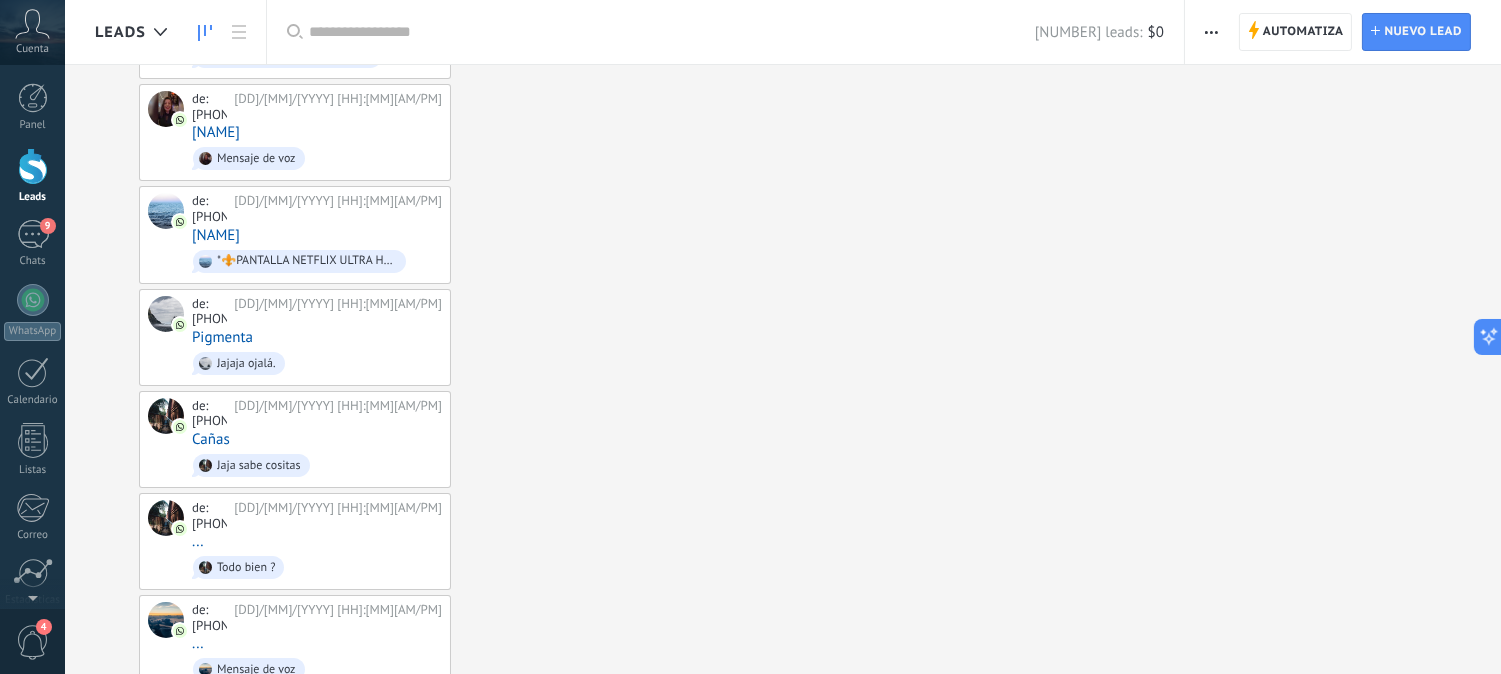 scroll, scrollTop: 0, scrollLeft: 0, axis: both 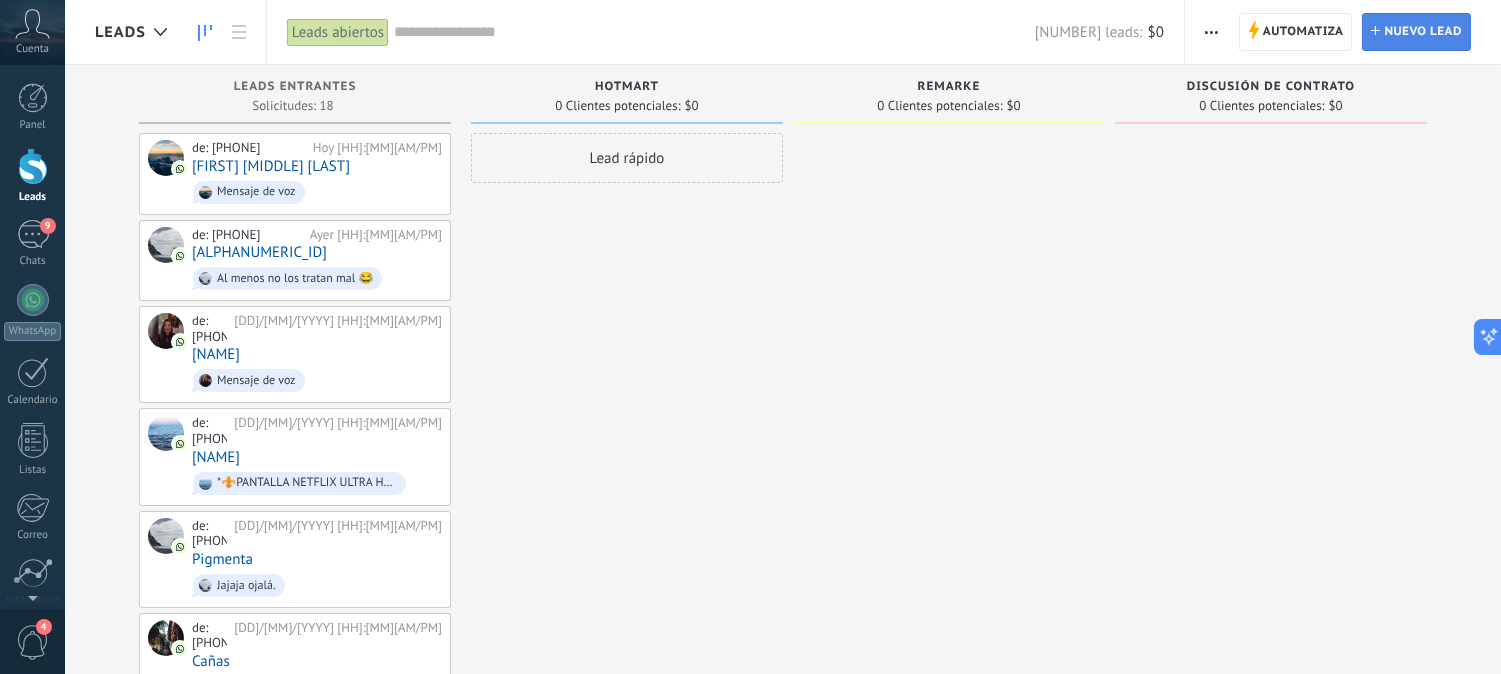 click on "Nuevo lead" at bounding box center (1423, 32) 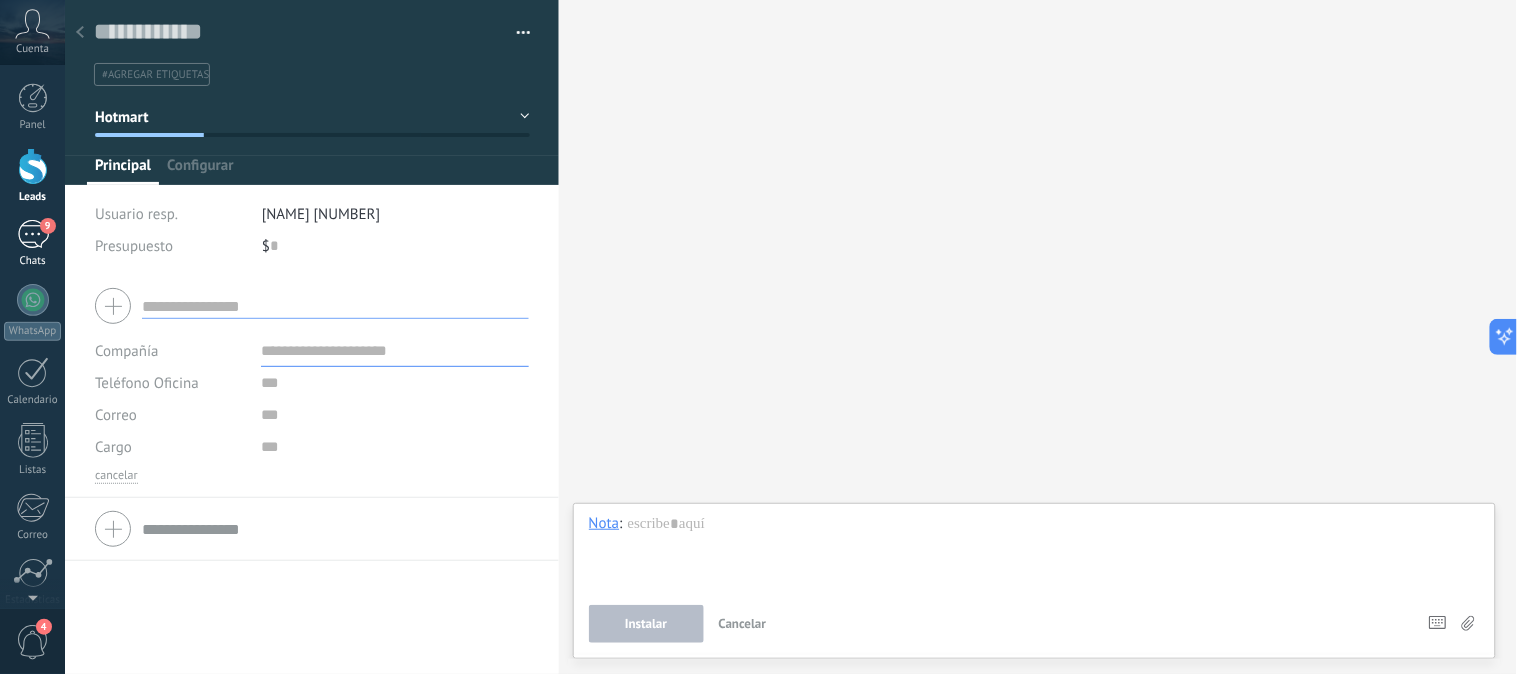 click on "Chats" at bounding box center (33, 261) 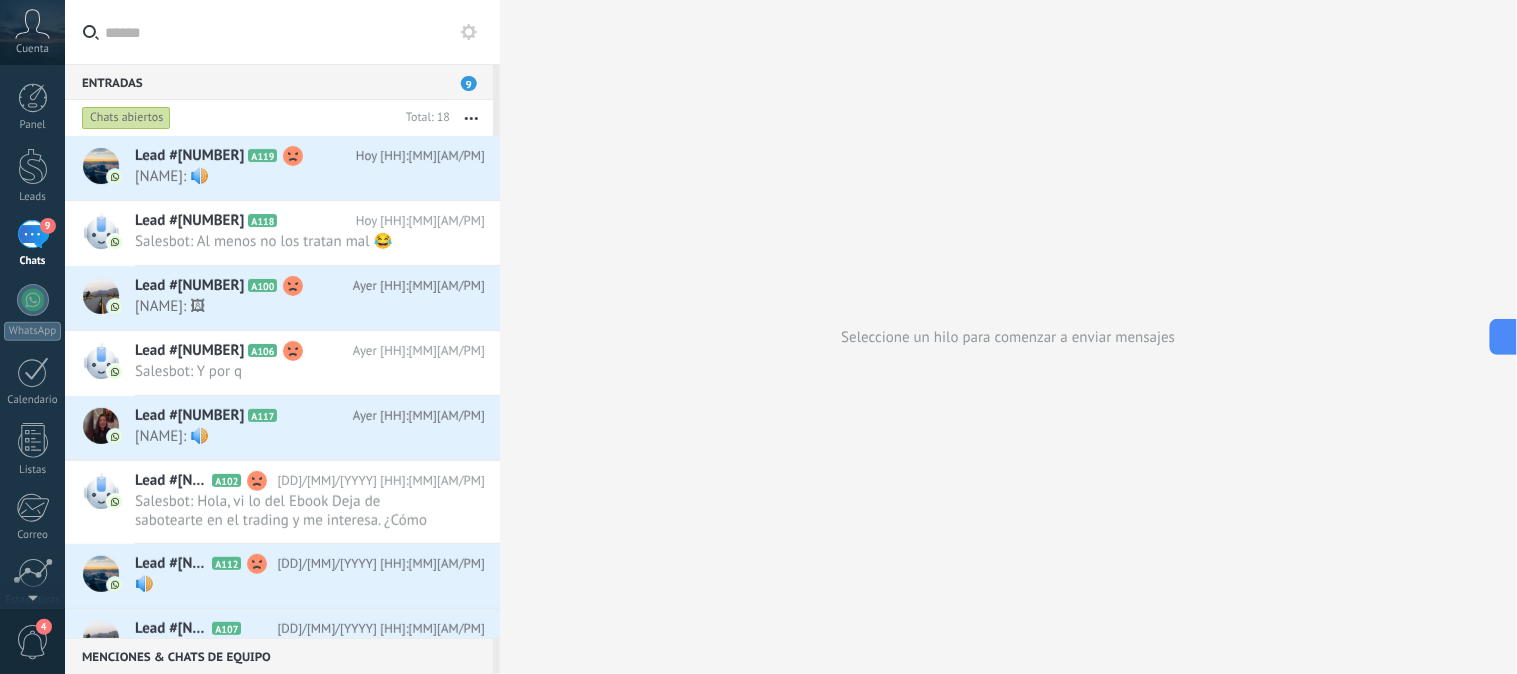 click on "9" at bounding box center [33, 234] 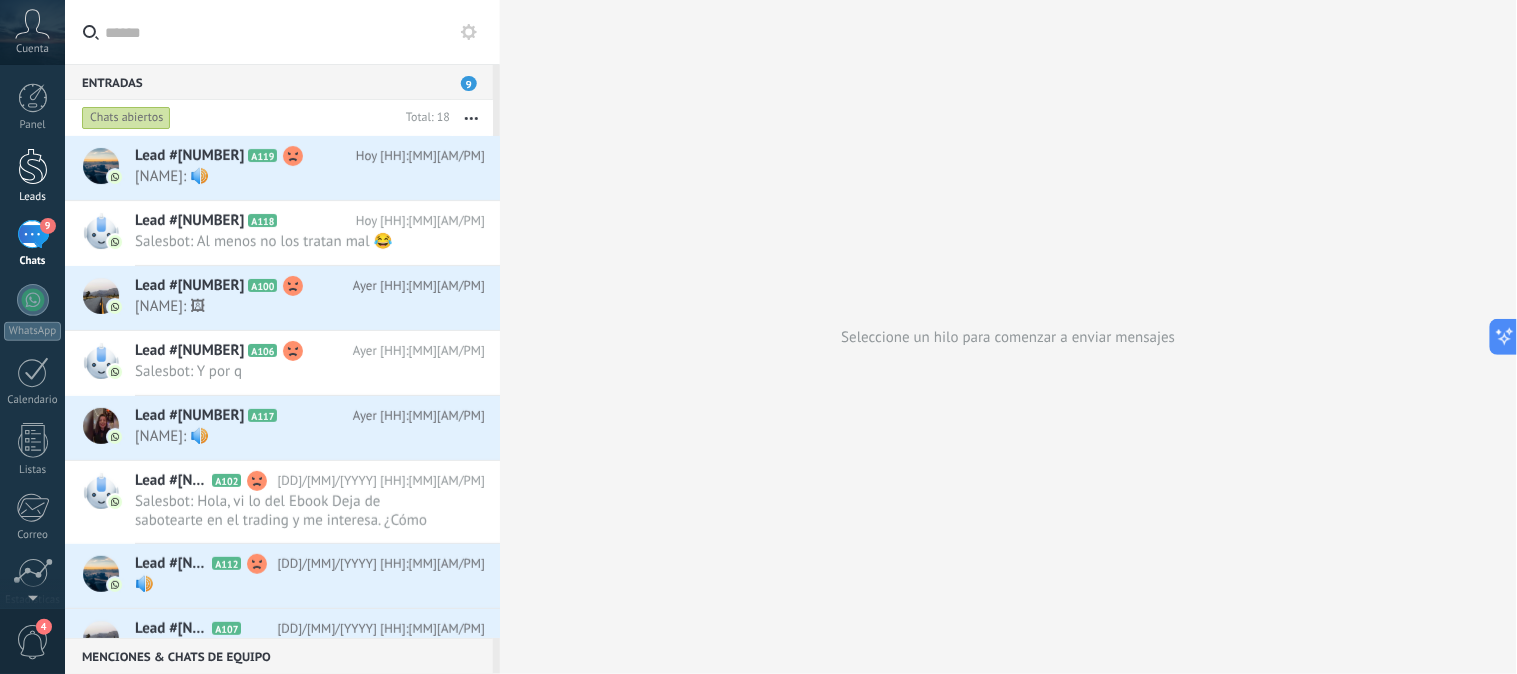 click at bounding box center [33, 166] 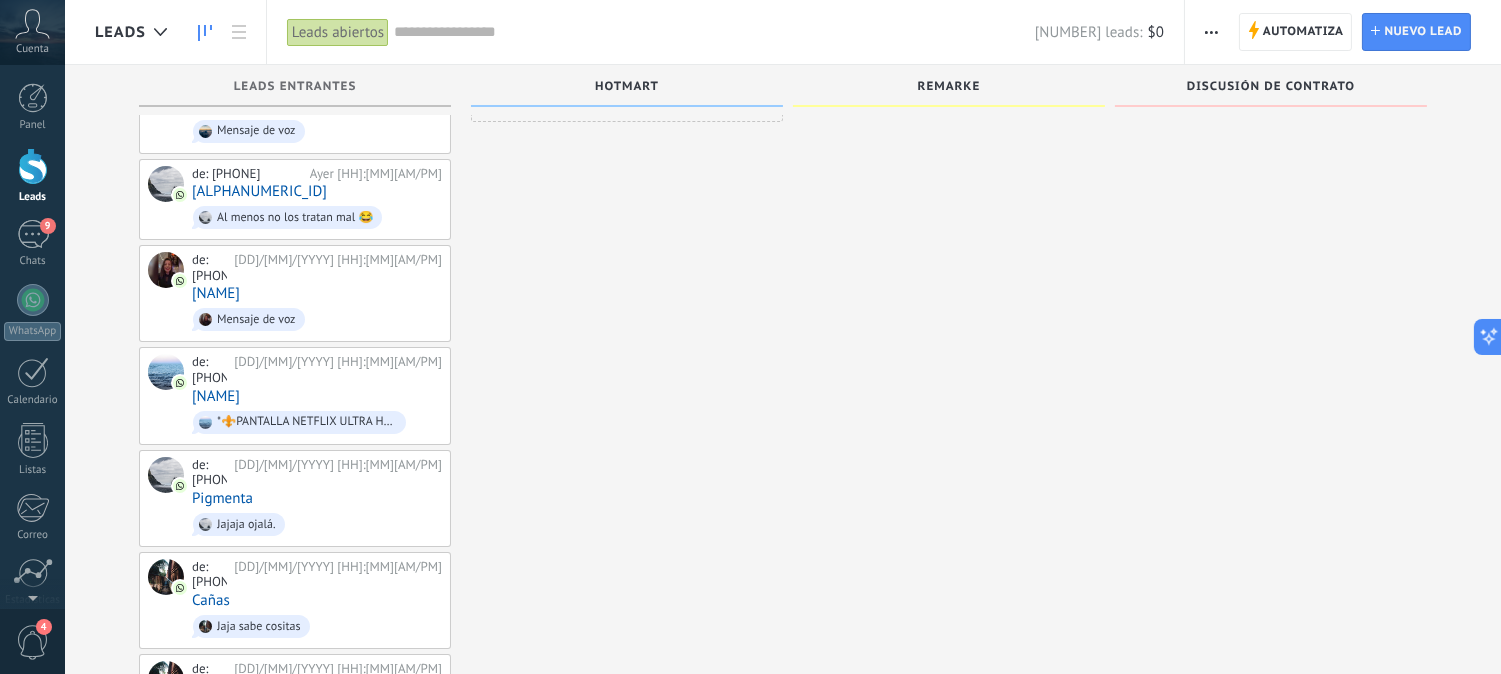 scroll, scrollTop: 0, scrollLeft: 0, axis: both 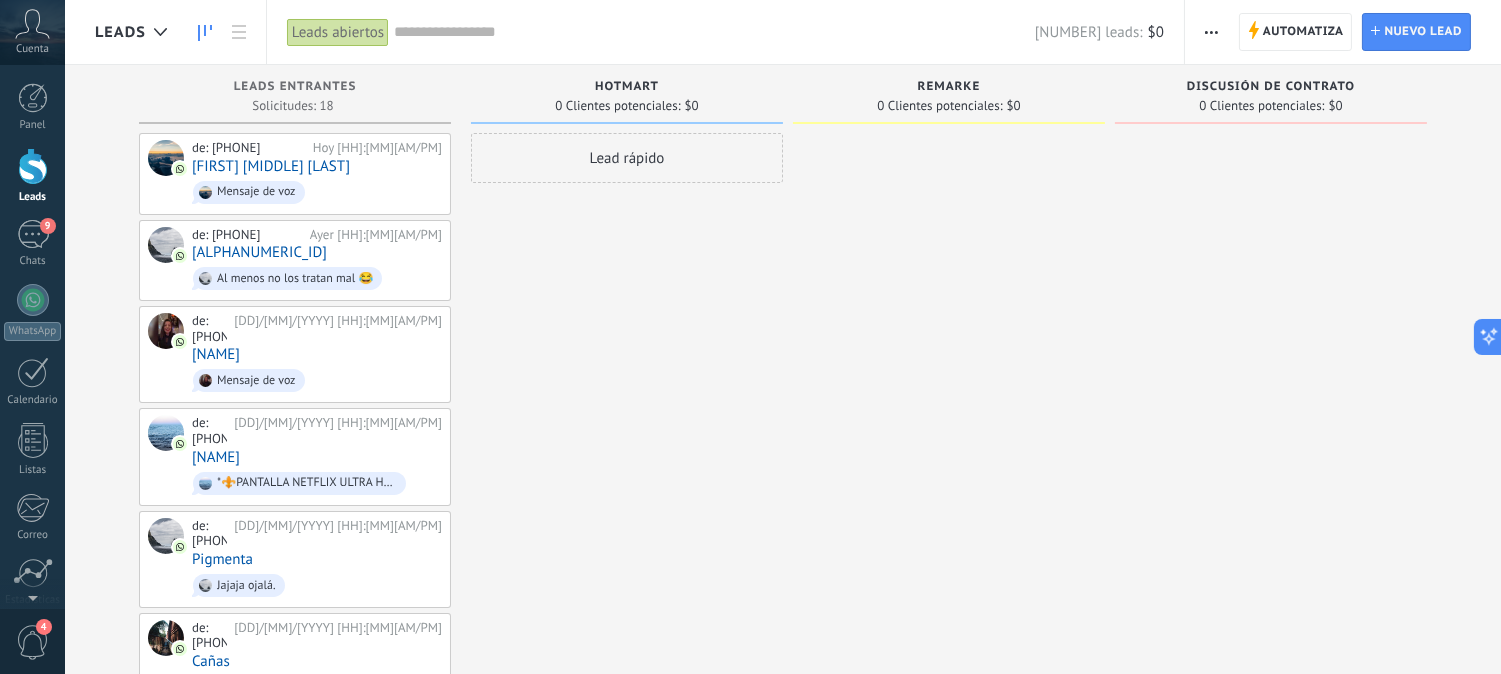 click at bounding box center (1211, 32) 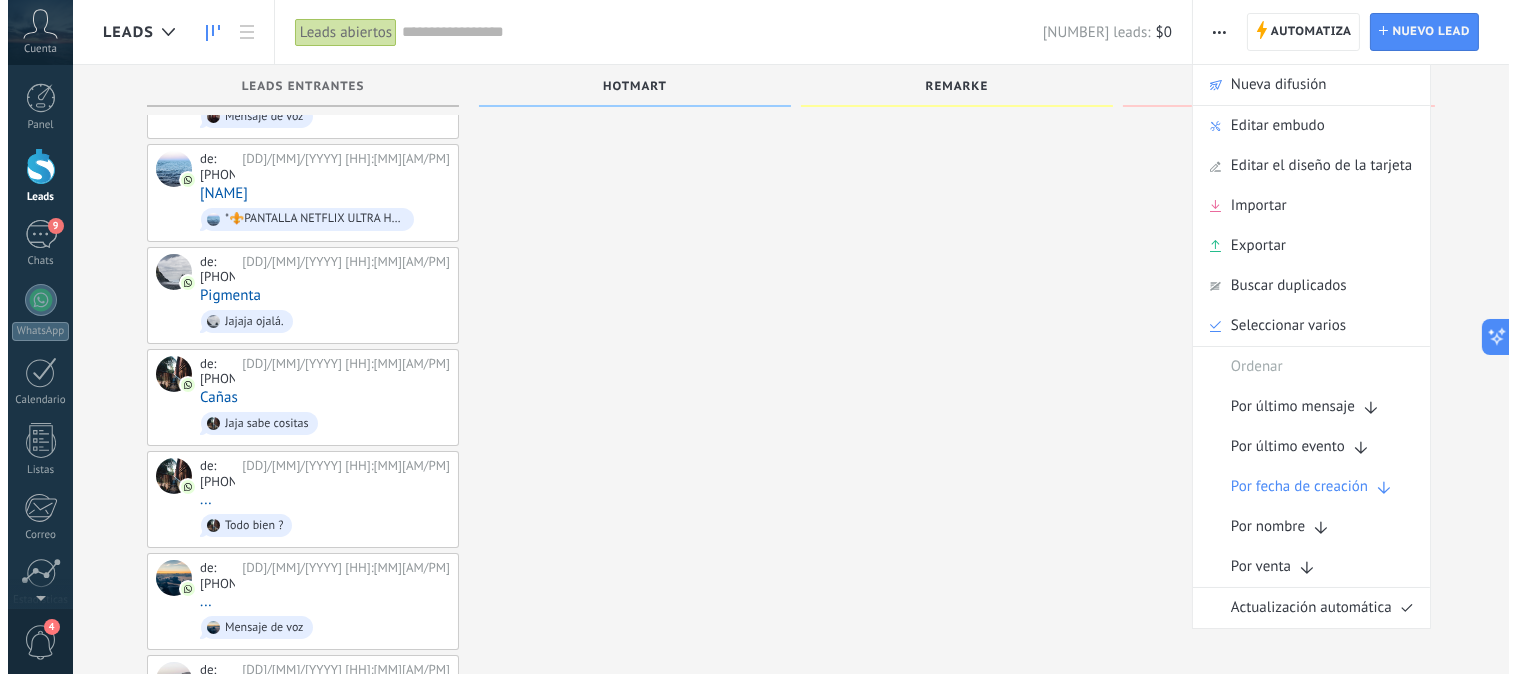 scroll, scrollTop: 0, scrollLeft: 0, axis: both 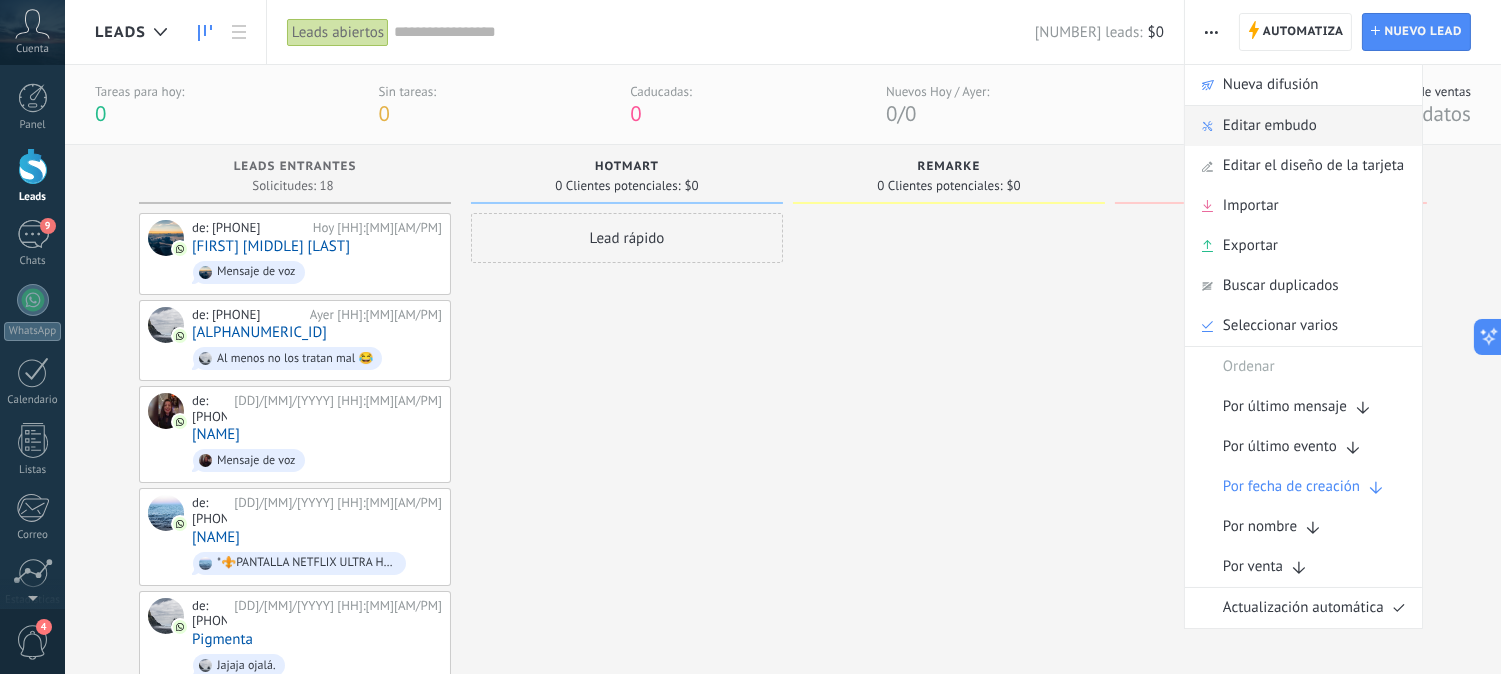 click on "Editar embudo" at bounding box center [1270, 126] 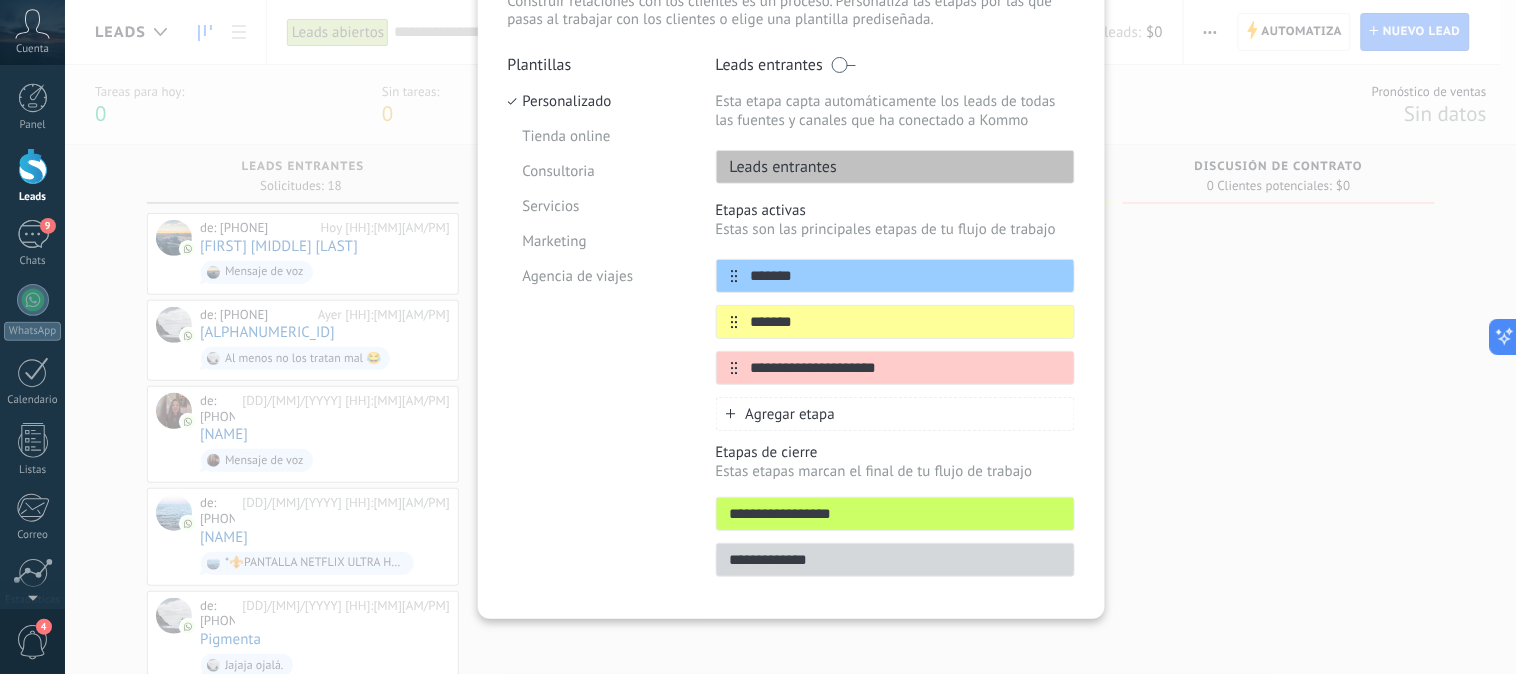 scroll, scrollTop: 171, scrollLeft: 0, axis: vertical 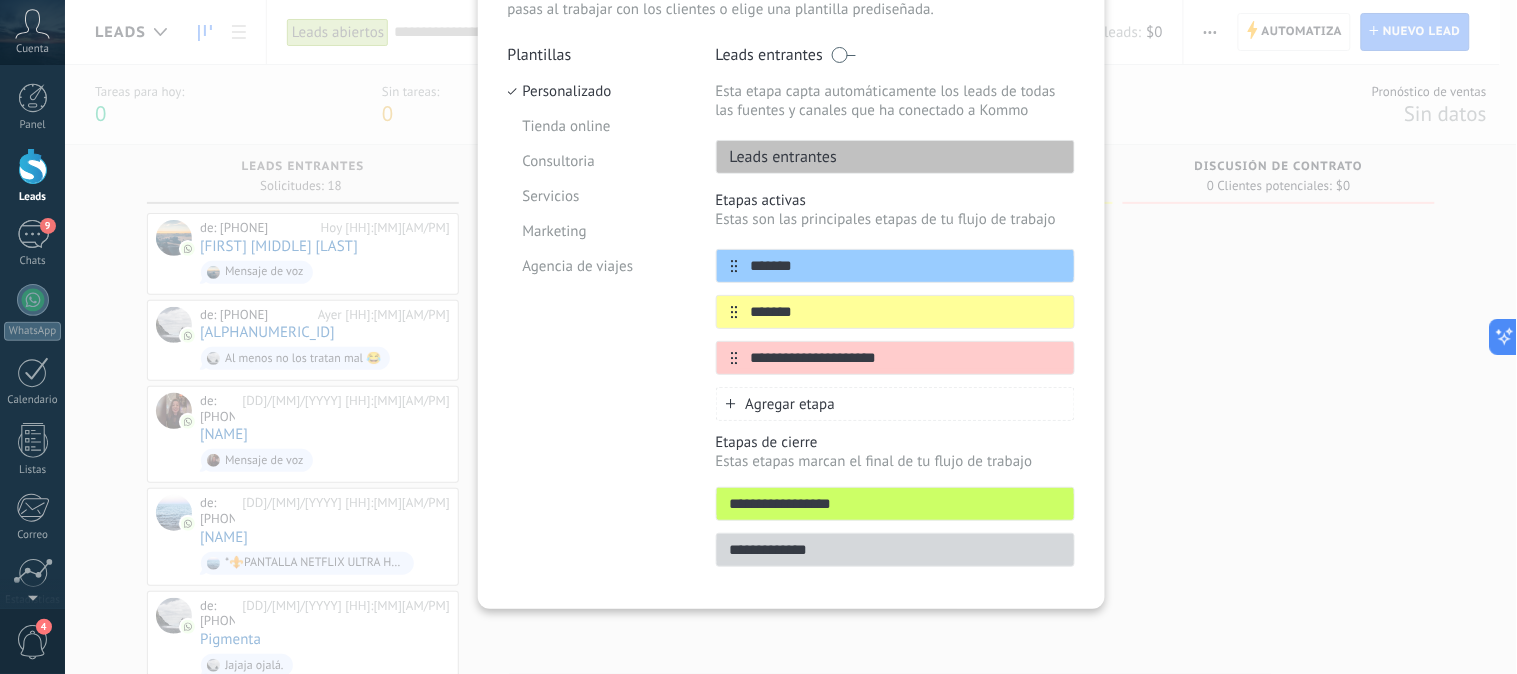 click on "**********" at bounding box center [791, 337] 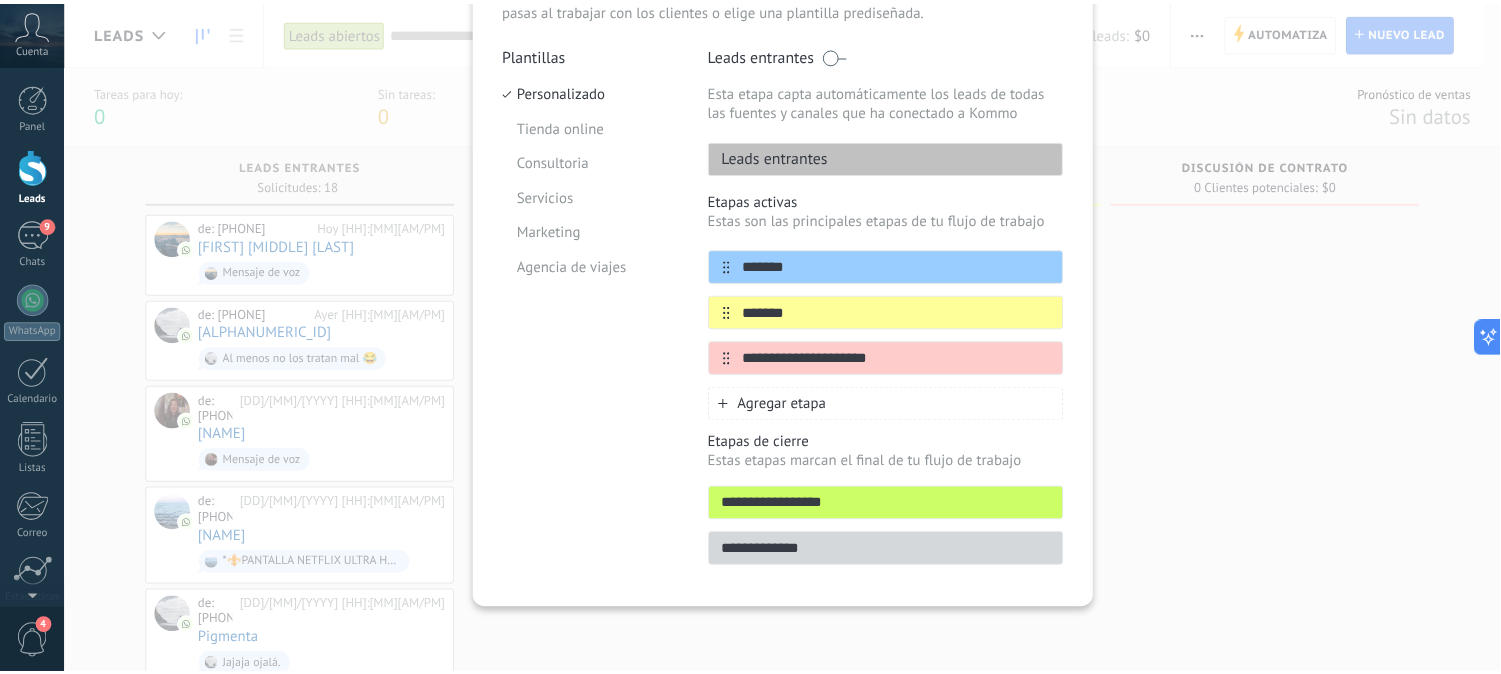 scroll, scrollTop: 0, scrollLeft: 0, axis: both 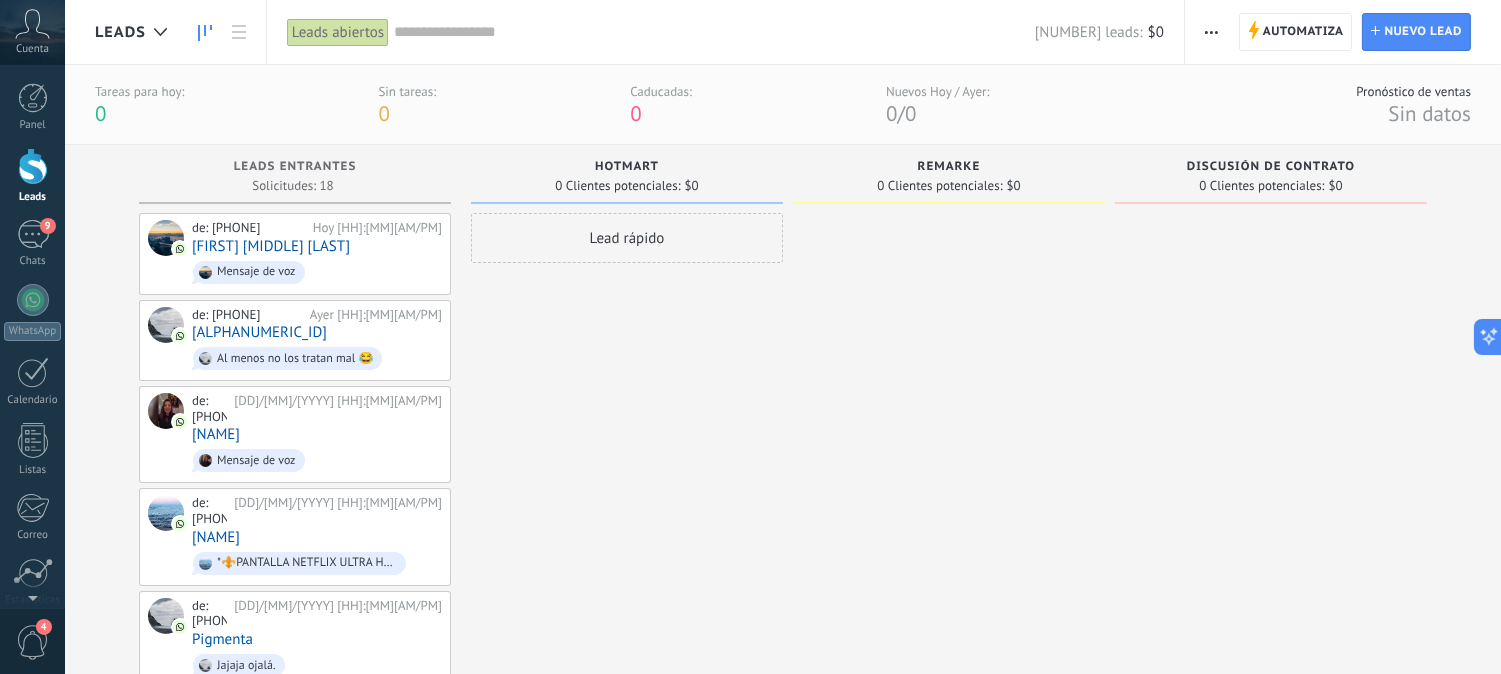 click at bounding box center [1211, 32] 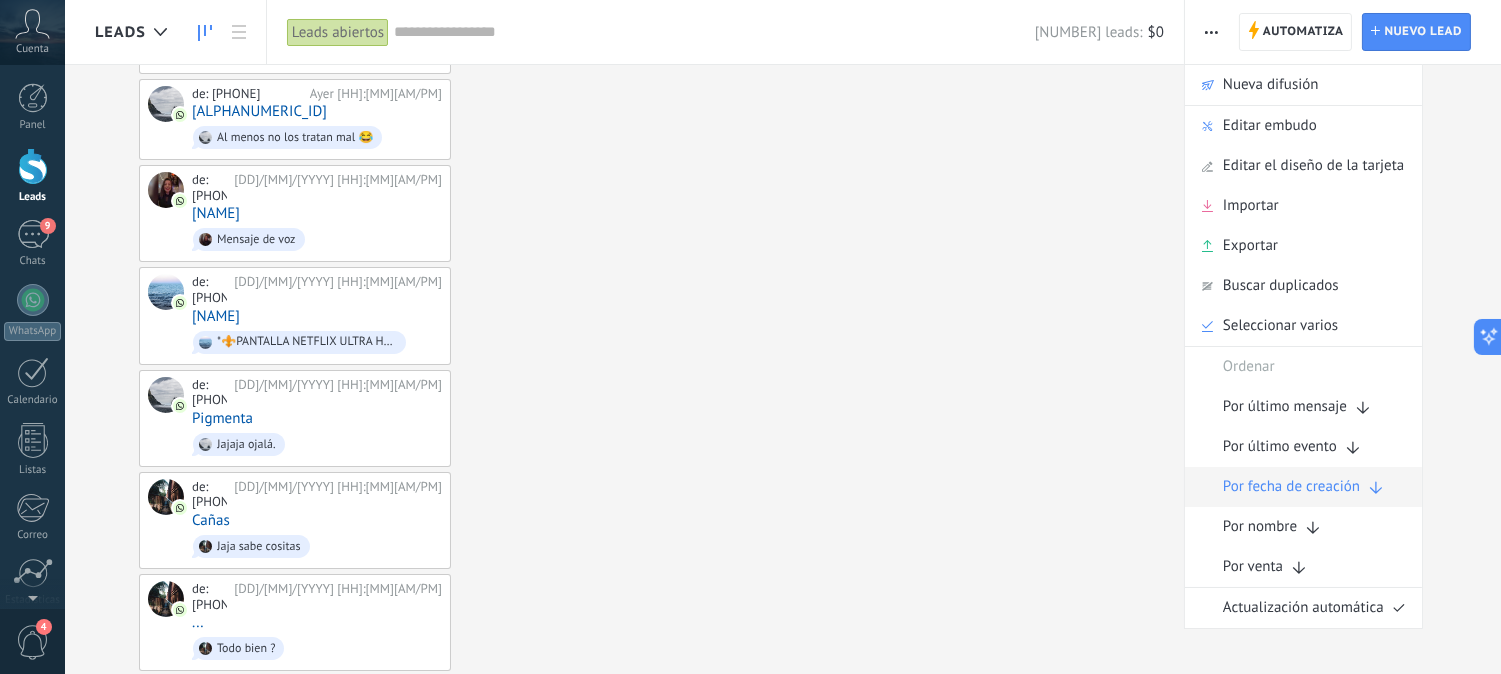 scroll, scrollTop: 0, scrollLeft: 0, axis: both 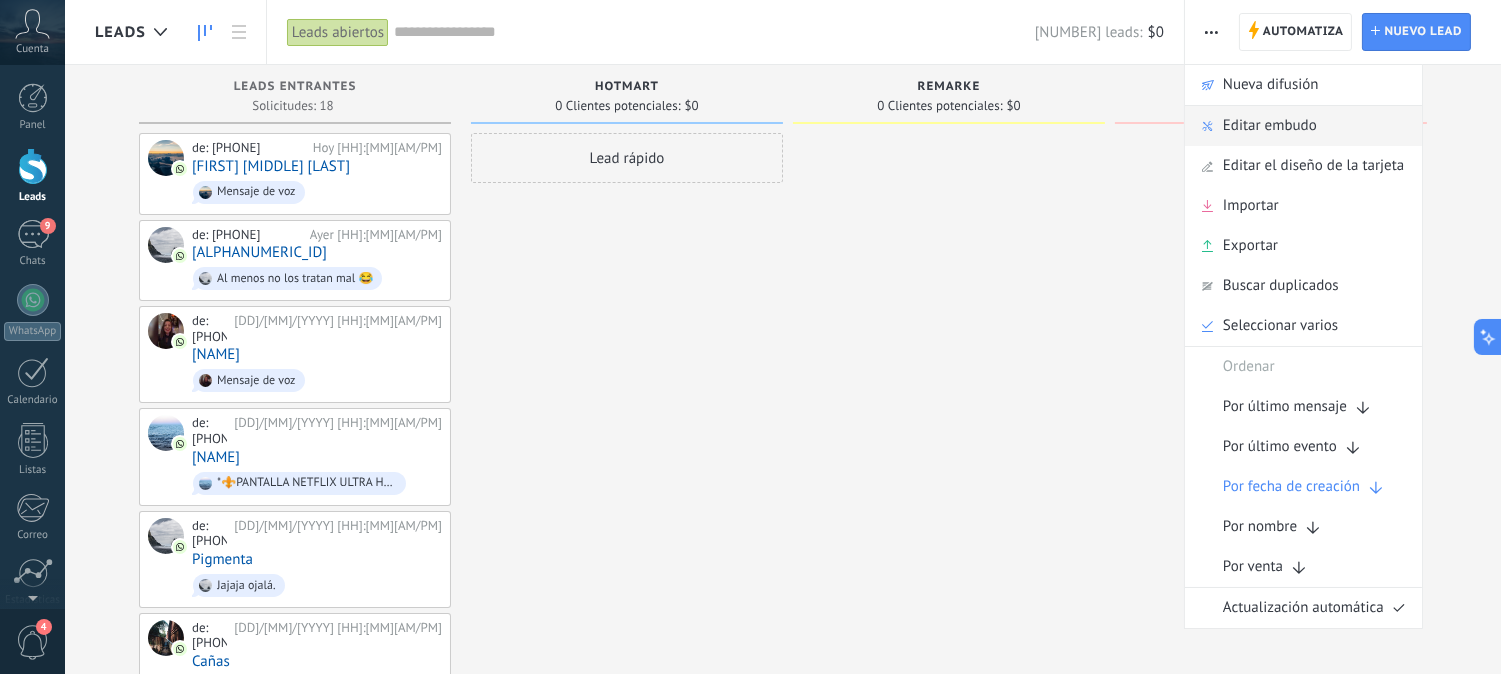 click on "Editar embudo" at bounding box center (1270, 126) 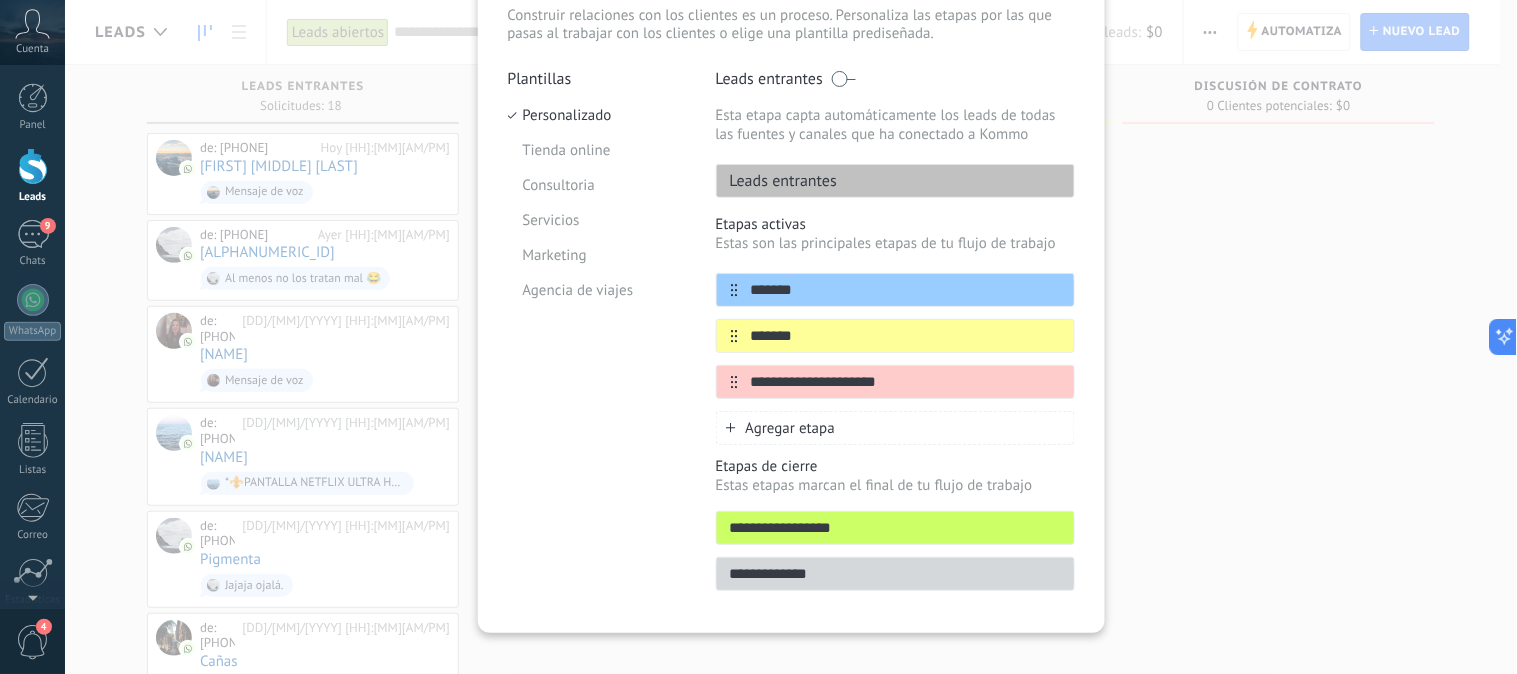 scroll, scrollTop: 171, scrollLeft: 0, axis: vertical 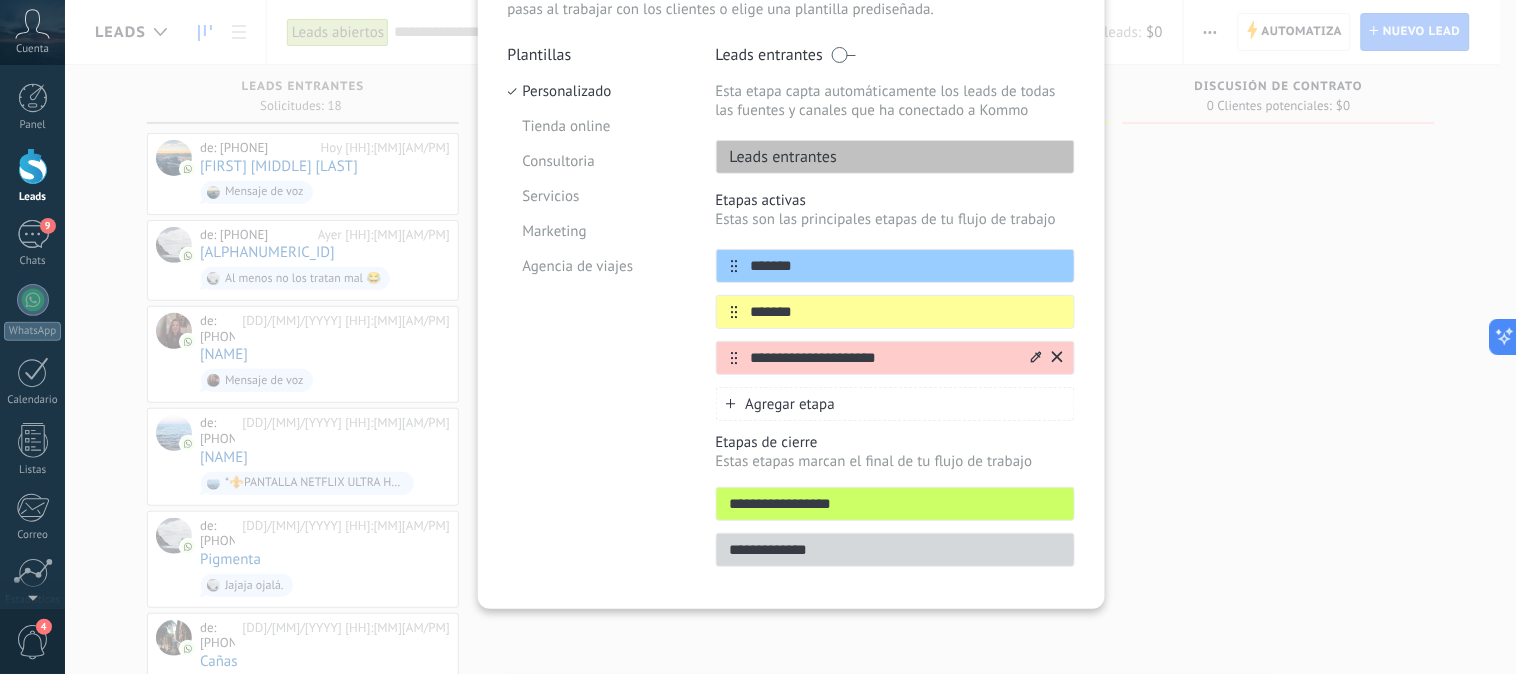 click at bounding box center (0, 0) 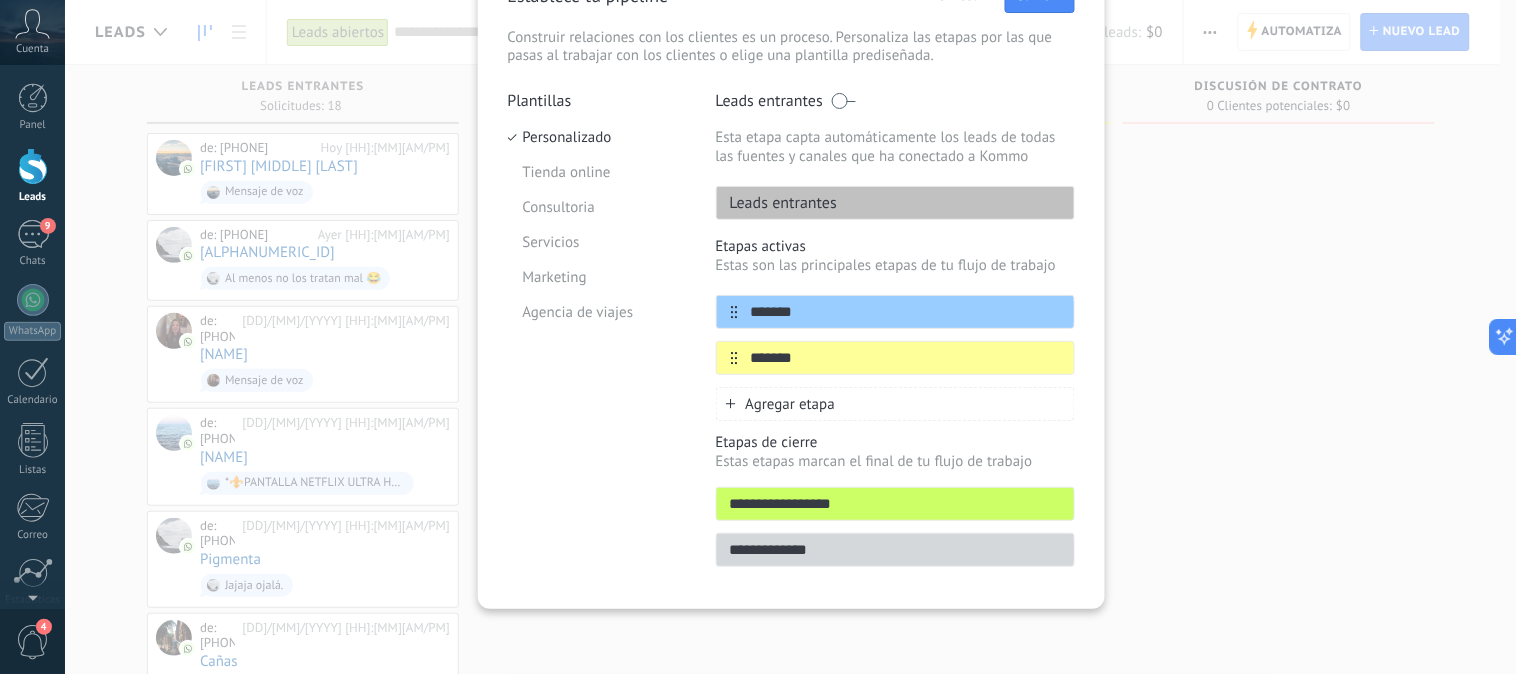 click at bounding box center [0, 0] 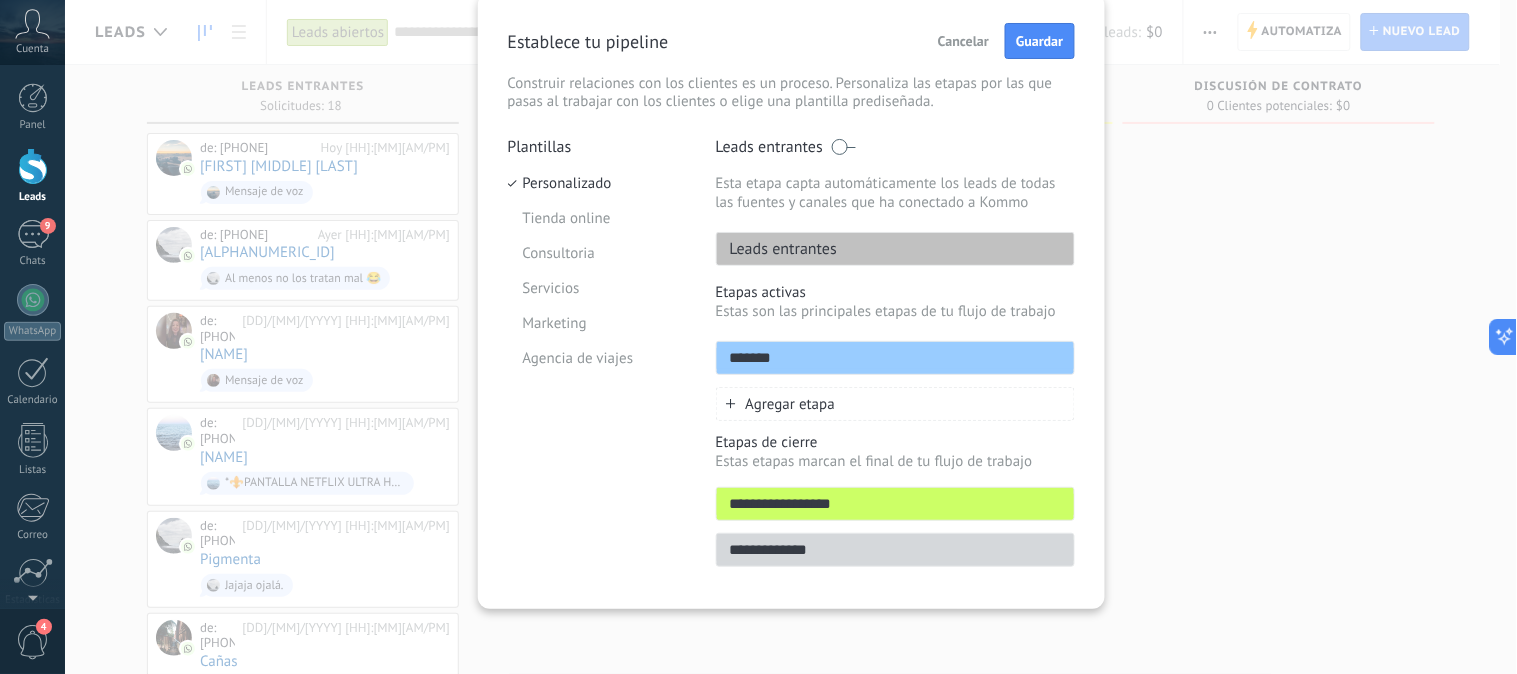 scroll, scrollTop: 78, scrollLeft: 0, axis: vertical 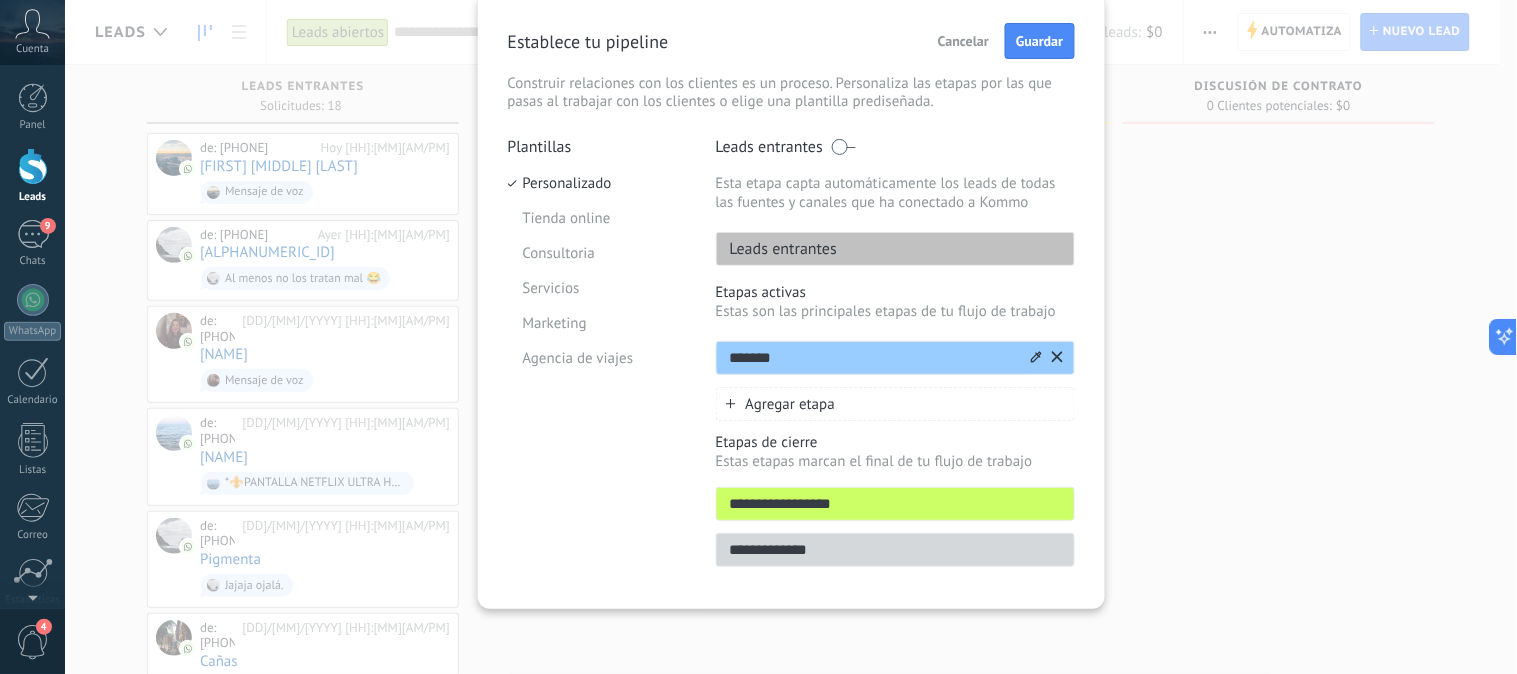 click on "*******" at bounding box center [895, 358] 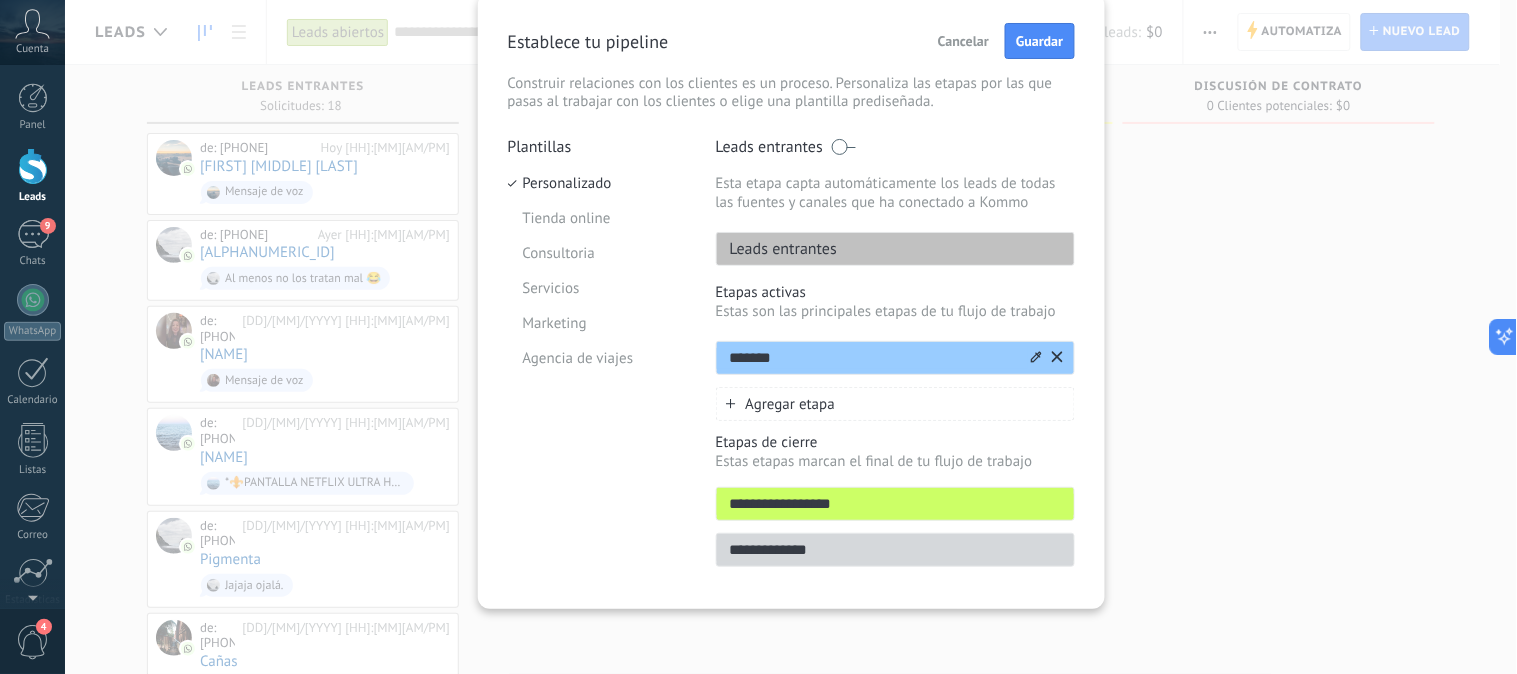 click at bounding box center (1036, 357) 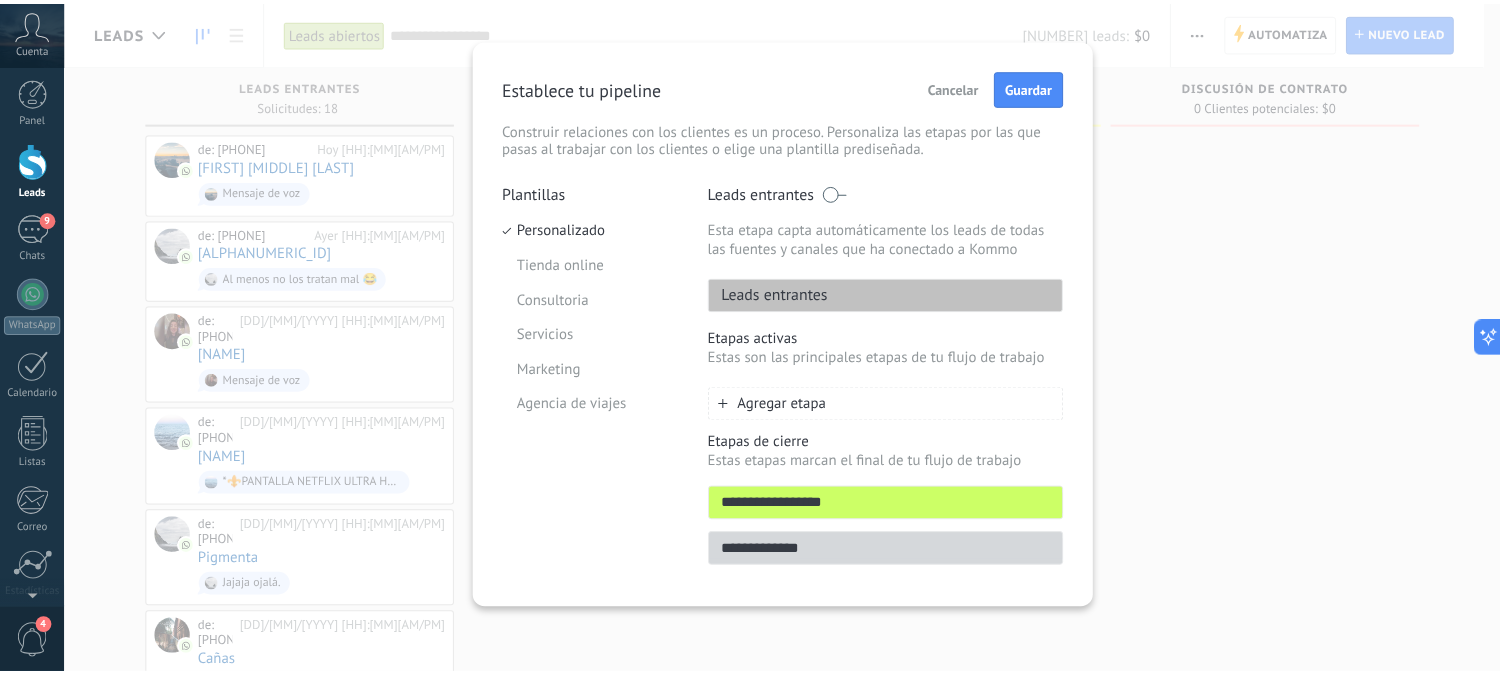 scroll, scrollTop: 0, scrollLeft: 0, axis: both 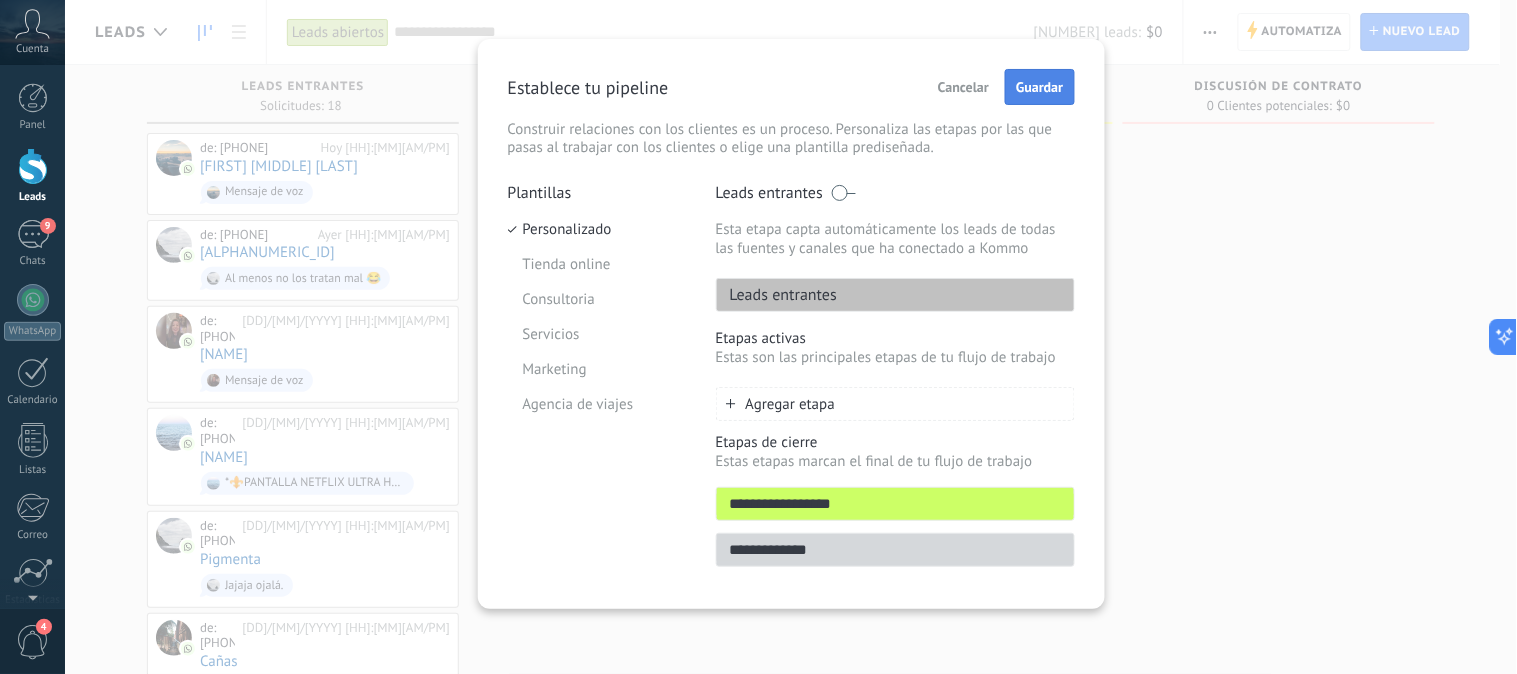 click on "Guardar" at bounding box center [1039, 87] 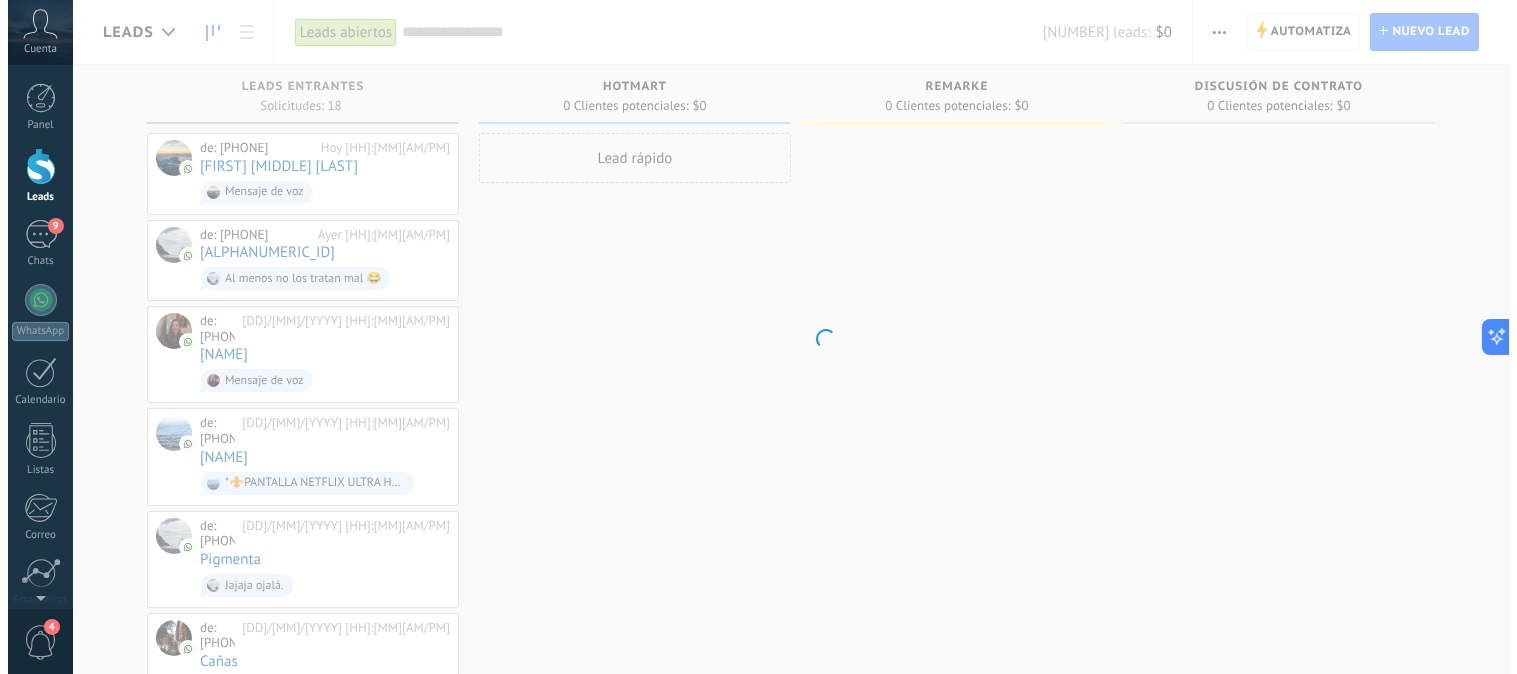scroll, scrollTop: 0, scrollLeft: 0, axis: both 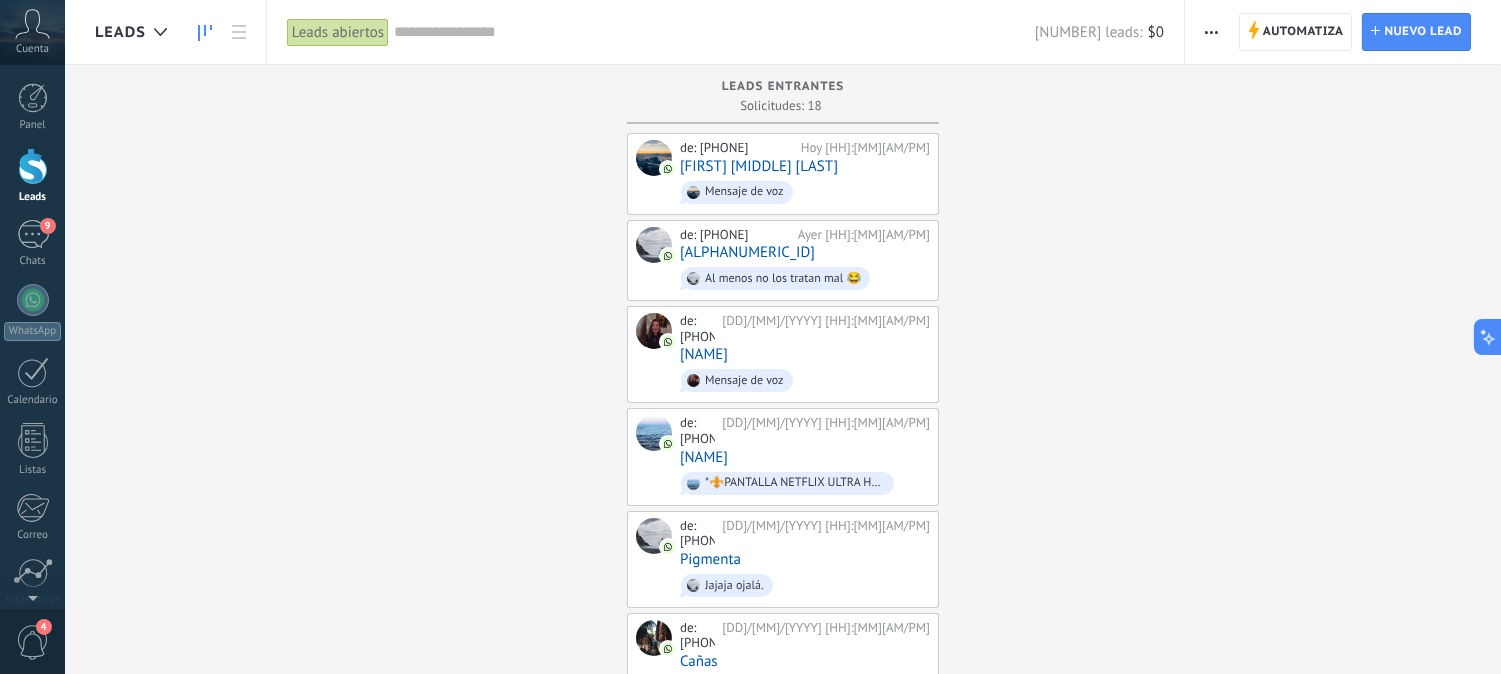 click at bounding box center [1211, 32] 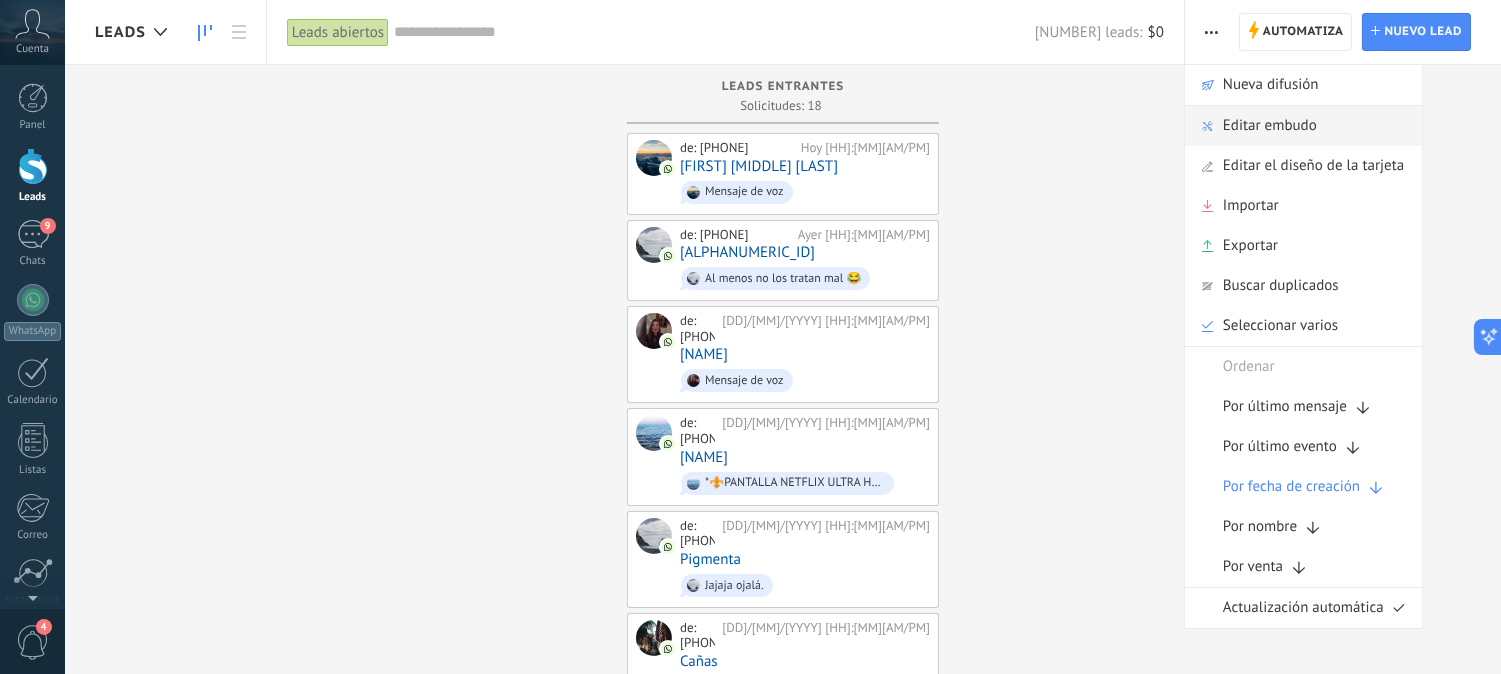 click on "Editar embudo" at bounding box center [1270, 126] 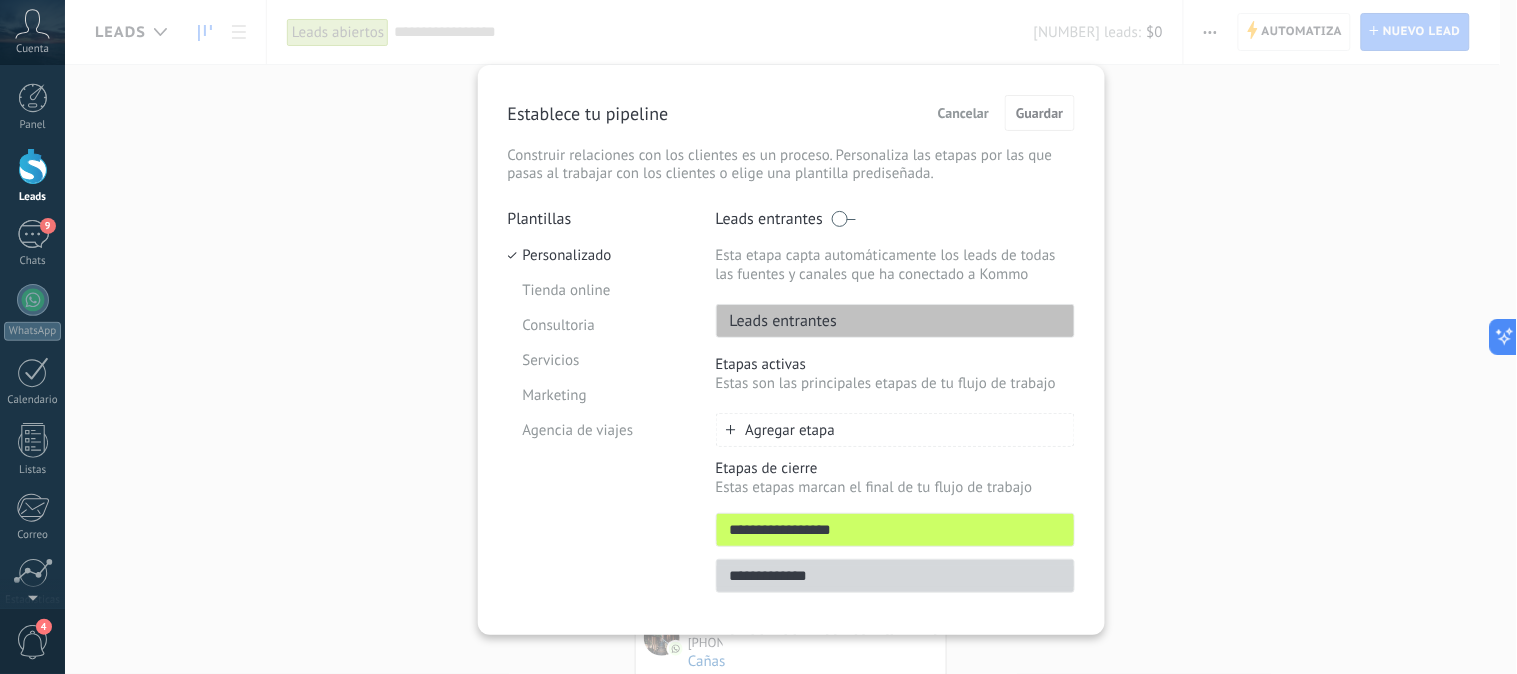 drag, startPoint x: 1037, startPoint y: 316, endPoint x: 980, endPoint y: 333, distance: 59.48109 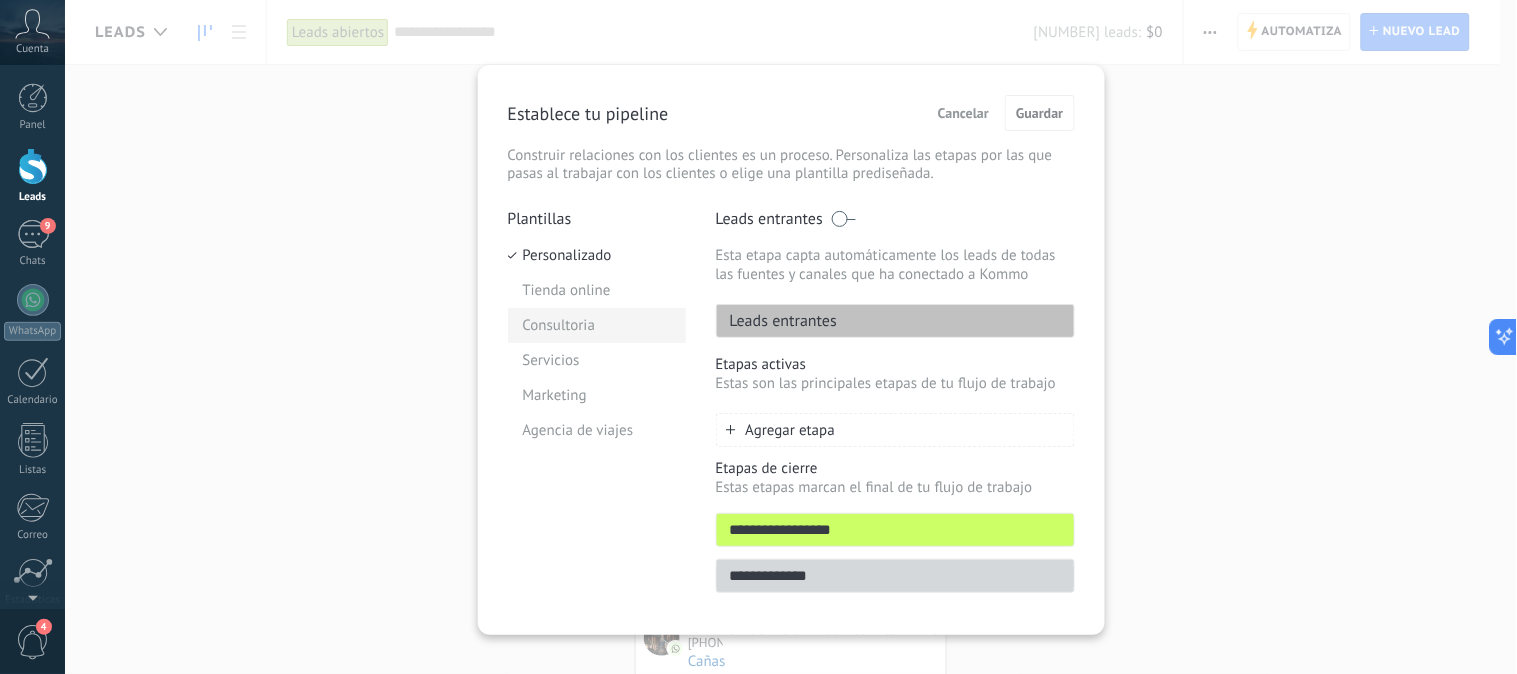 click on "Consultoria" at bounding box center (597, 325) 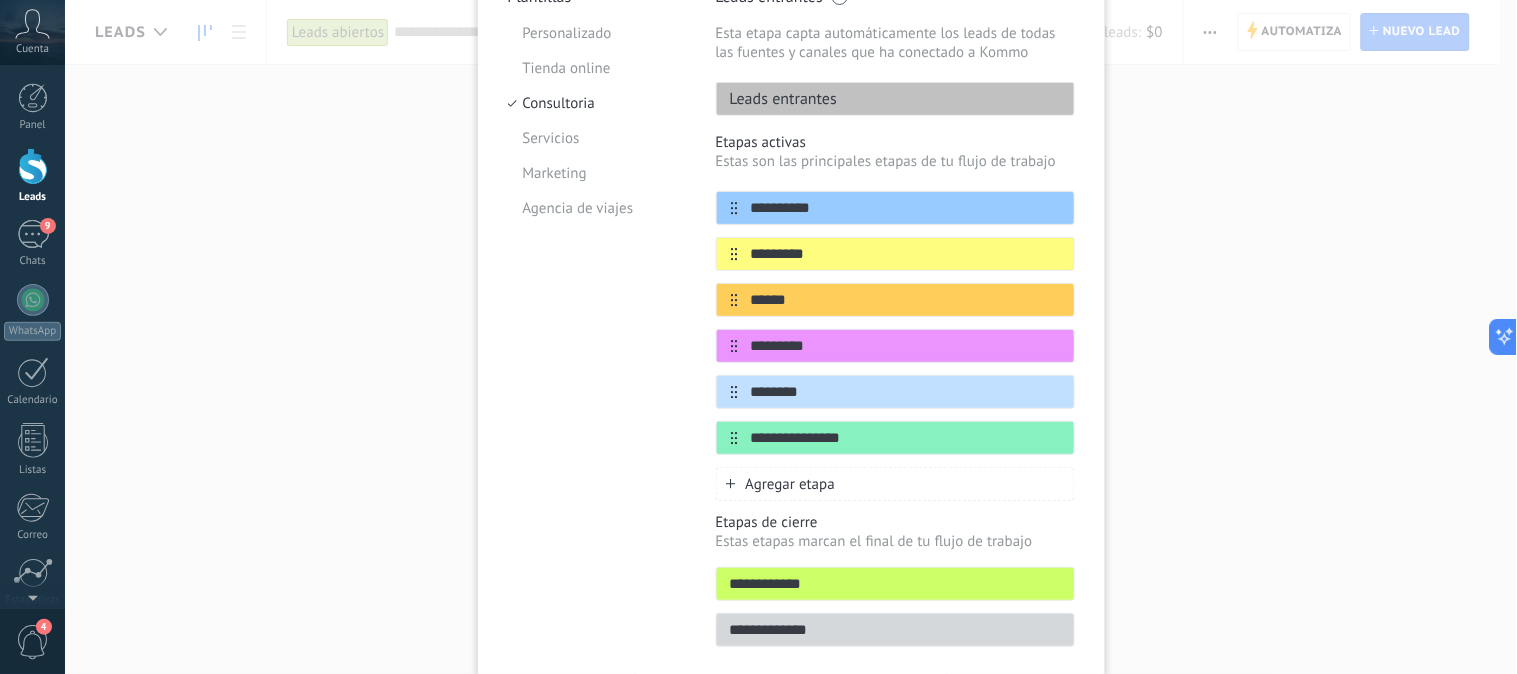 scroll, scrollTop: 0, scrollLeft: 0, axis: both 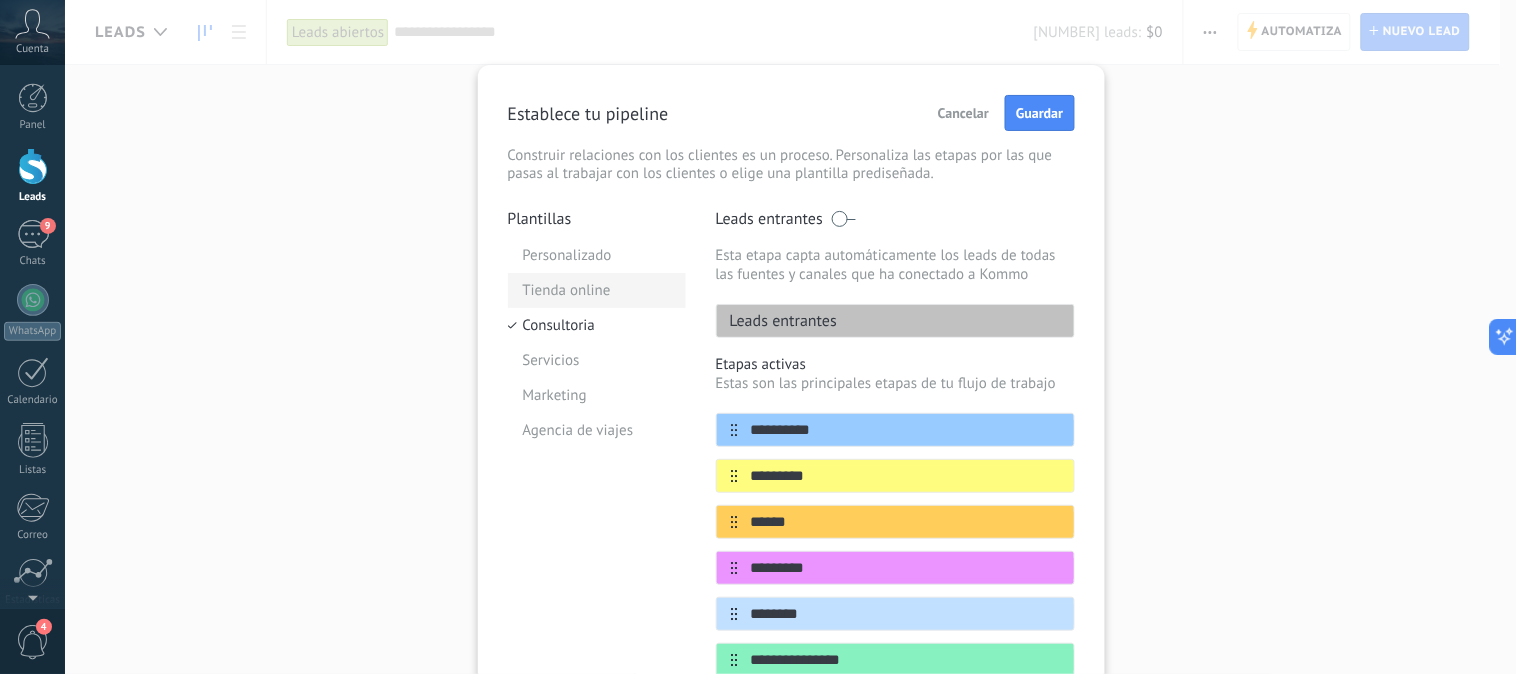 click on "Tienda online" at bounding box center (597, 290) 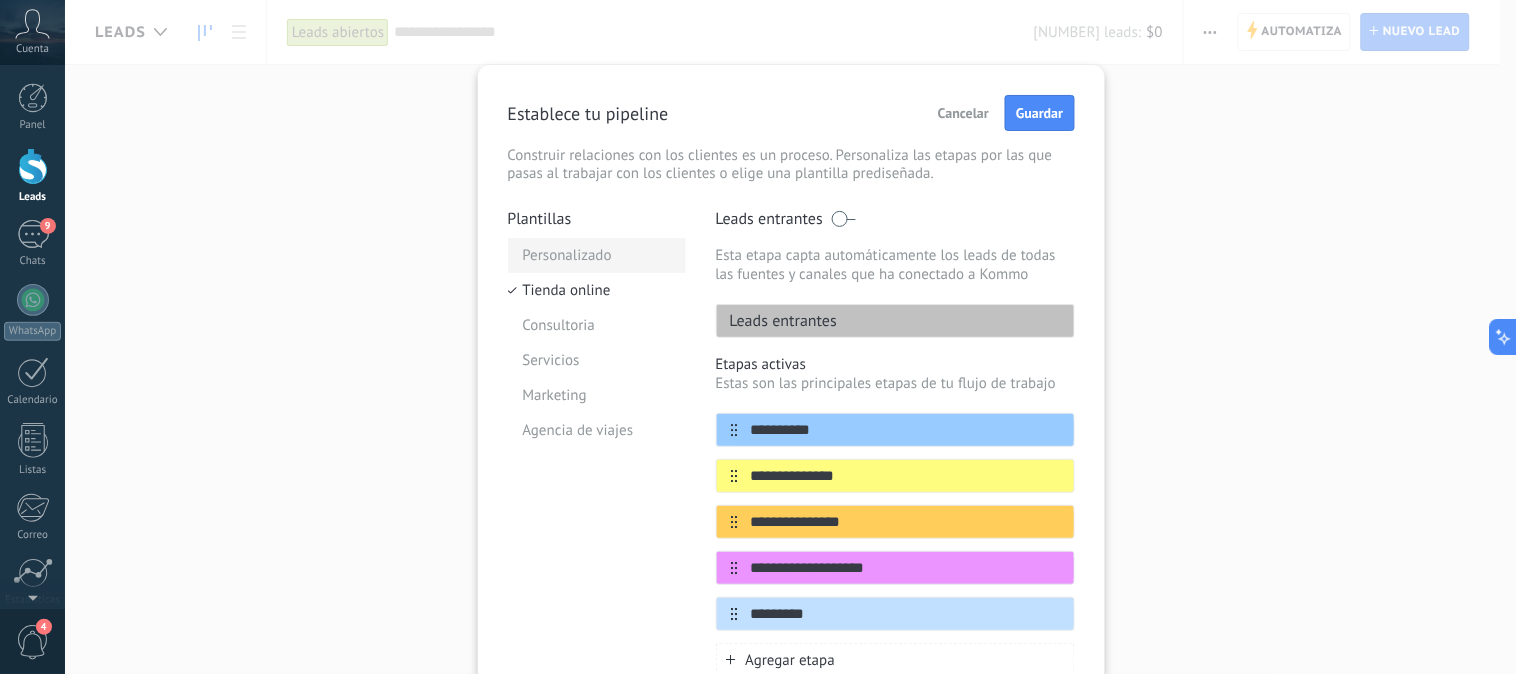 click on "Personalizado" at bounding box center [597, 255] 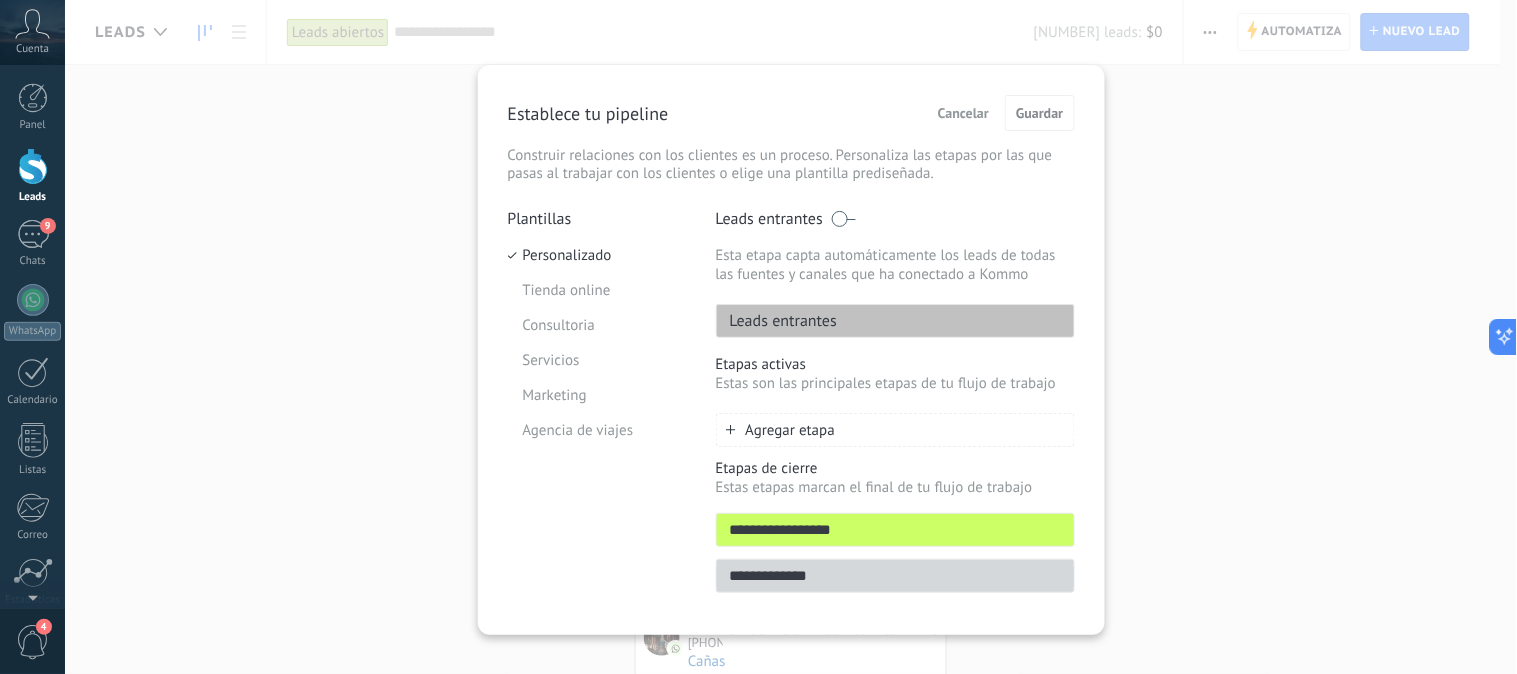 click on "Estas son las principales etapas de tu flujo de trabajo" at bounding box center [895, 383] 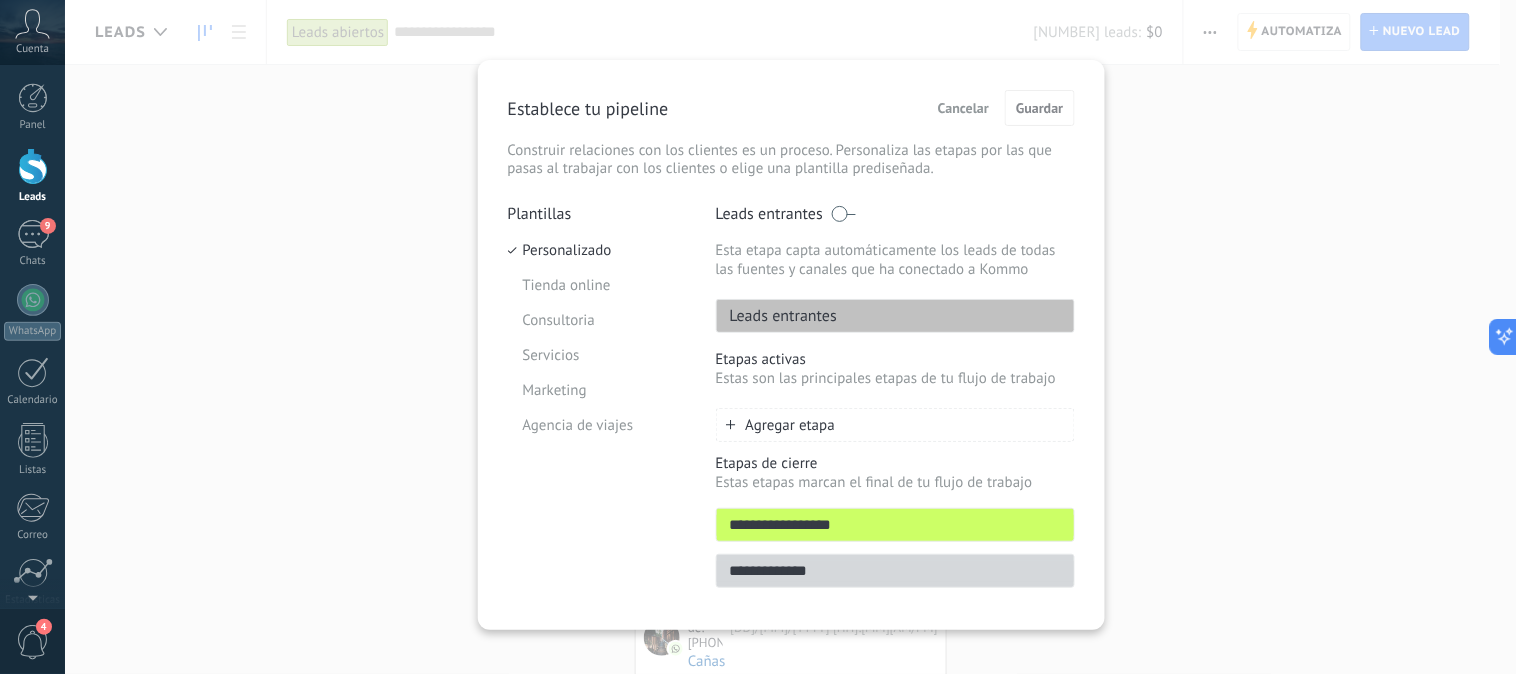 scroll, scrollTop: 0, scrollLeft: 0, axis: both 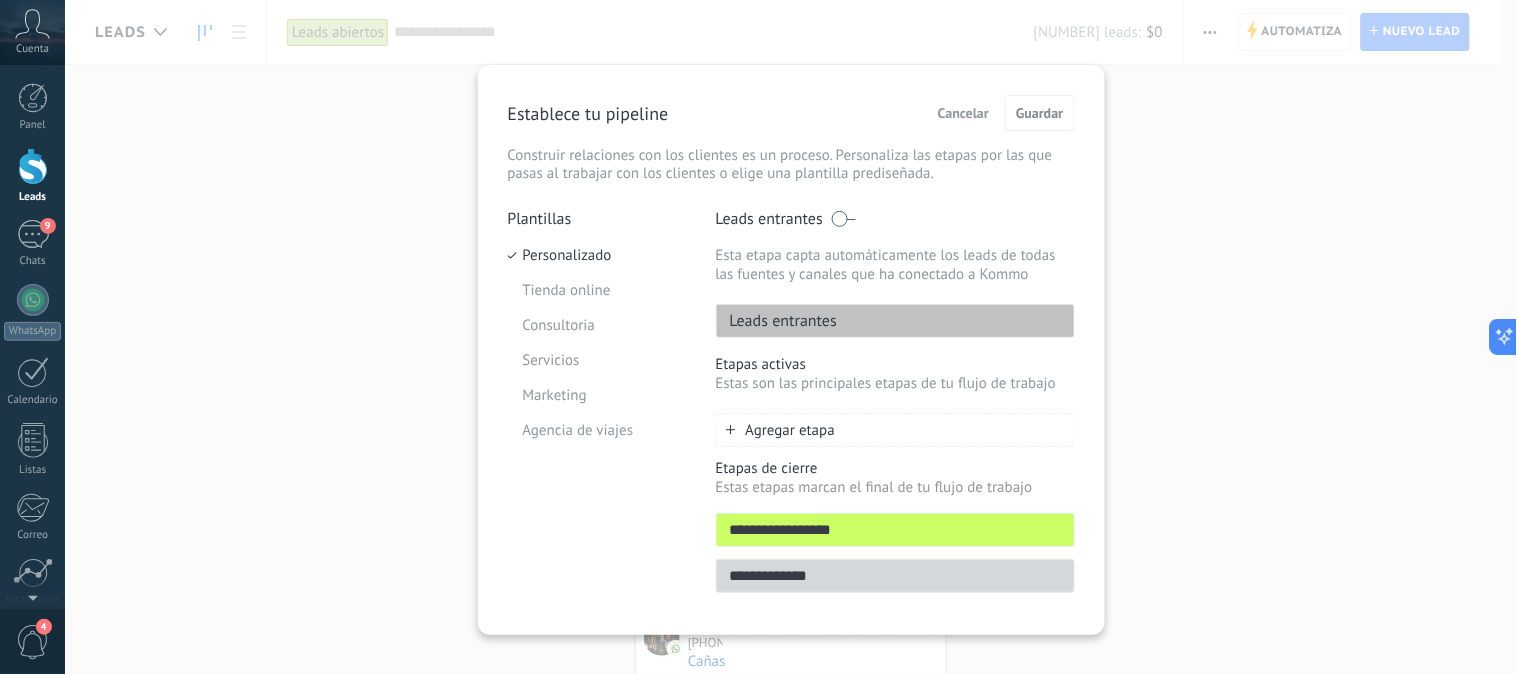 click on "Agregar etapa" at bounding box center (791, 430) 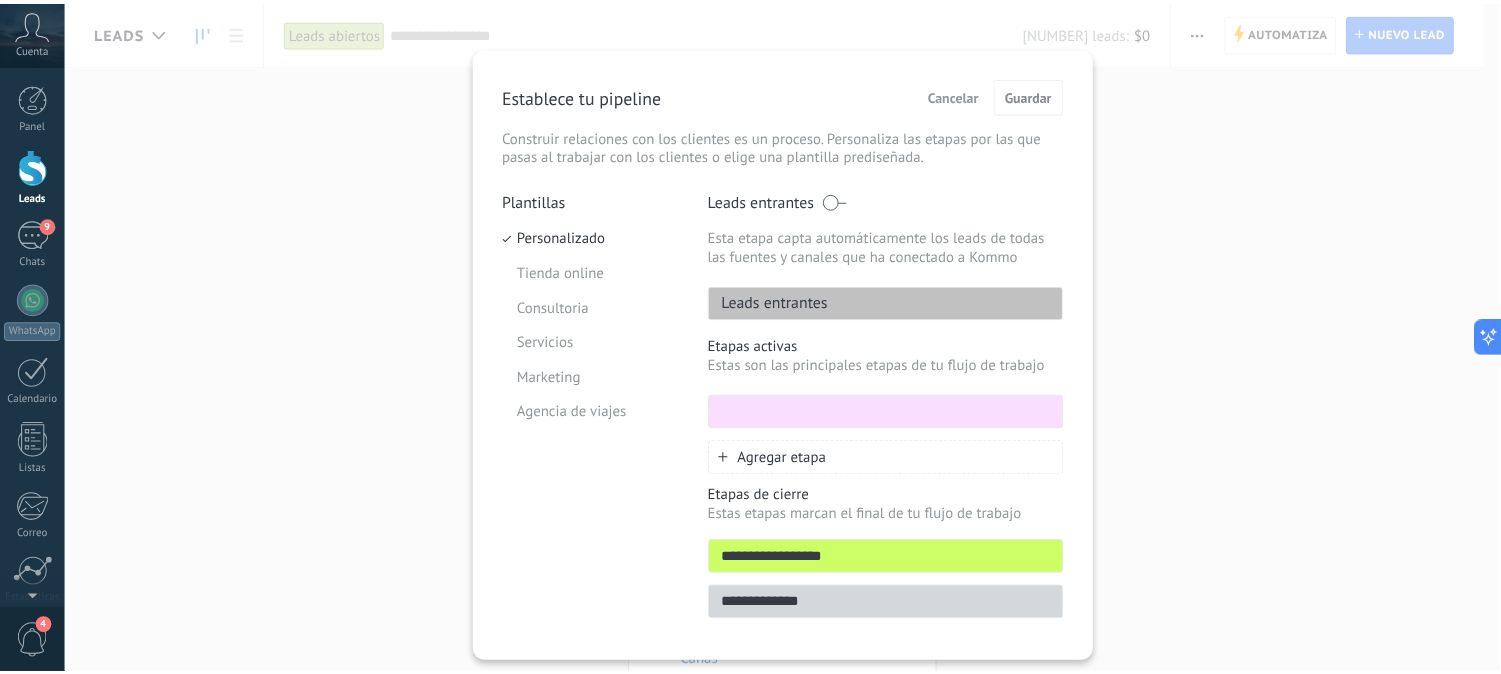 scroll, scrollTop: 0, scrollLeft: 0, axis: both 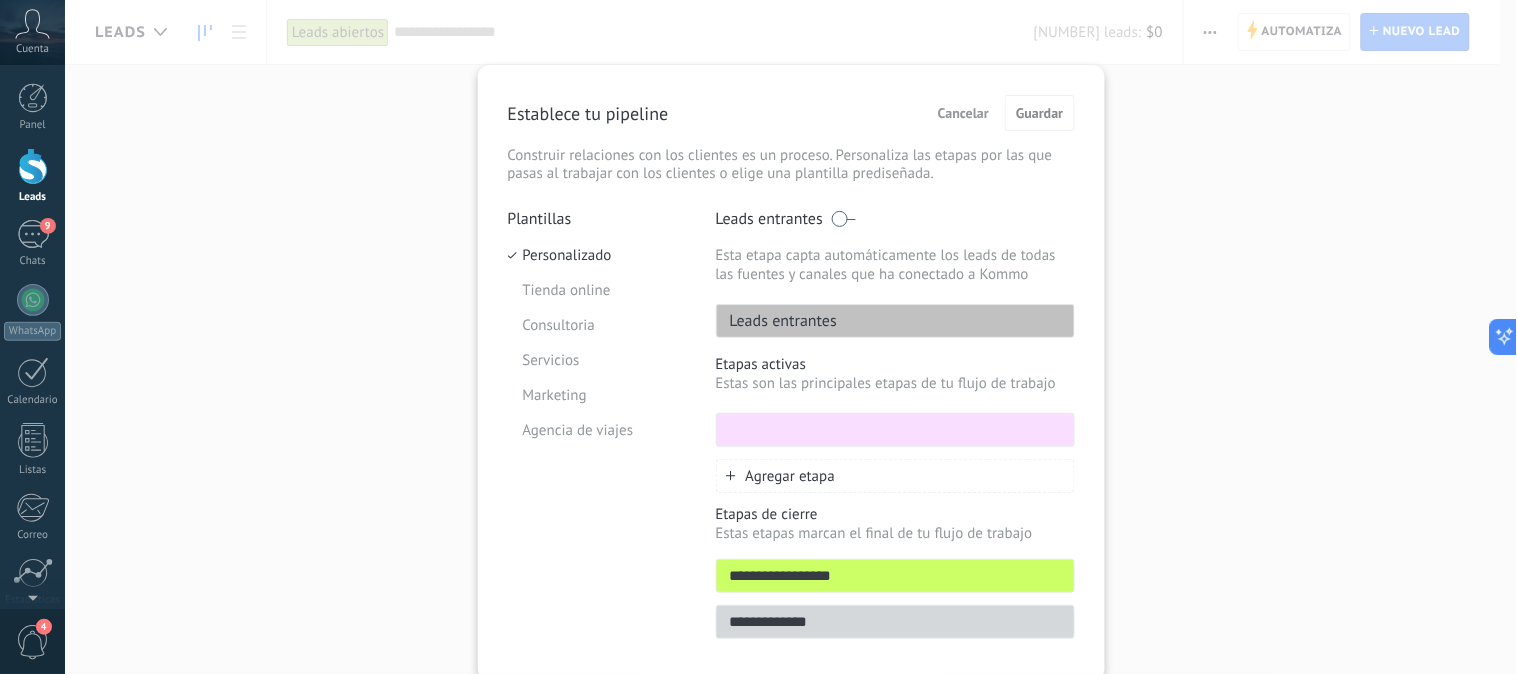 click on "Cancelar" at bounding box center (963, 113) 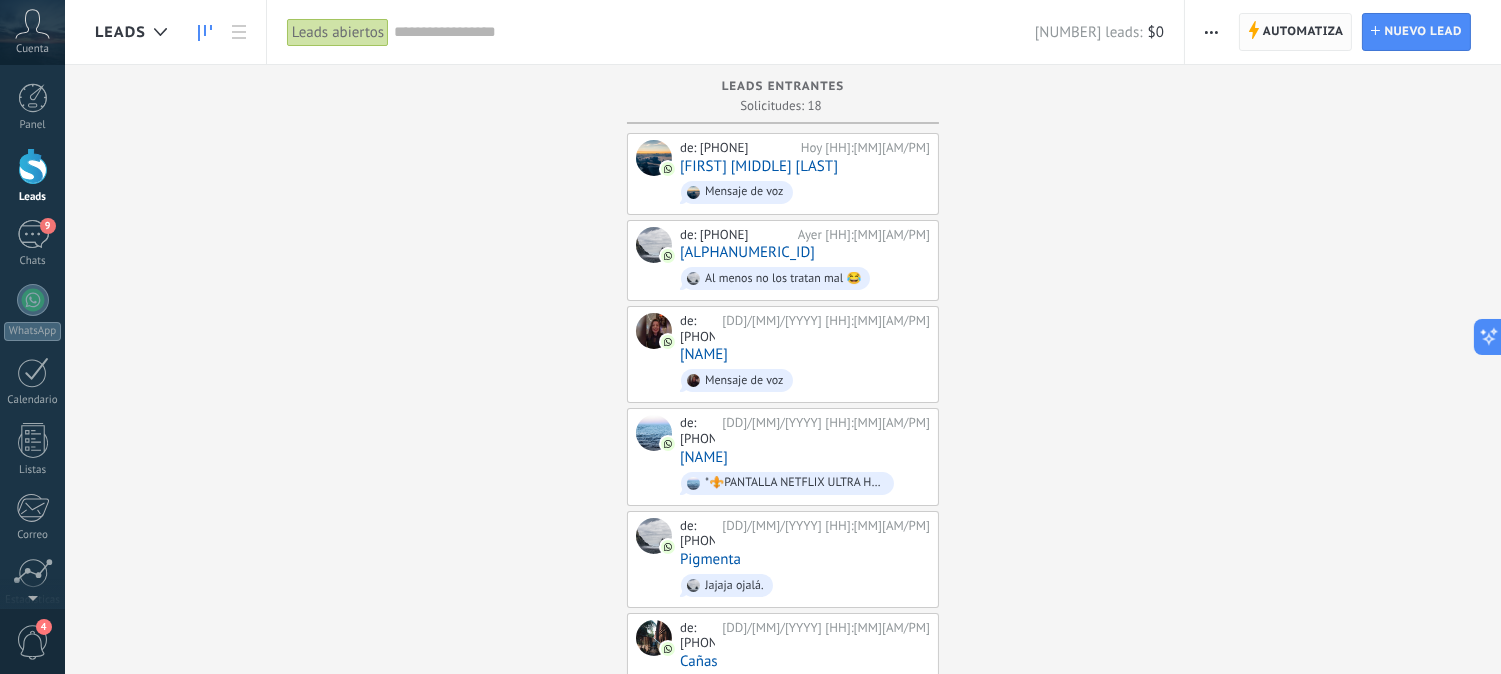 click on "Automatiza" at bounding box center [1303, 32] 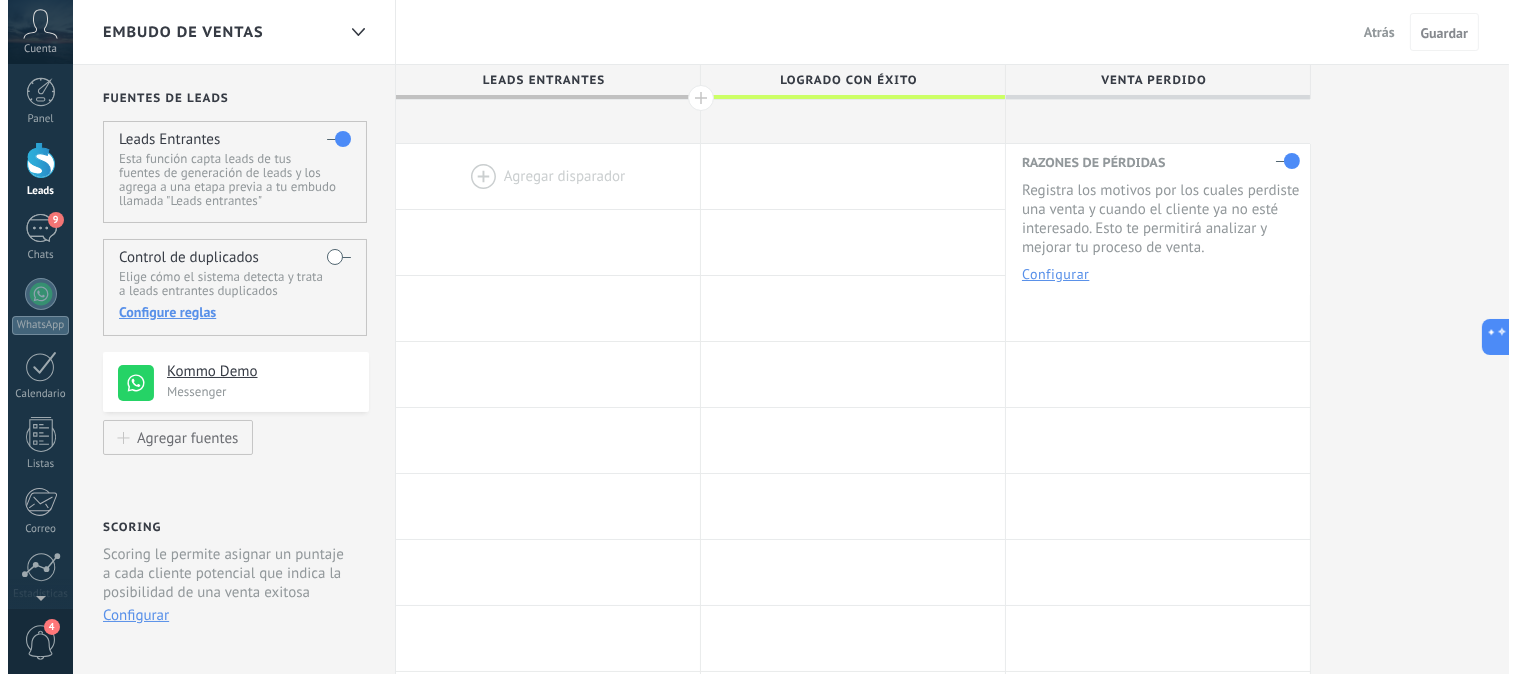 scroll, scrollTop: 0, scrollLeft: 0, axis: both 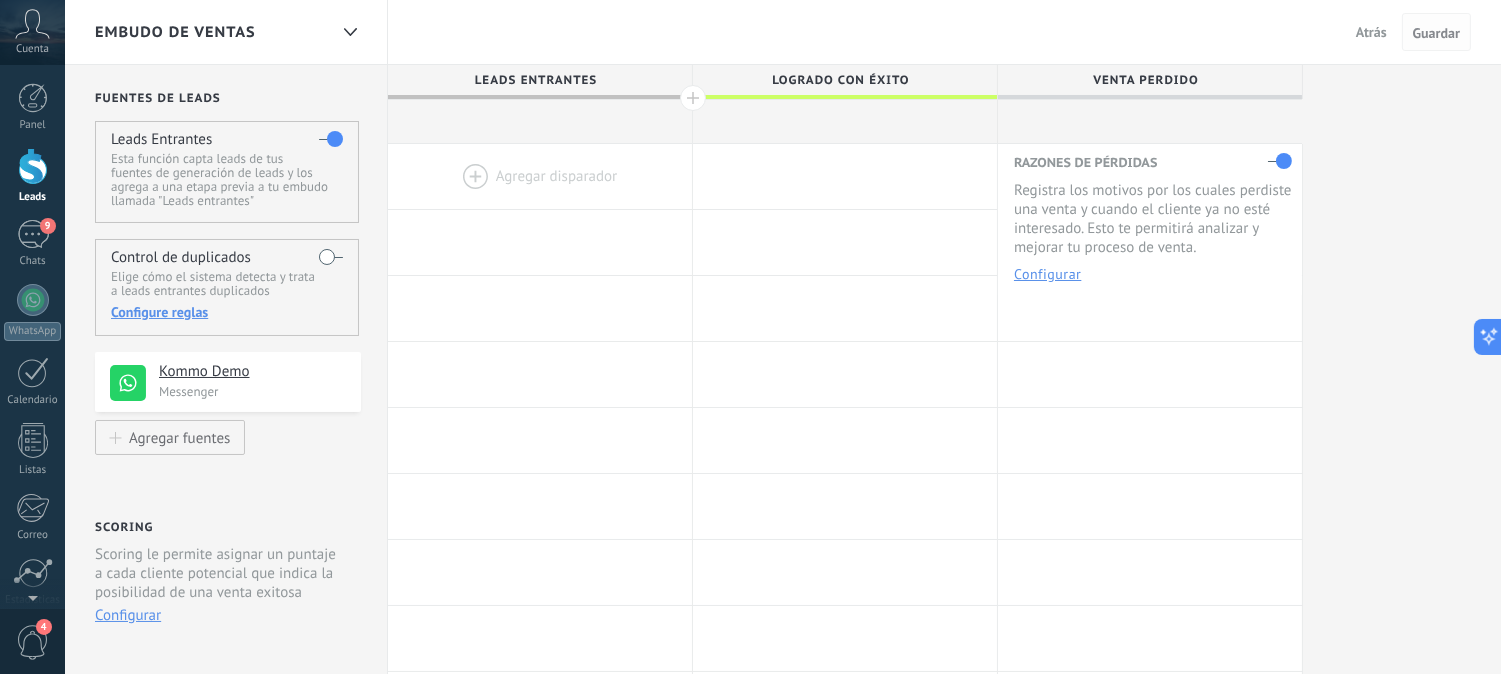 click on "Guardar" at bounding box center (1436, 33) 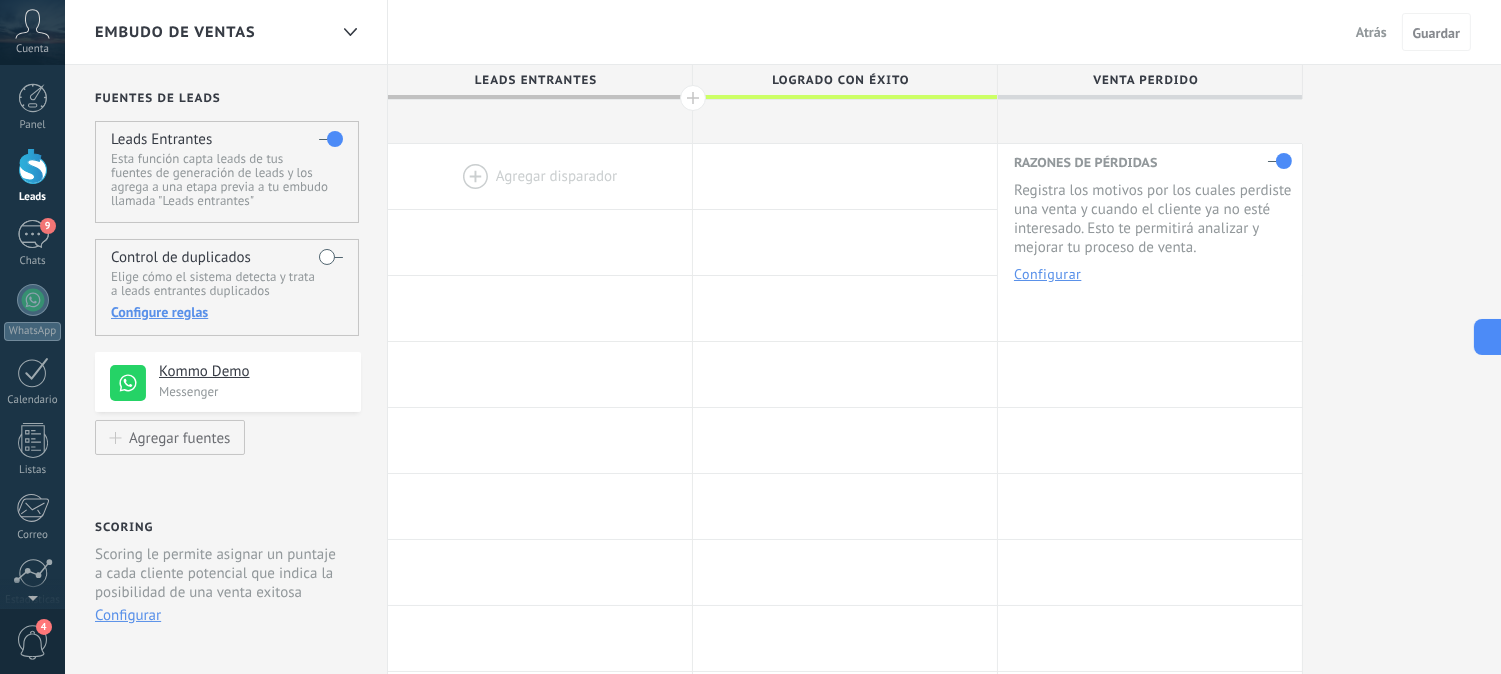 click on "Atrás" at bounding box center (1371, 32) 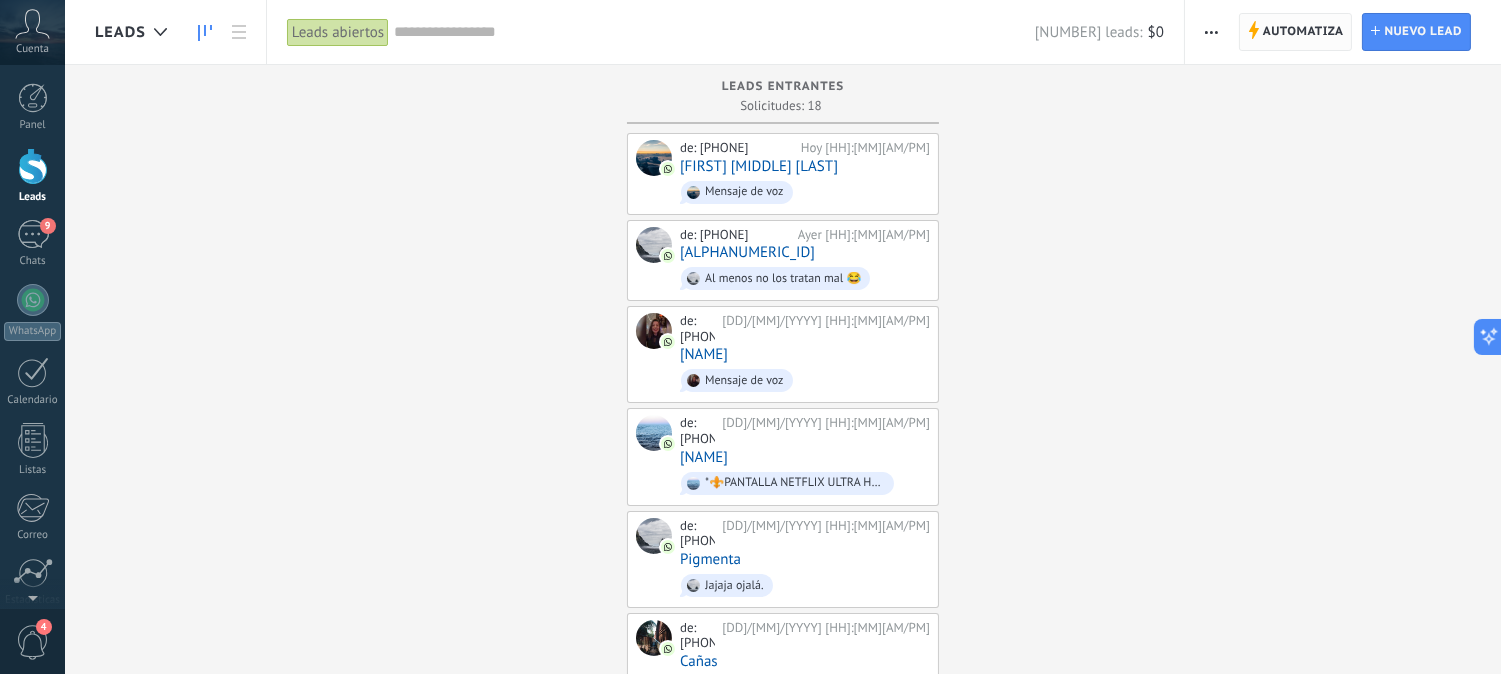 click on "Automatiza" at bounding box center (1303, 32) 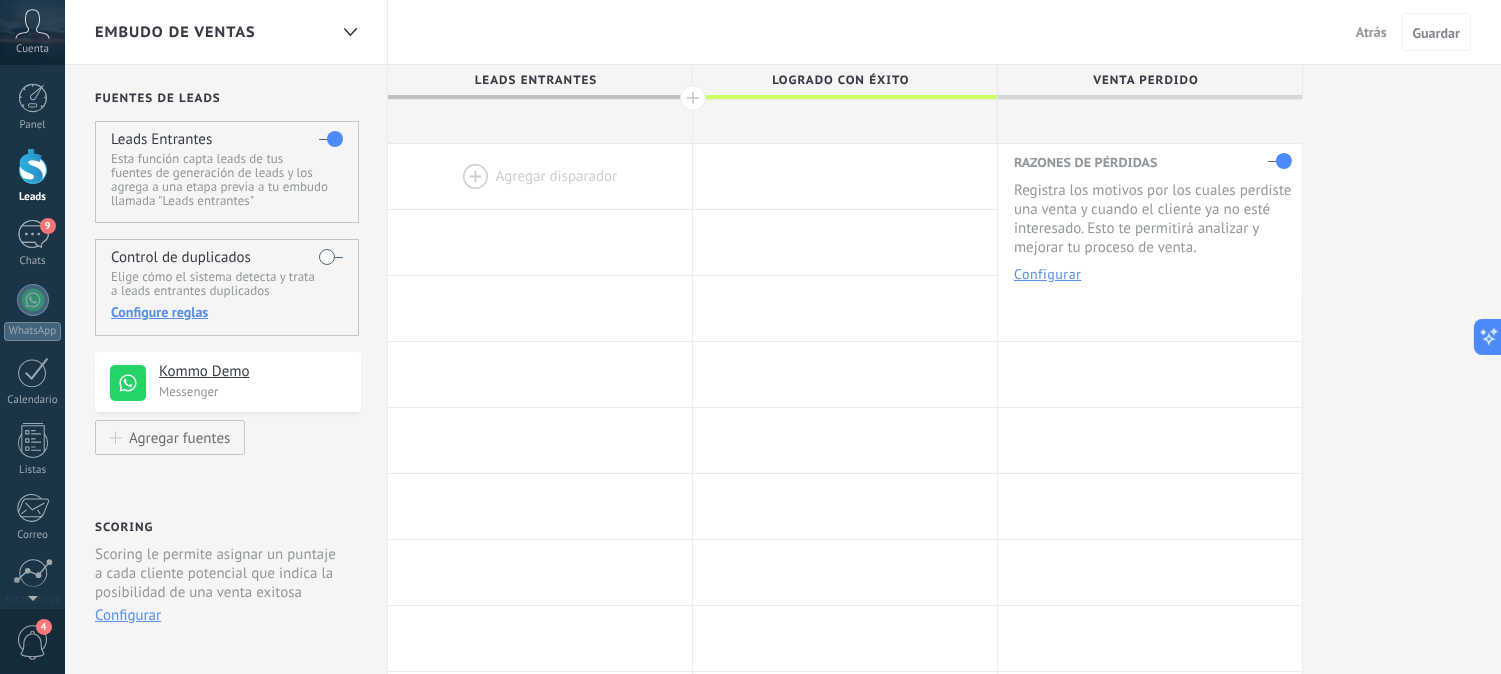 click on "Atrás" at bounding box center [1371, 32] 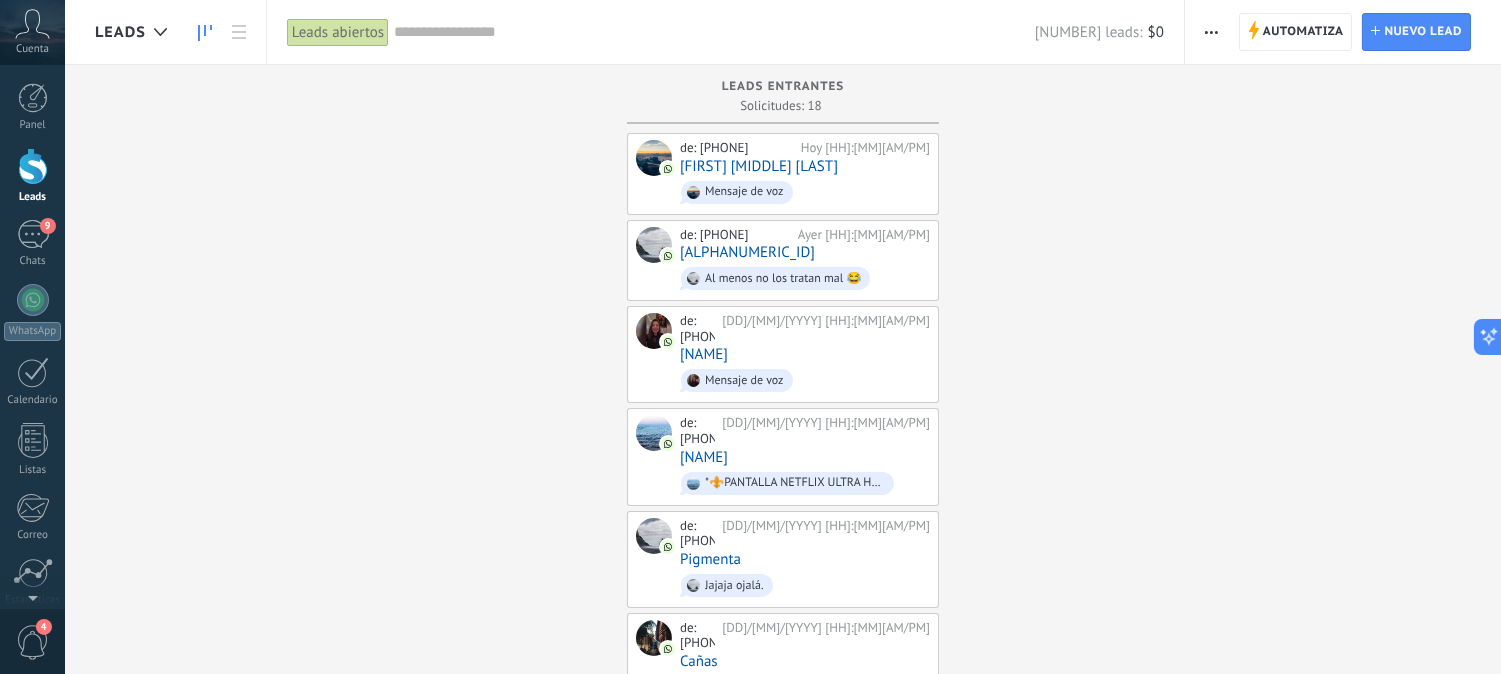 click at bounding box center (1211, 32) 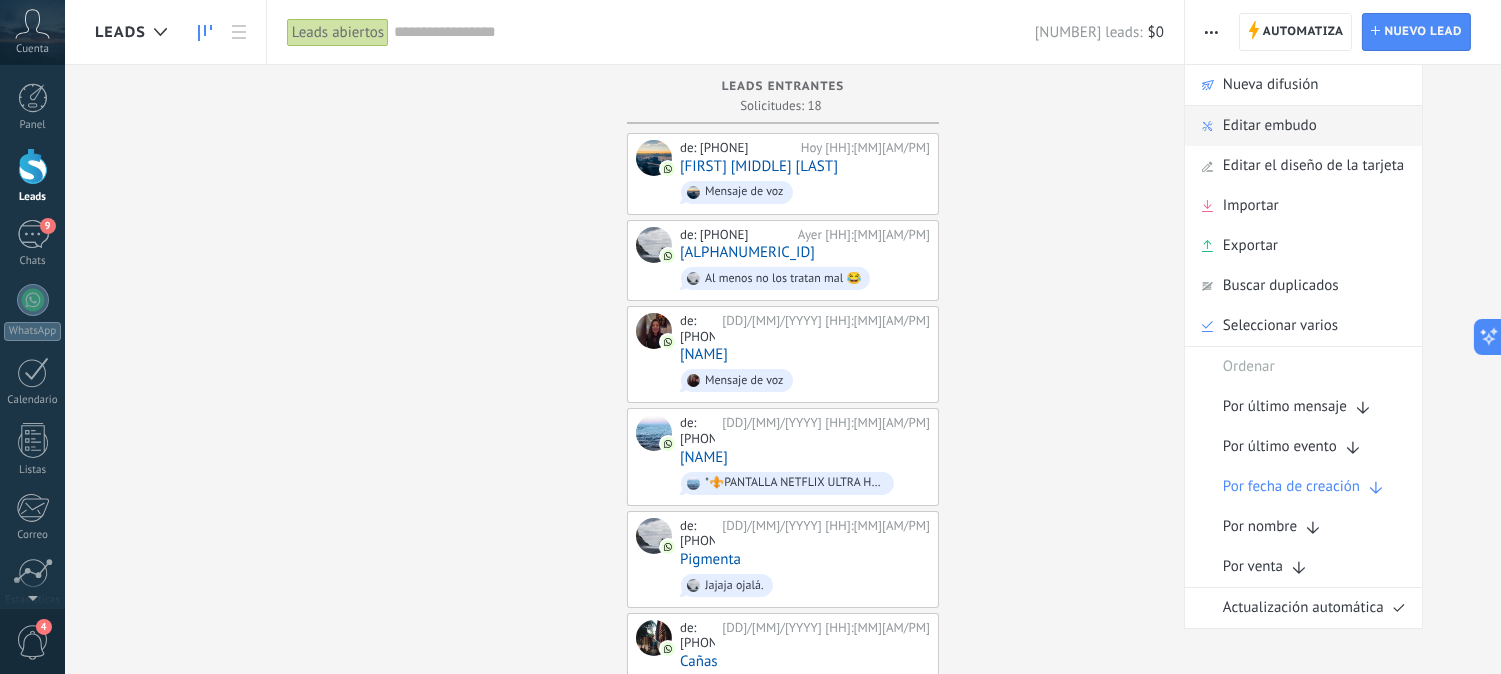 click on "Editar embudo" at bounding box center (1270, 126) 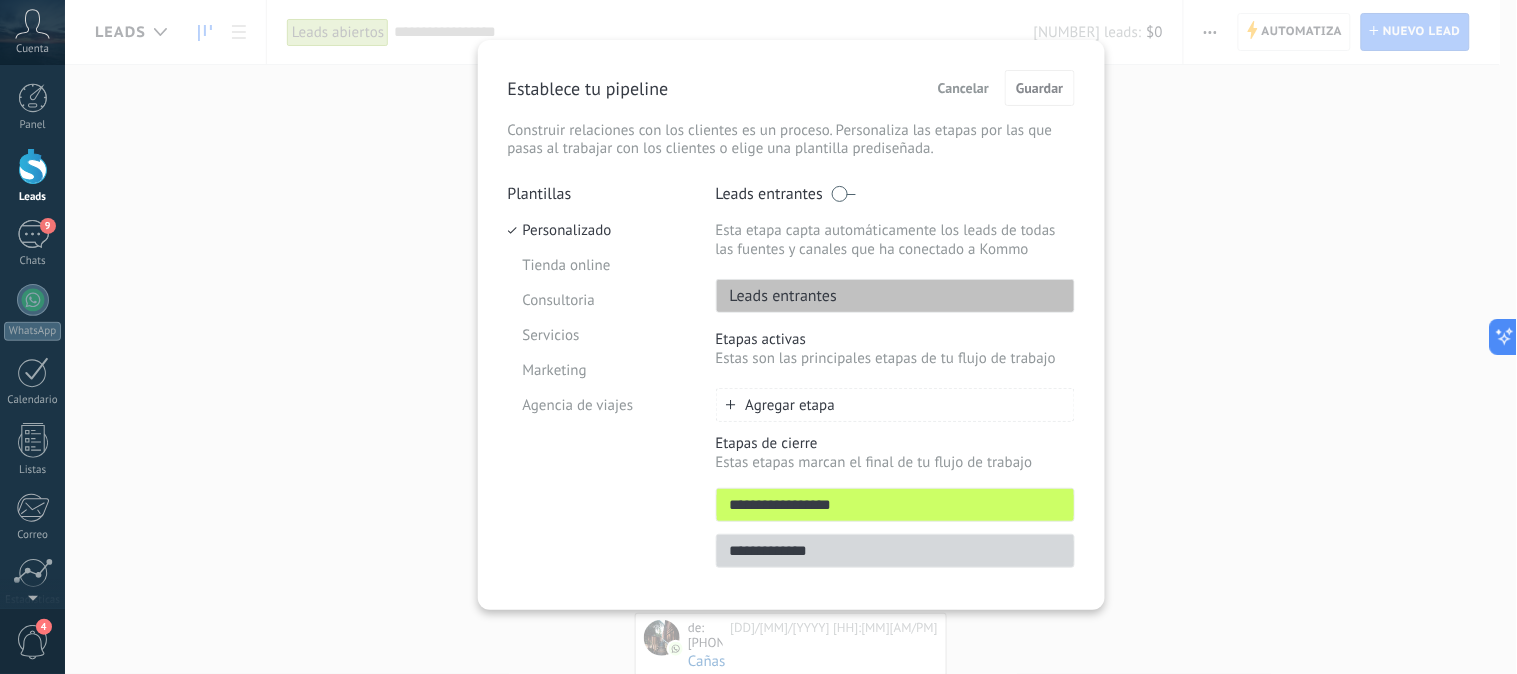 scroll, scrollTop: 32, scrollLeft: 0, axis: vertical 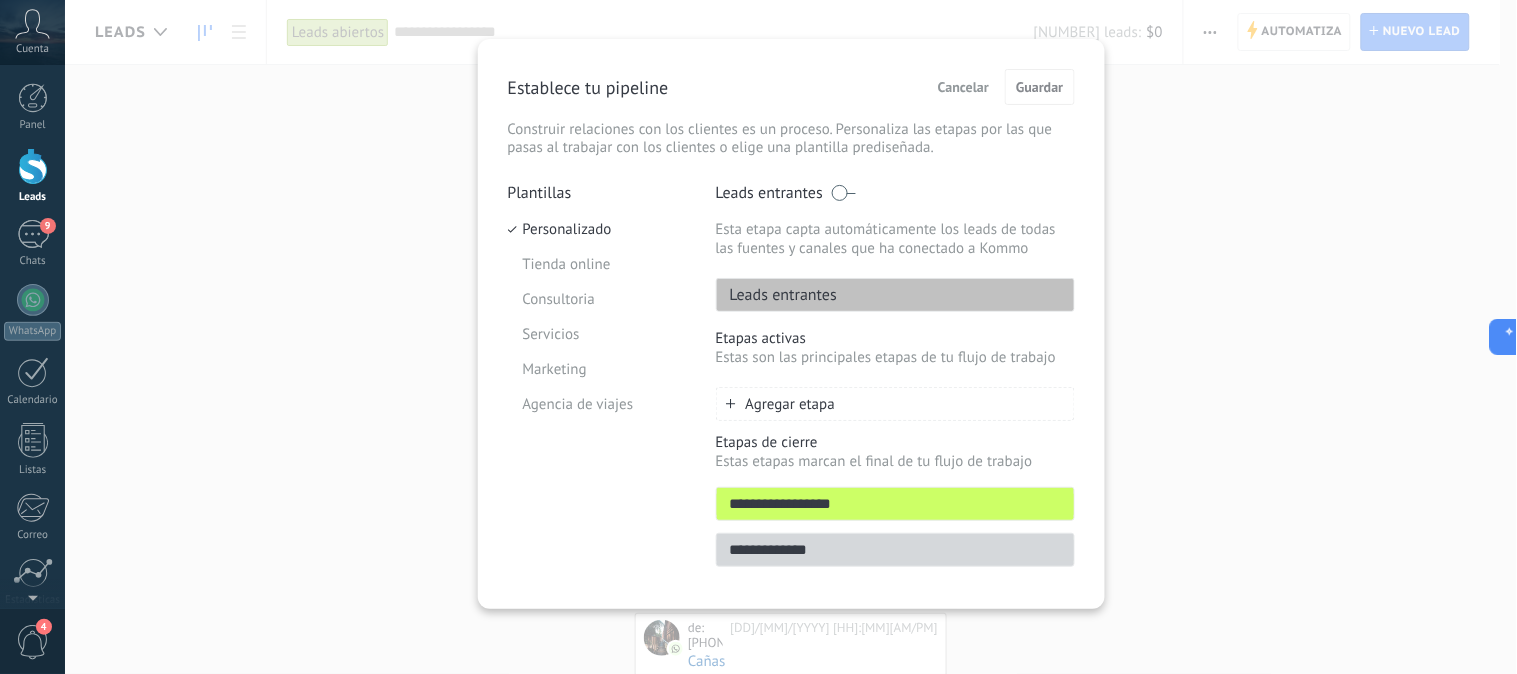 click on "Agregar etapa" at bounding box center [895, 404] 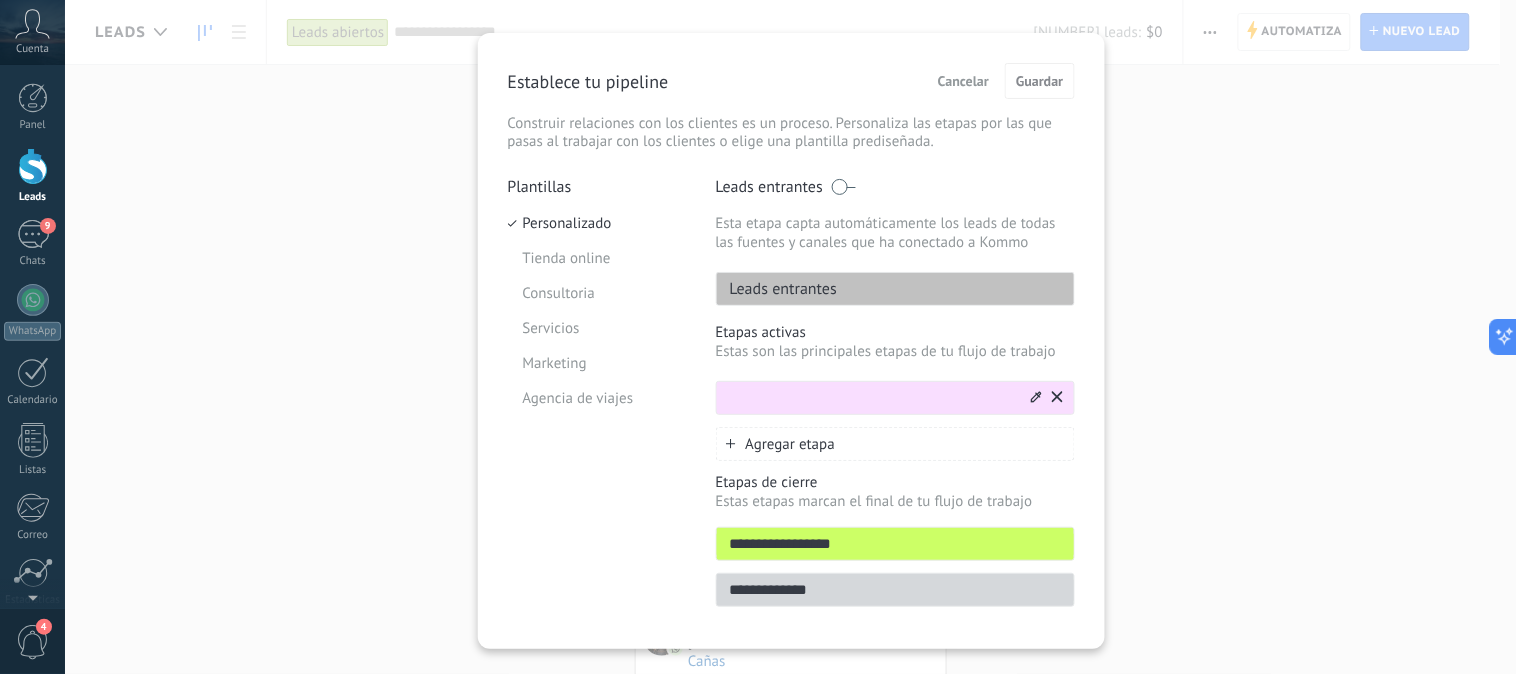 click at bounding box center (872, 398) 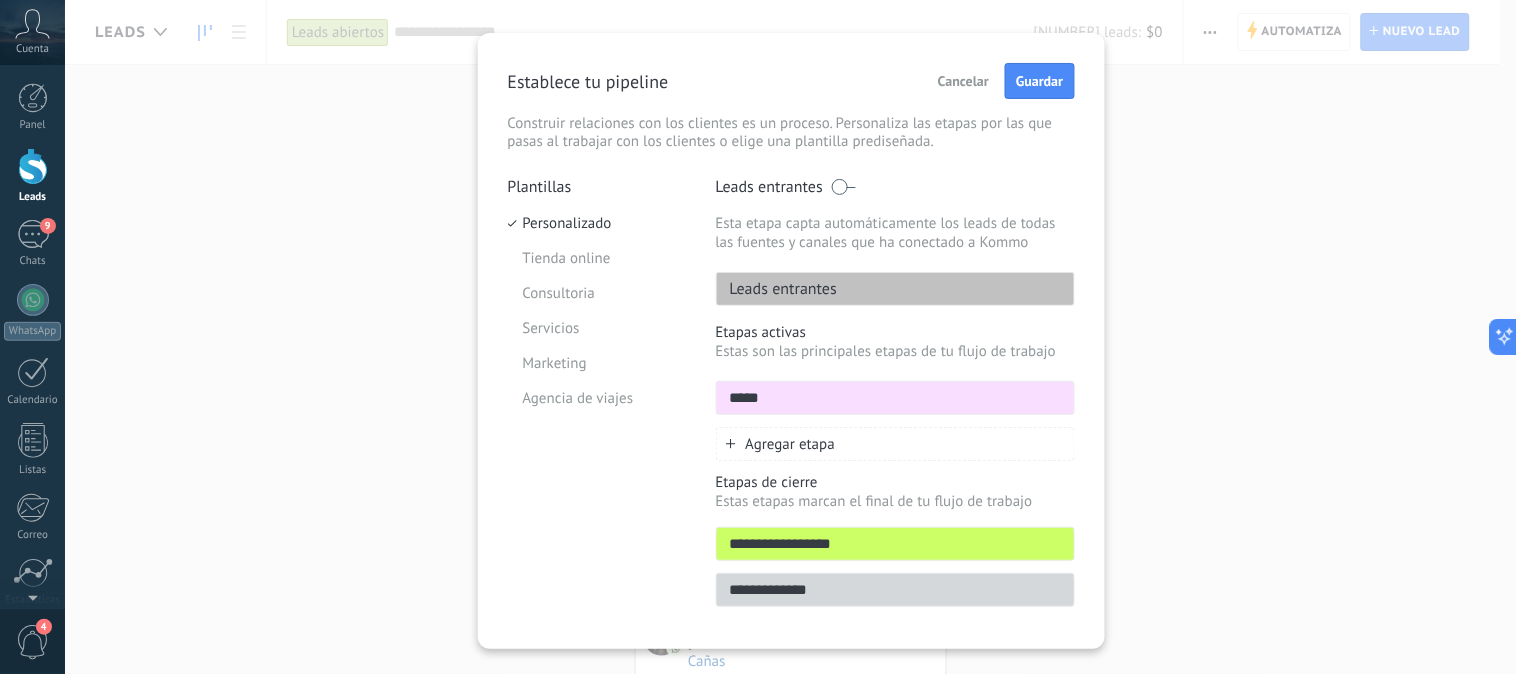 type on "*****" 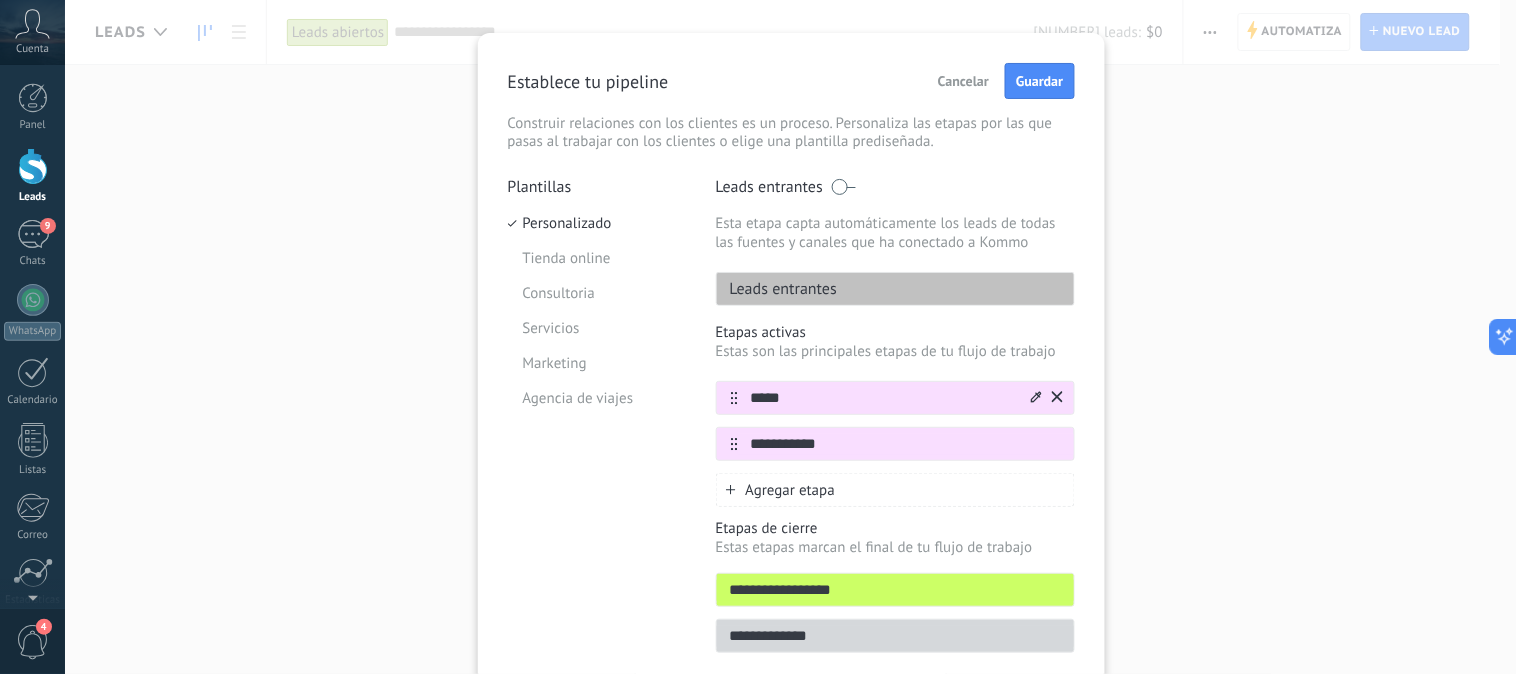 click on "*****" at bounding box center [883, 398] 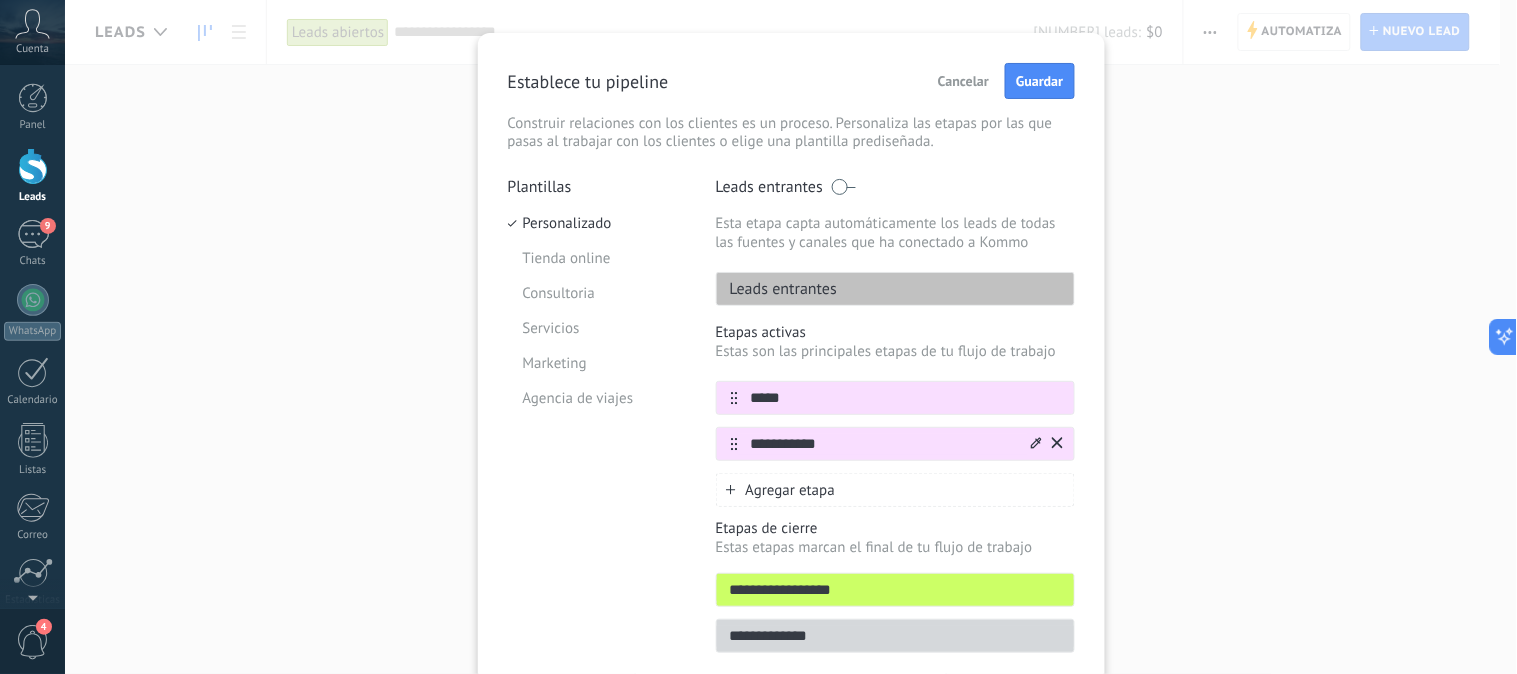 click on "**********" at bounding box center [906, 398] 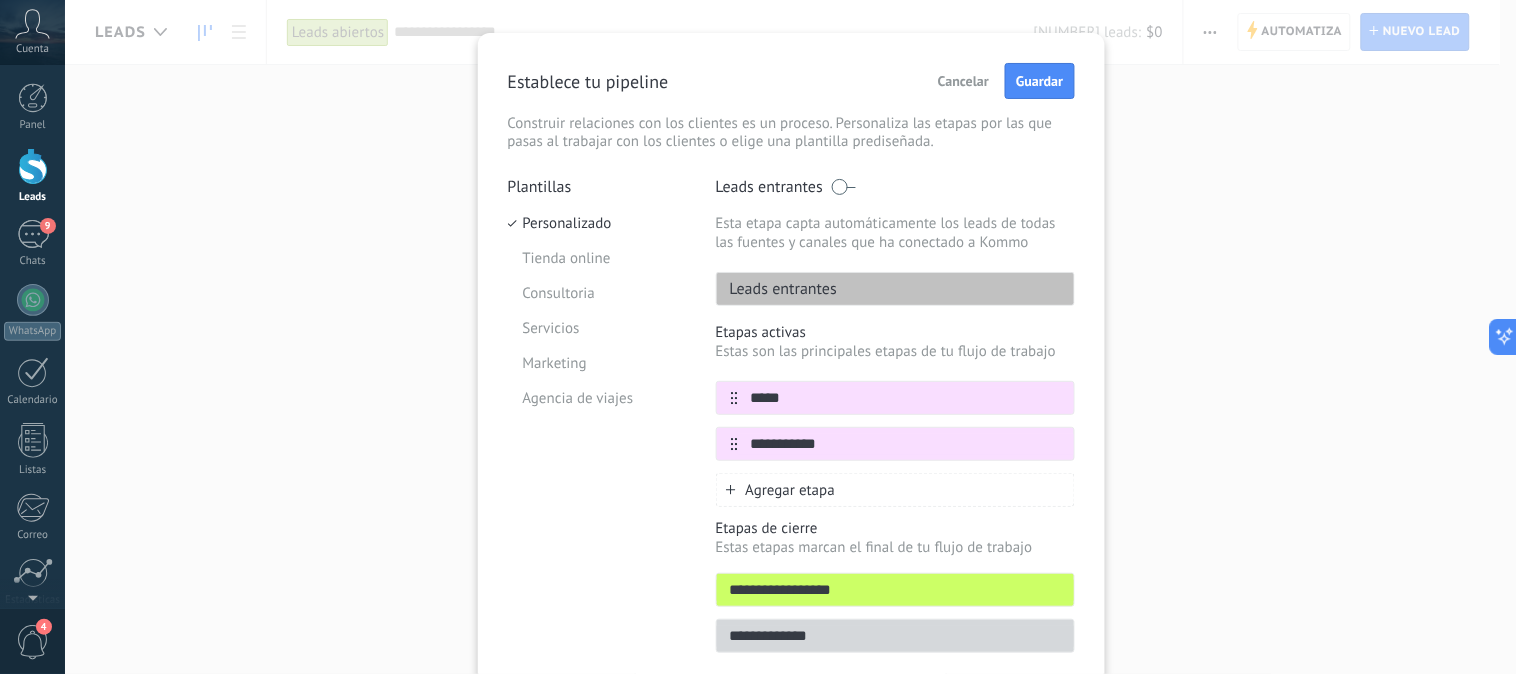 type on "**********" 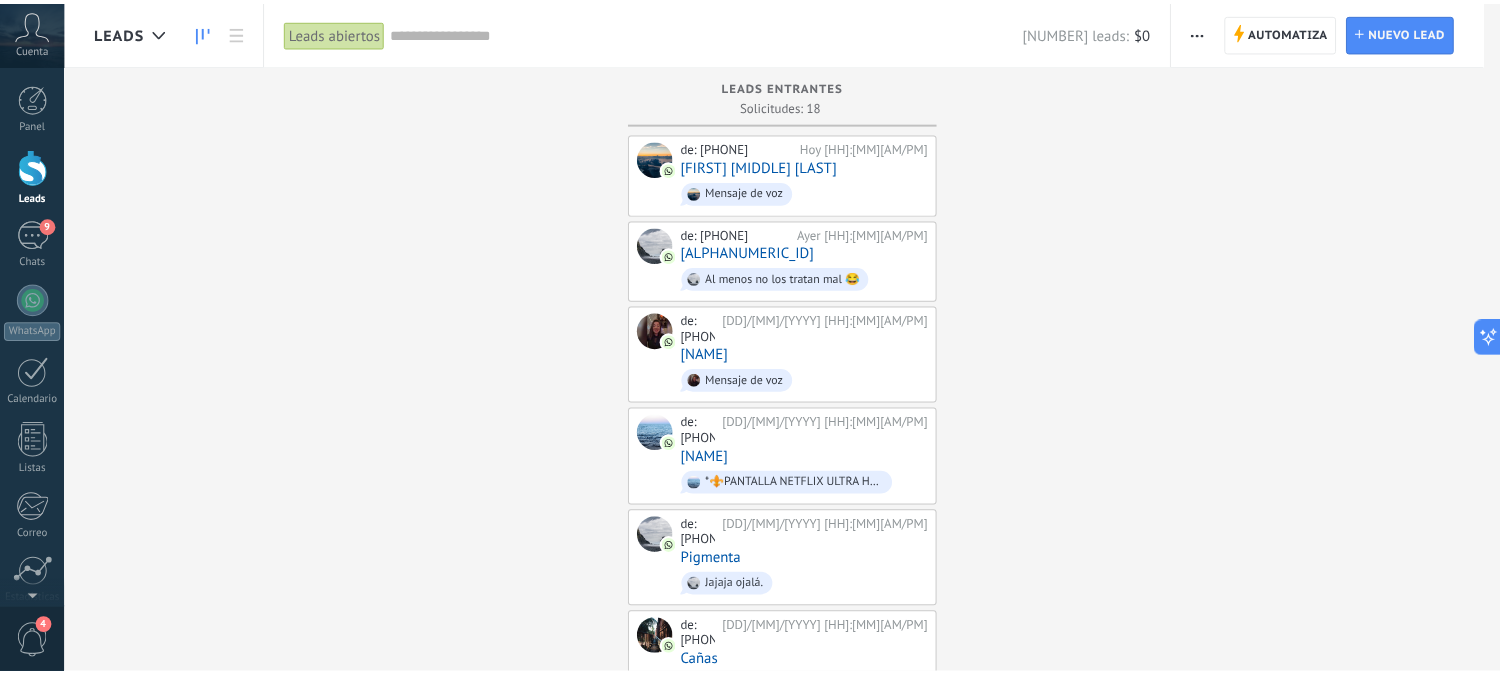 scroll, scrollTop: 0, scrollLeft: 0, axis: both 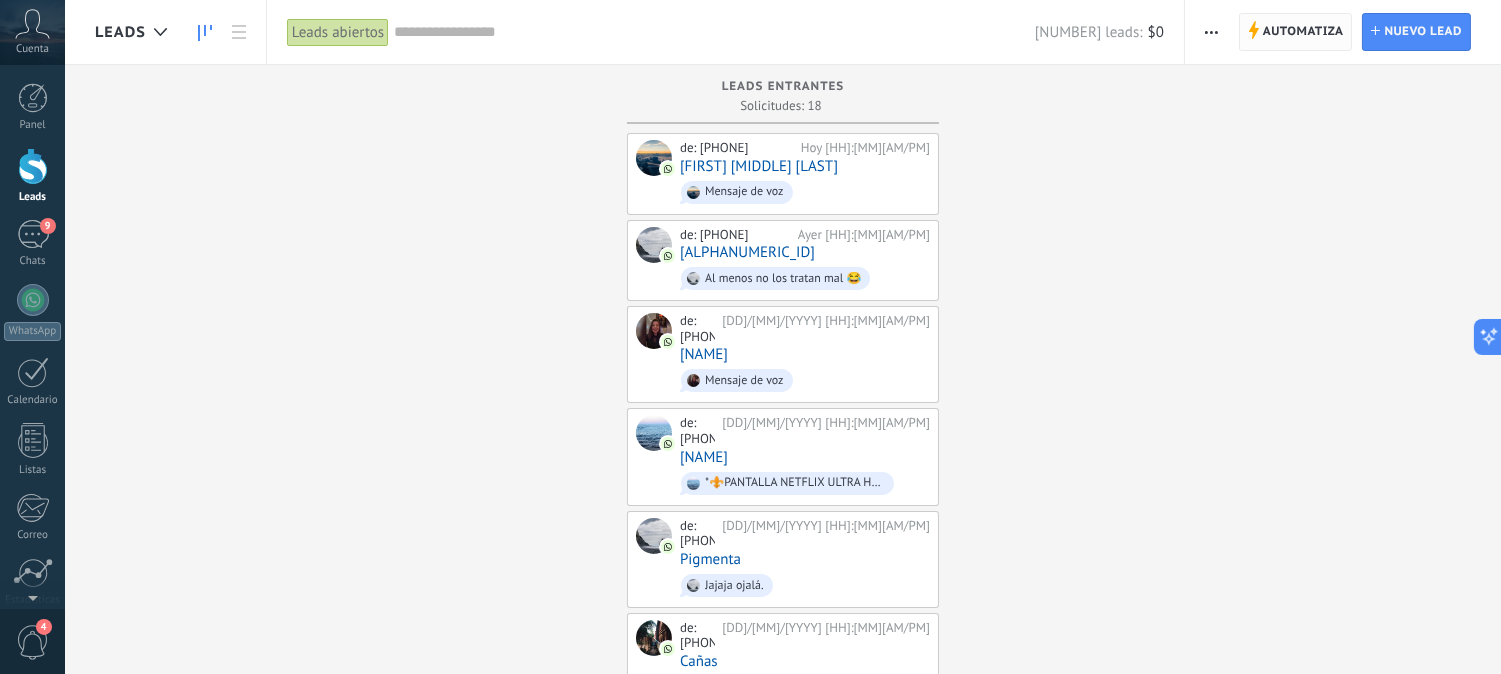click on "Automatiza" at bounding box center [1303, 32] 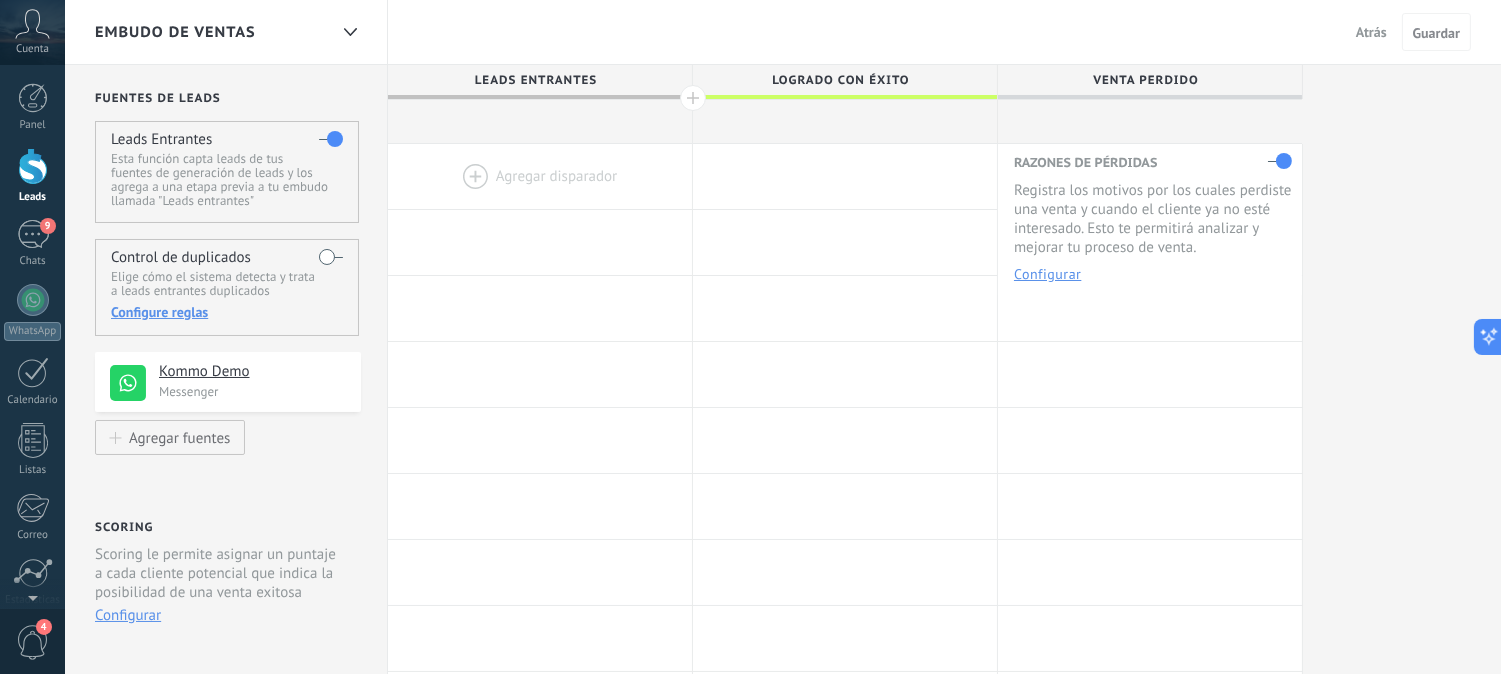 click on "Atrás" at bounding box center [1371, 32] 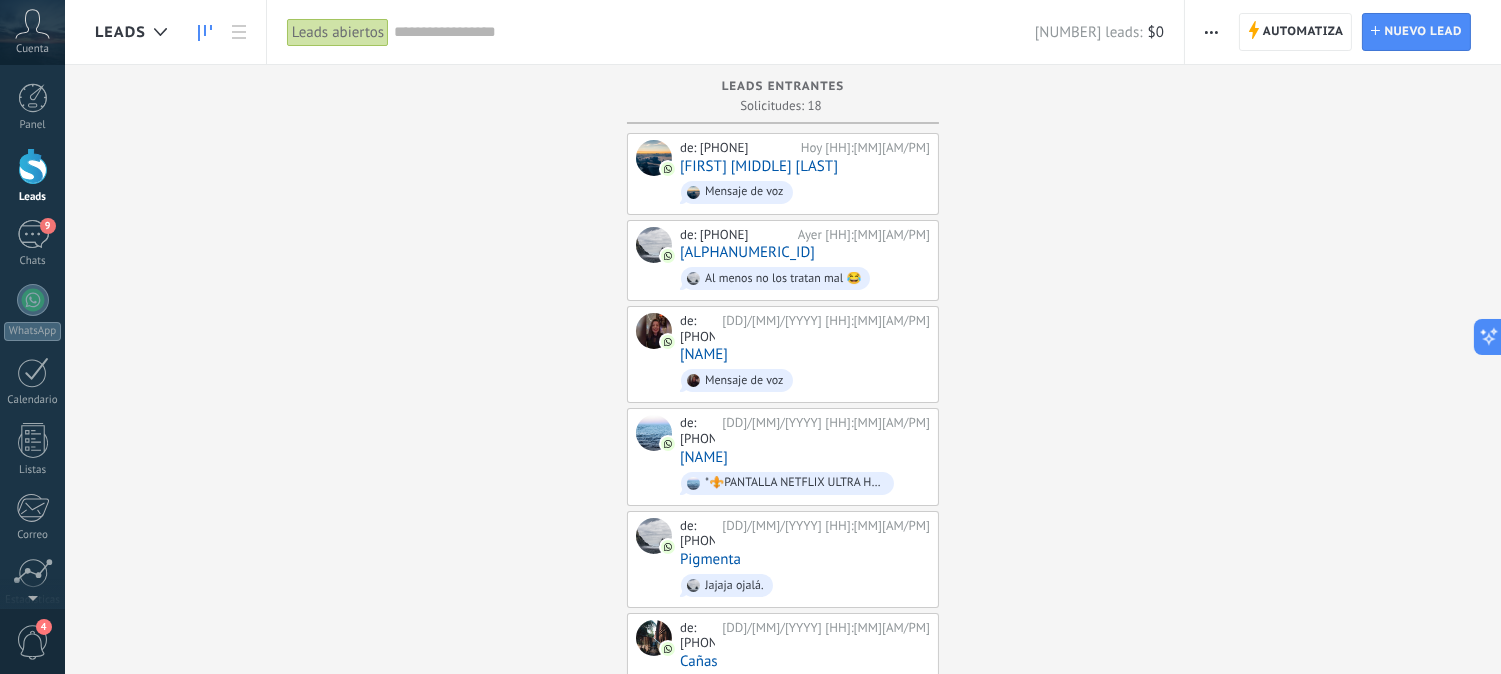 click at bounding box center [1211, 32] 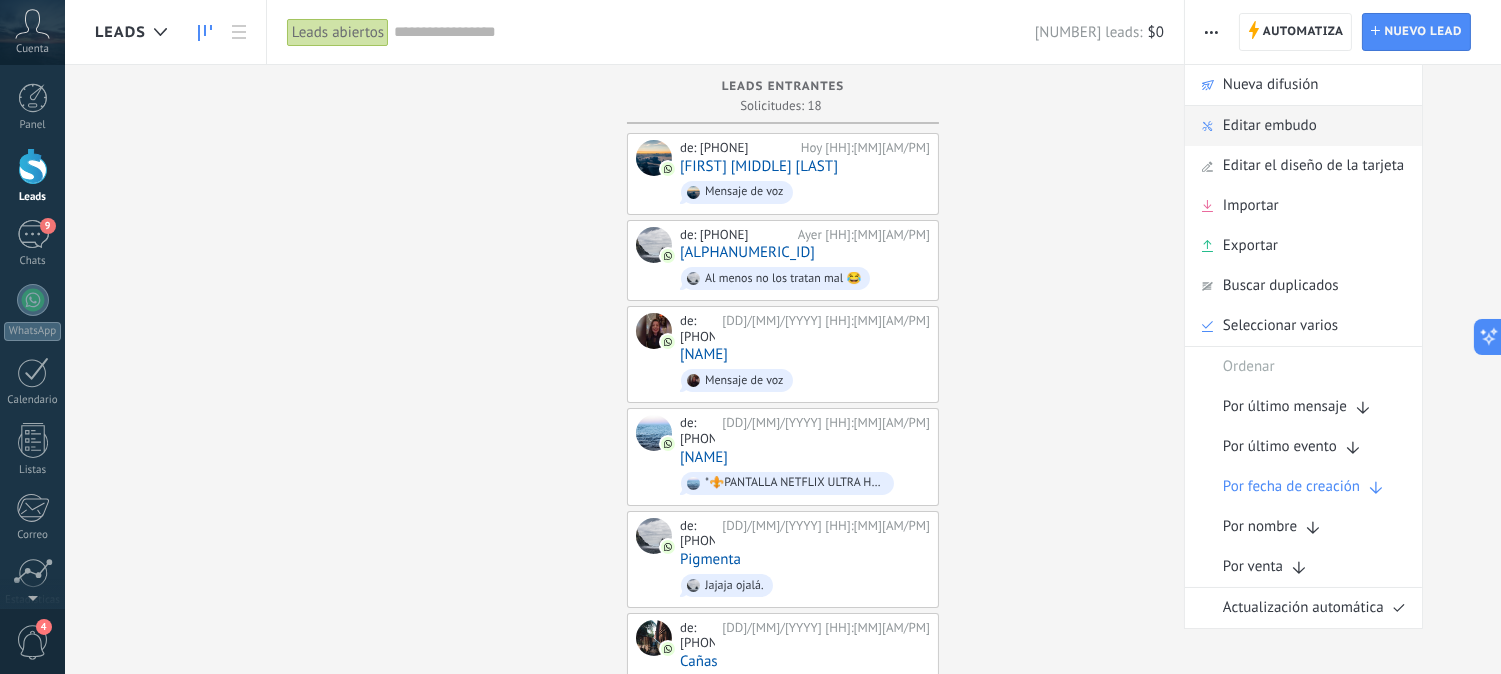 click on "Editar embudo" at bounding box center (1270, 126) 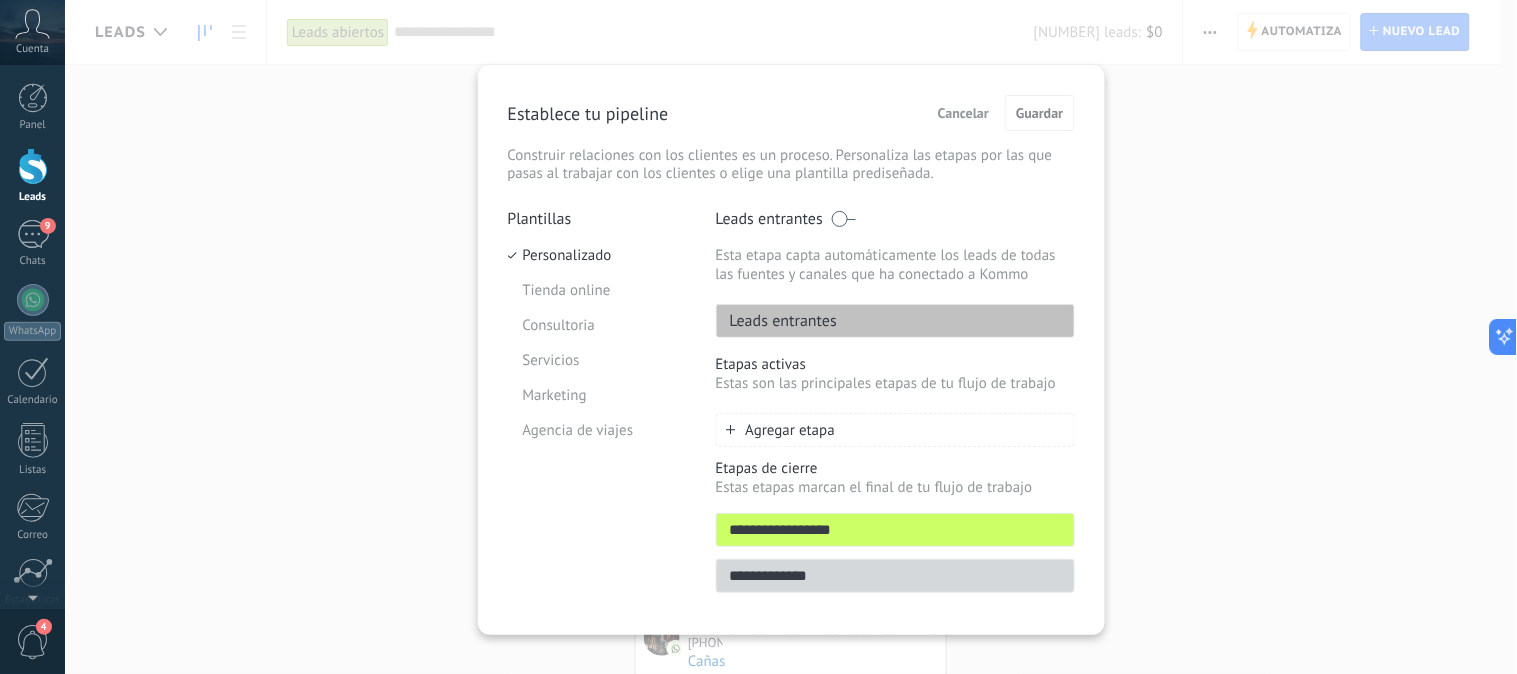 click on "Agregar etapa" at bounding box center (895, 430) 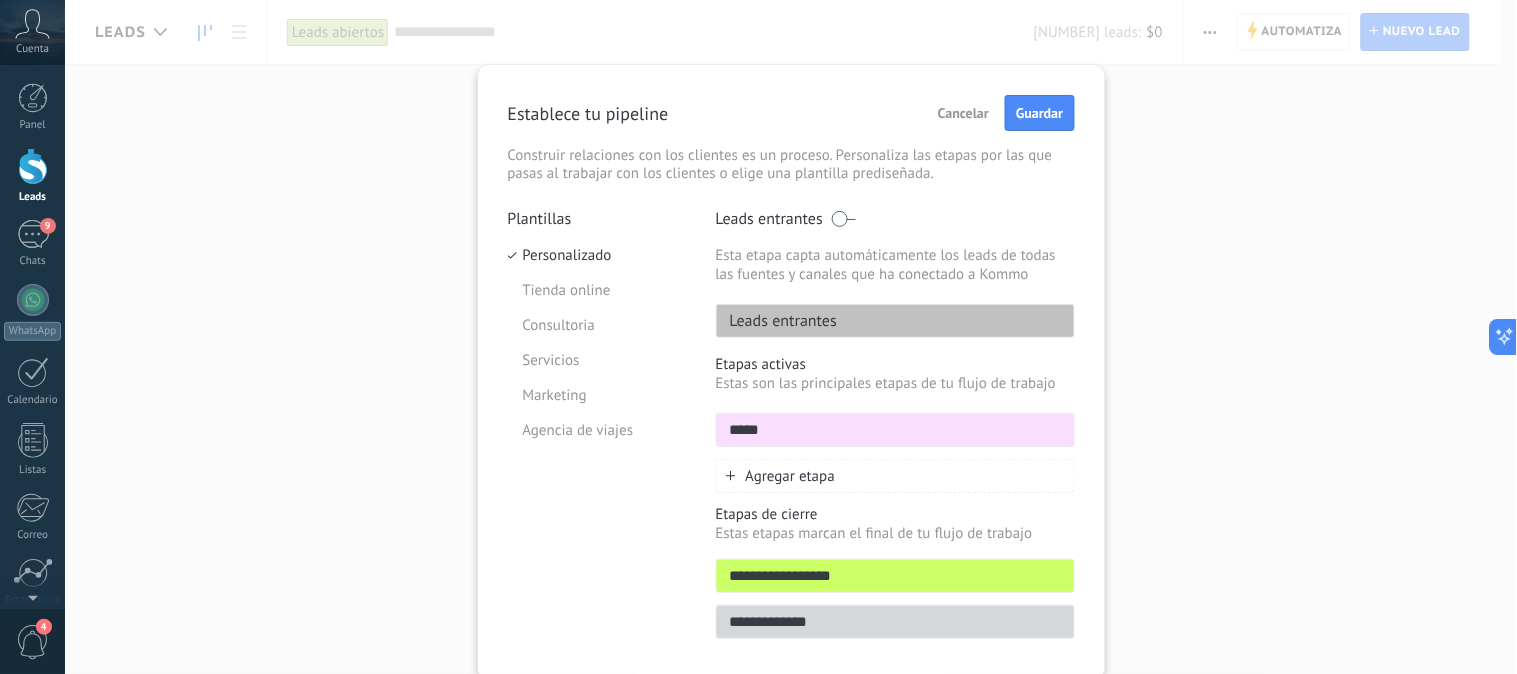 type on "*****" 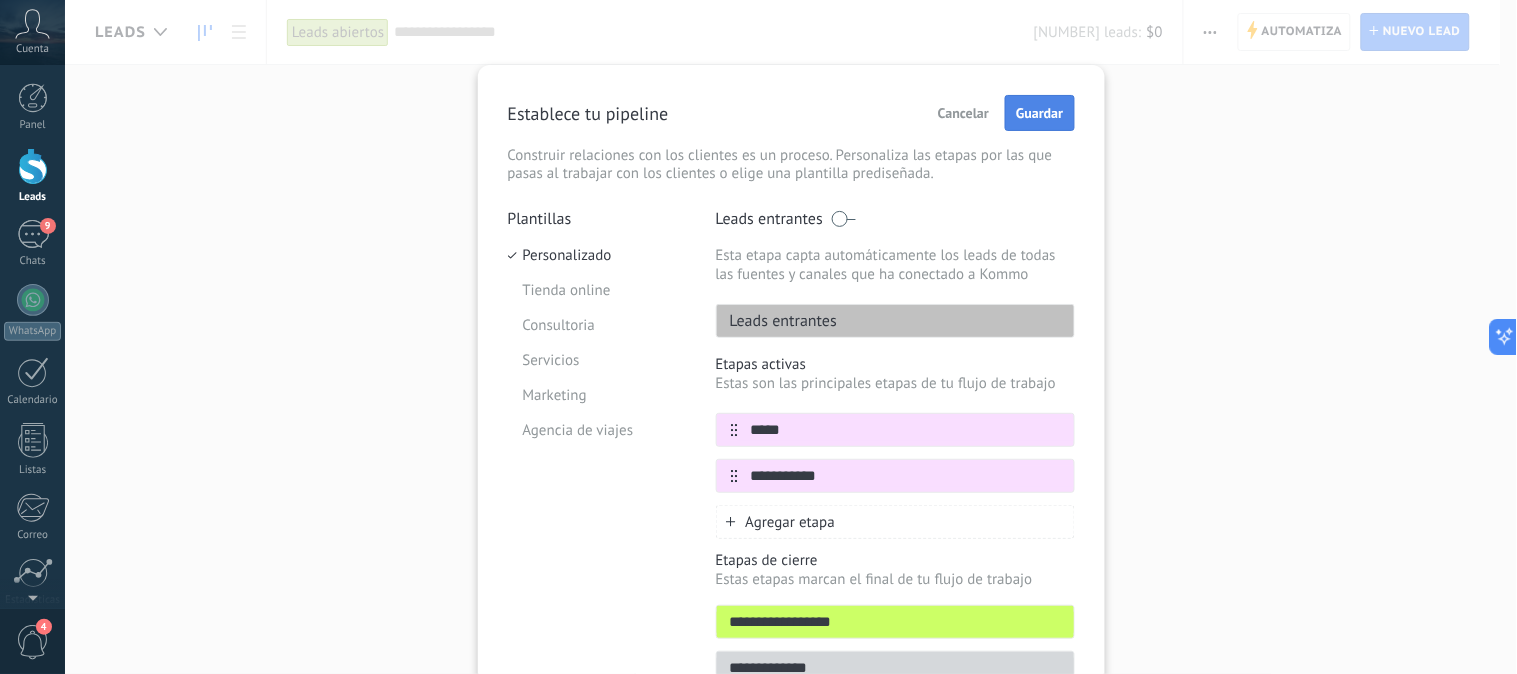 type on "**********" 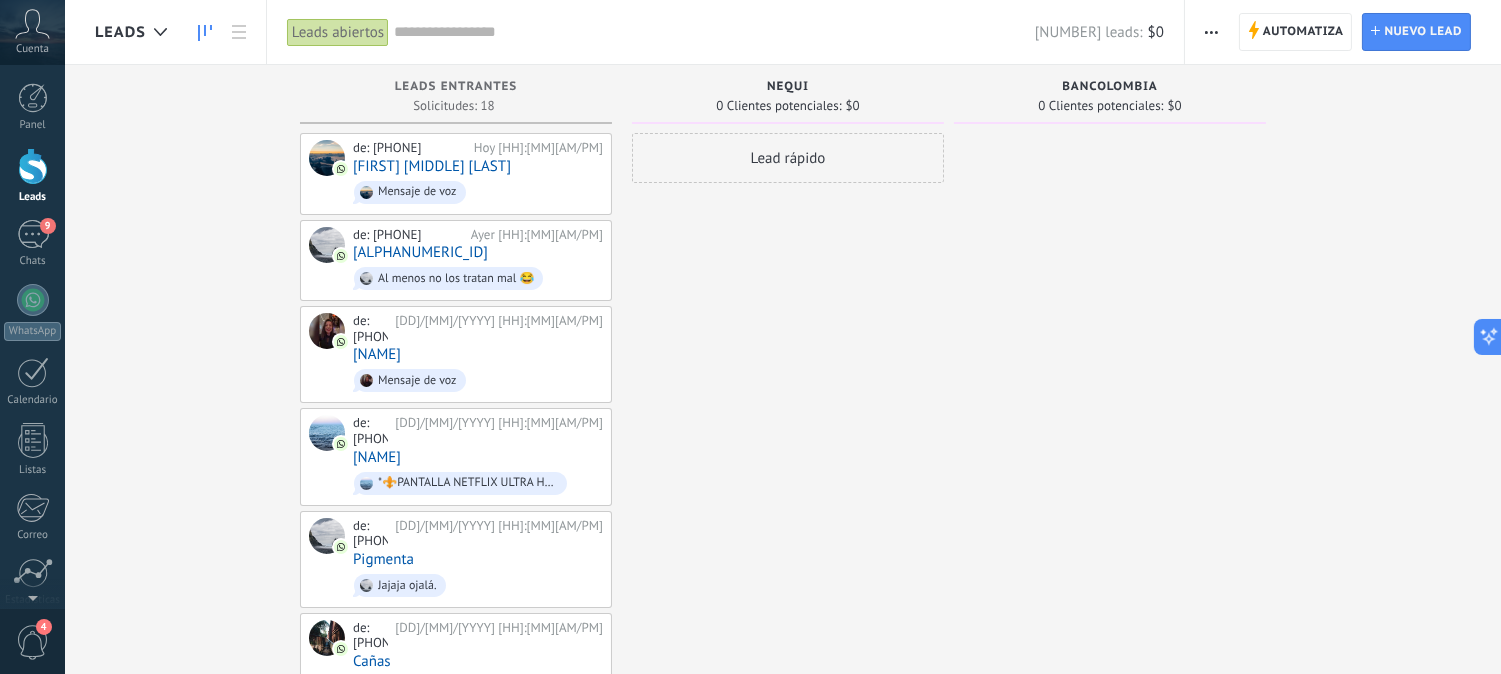 click at bounding box center (1211, 32) 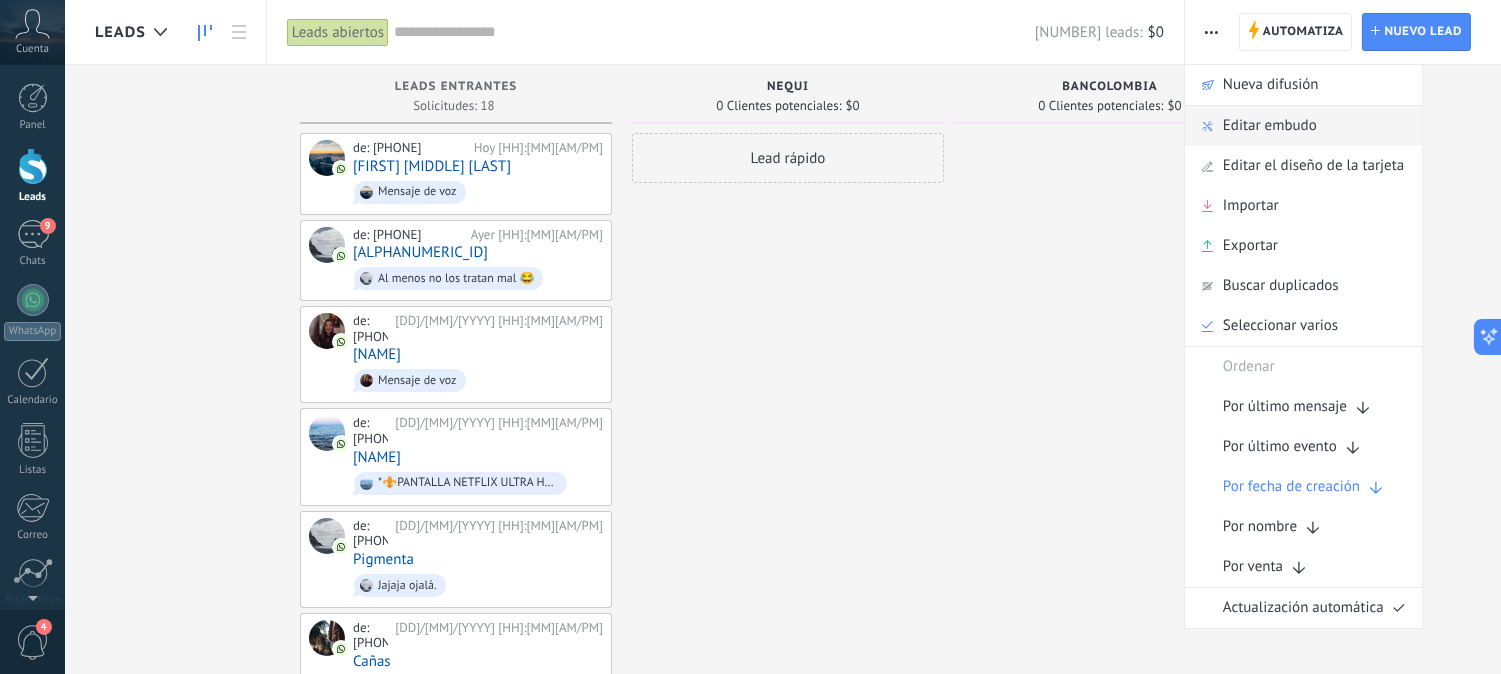 click on "Editar embudo" at bounding box center (1270, 126) 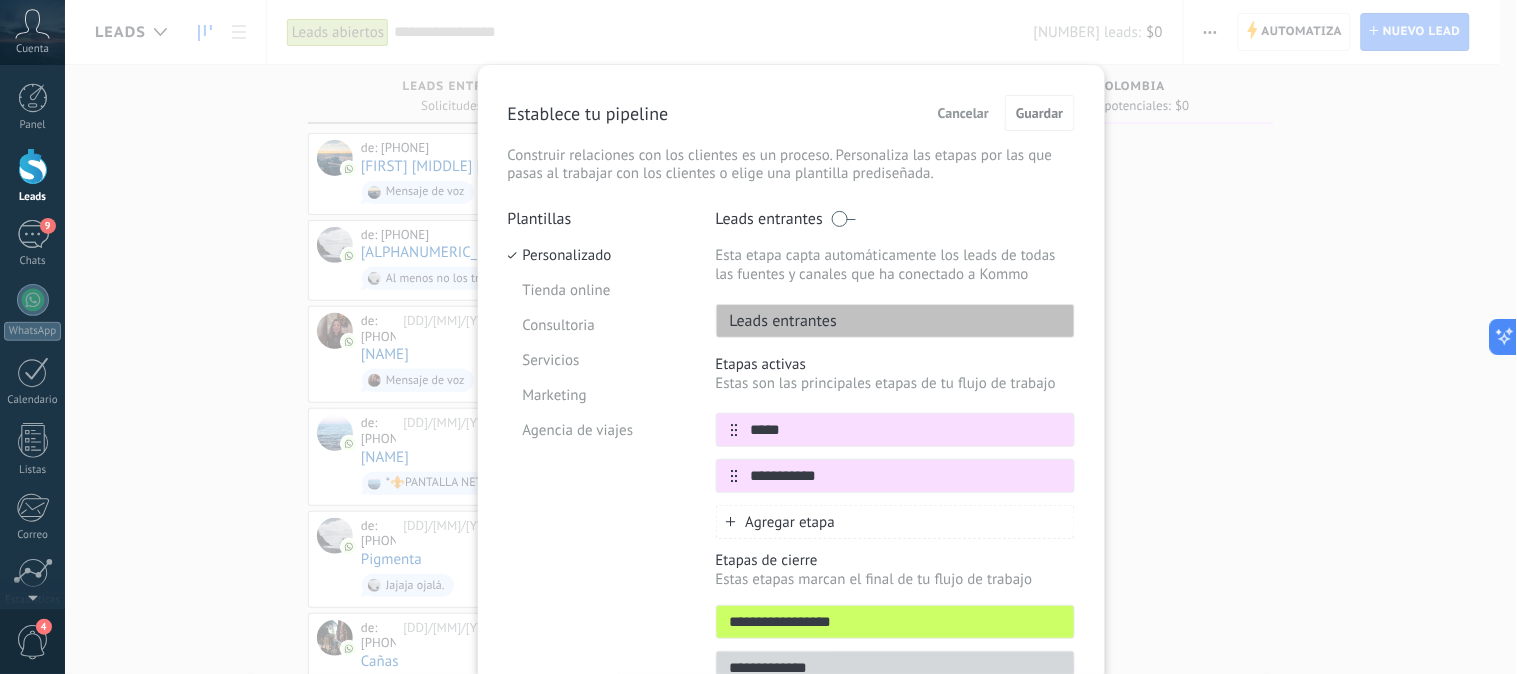 click on "Agregar etapa" at bounding box center (895, 522) 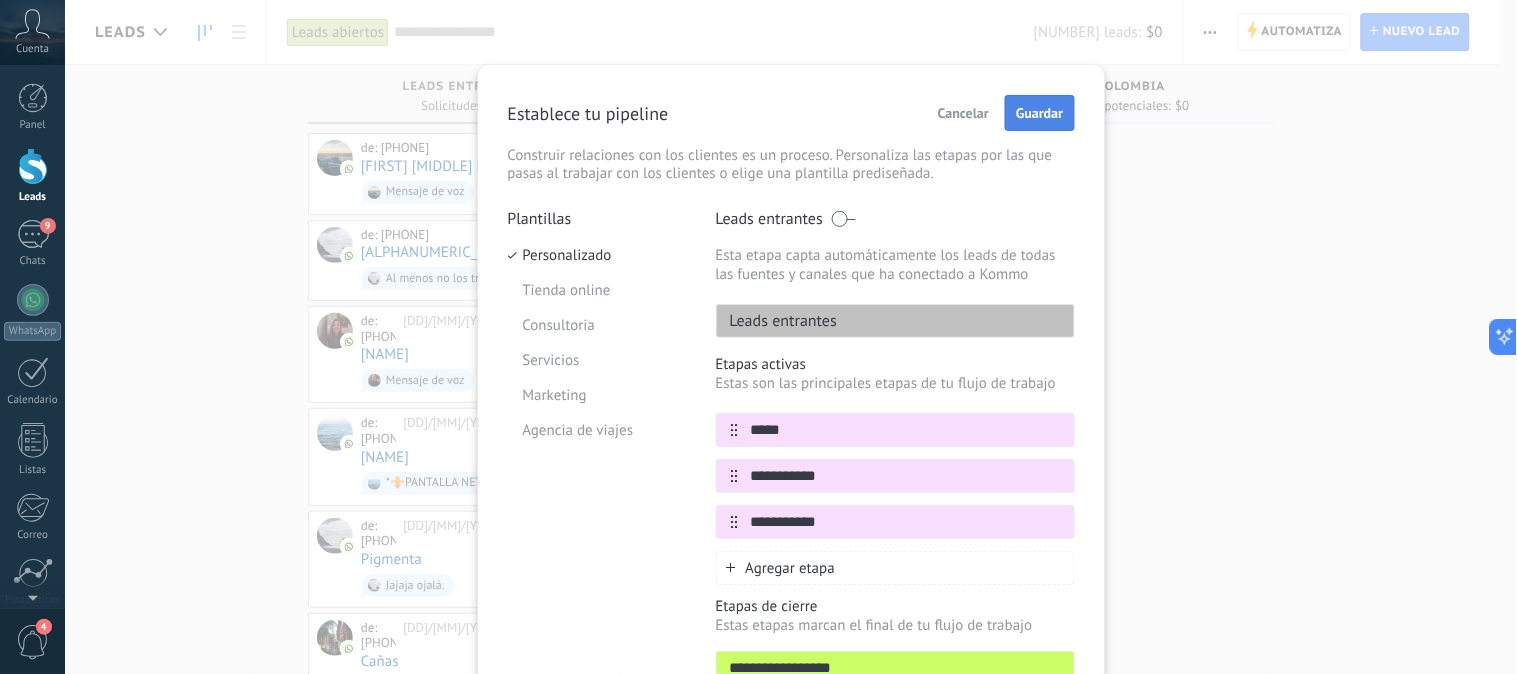 type on "**********" 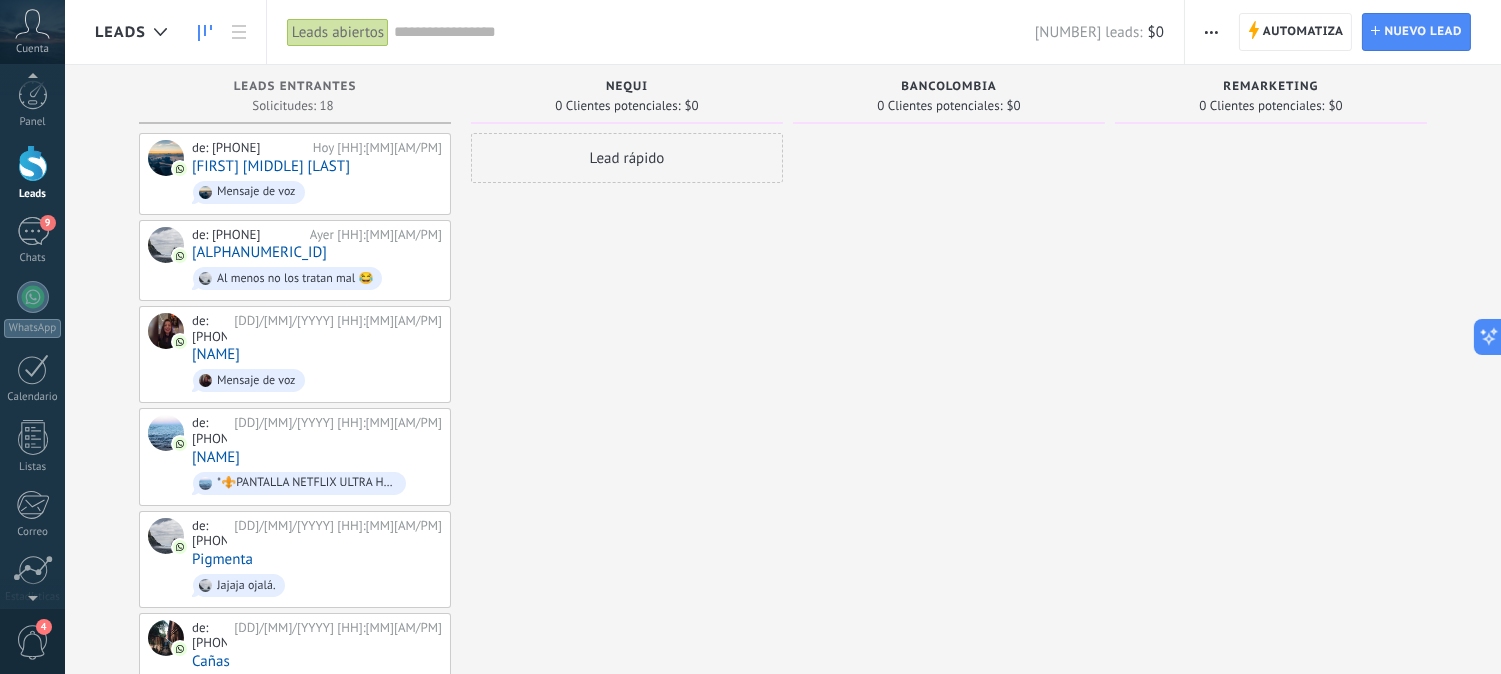 scroll, scrollTop: 0, scrollLeft: 0, axis: both 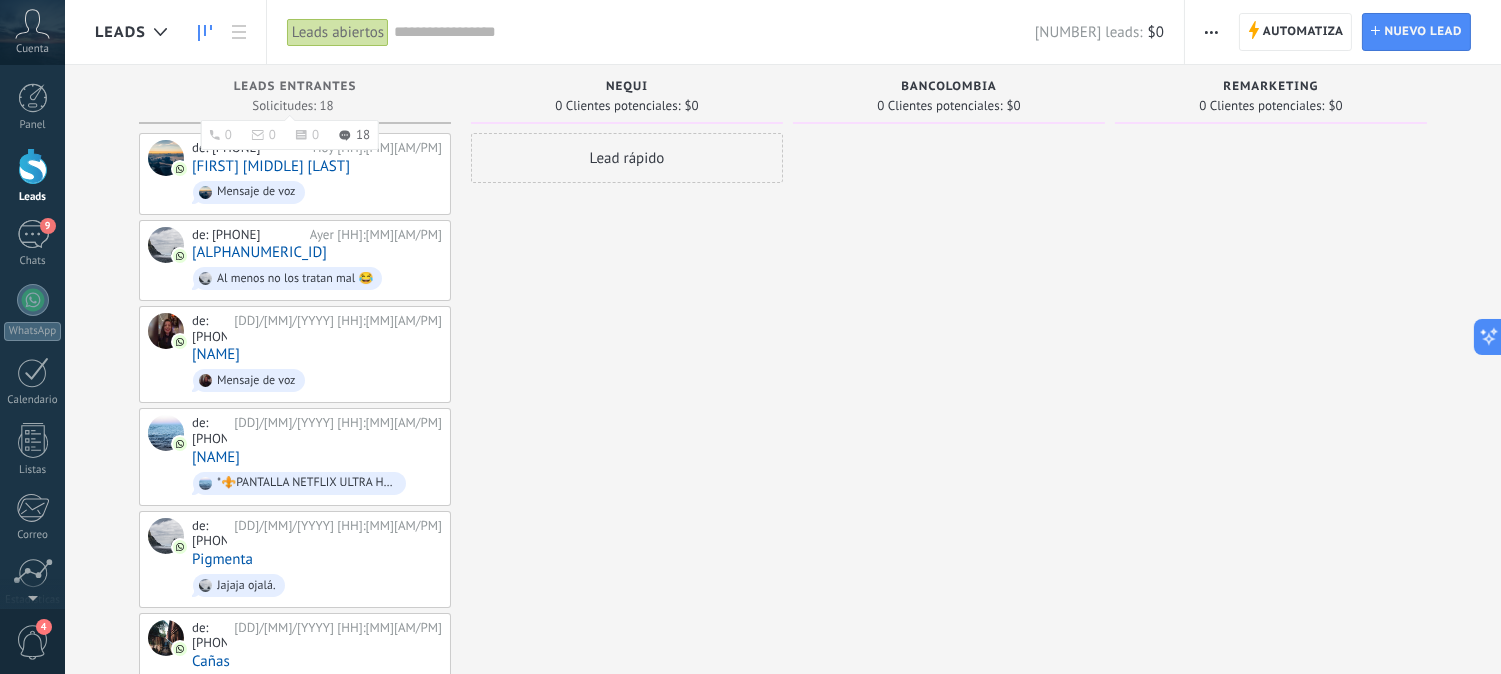 click on "Leads Entrantes" at bounding box center [295, 87] 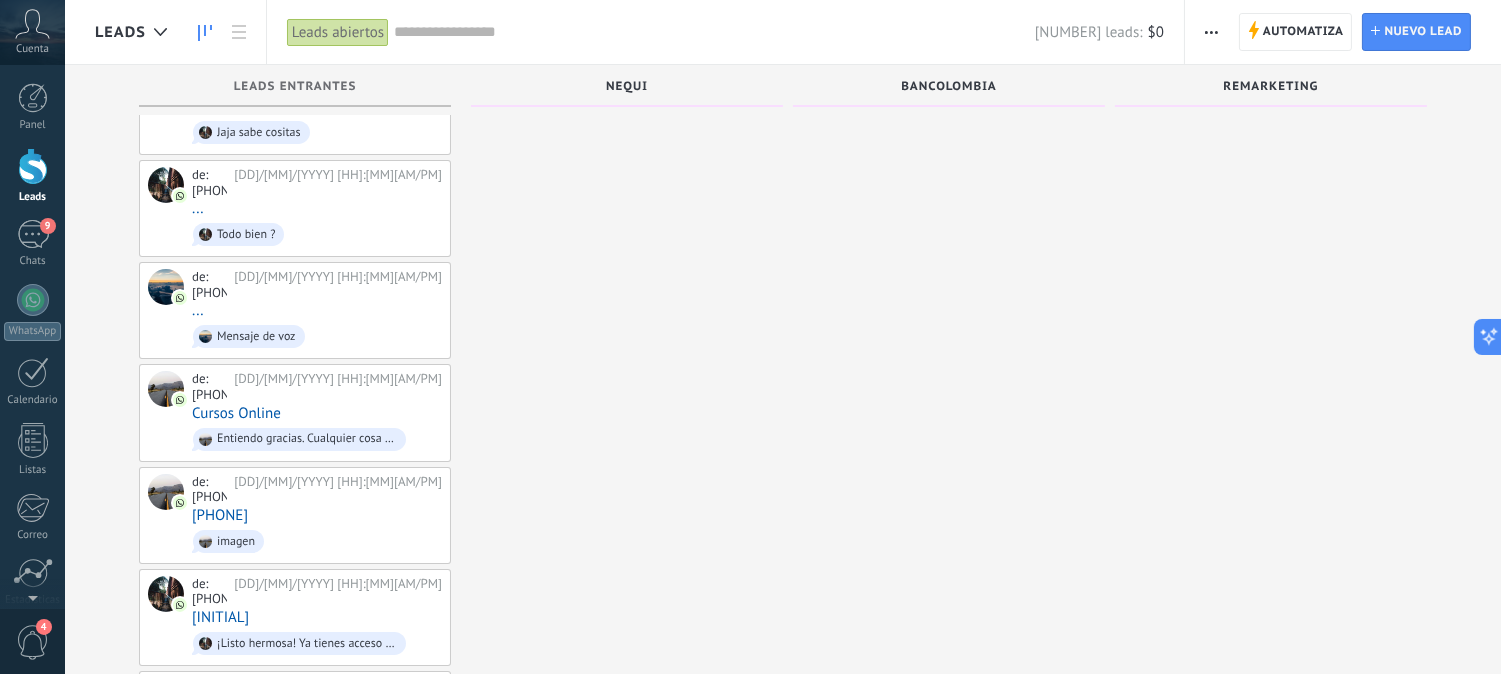 scroll, scrollTop: 0, scrollLeft: 0, axis: both 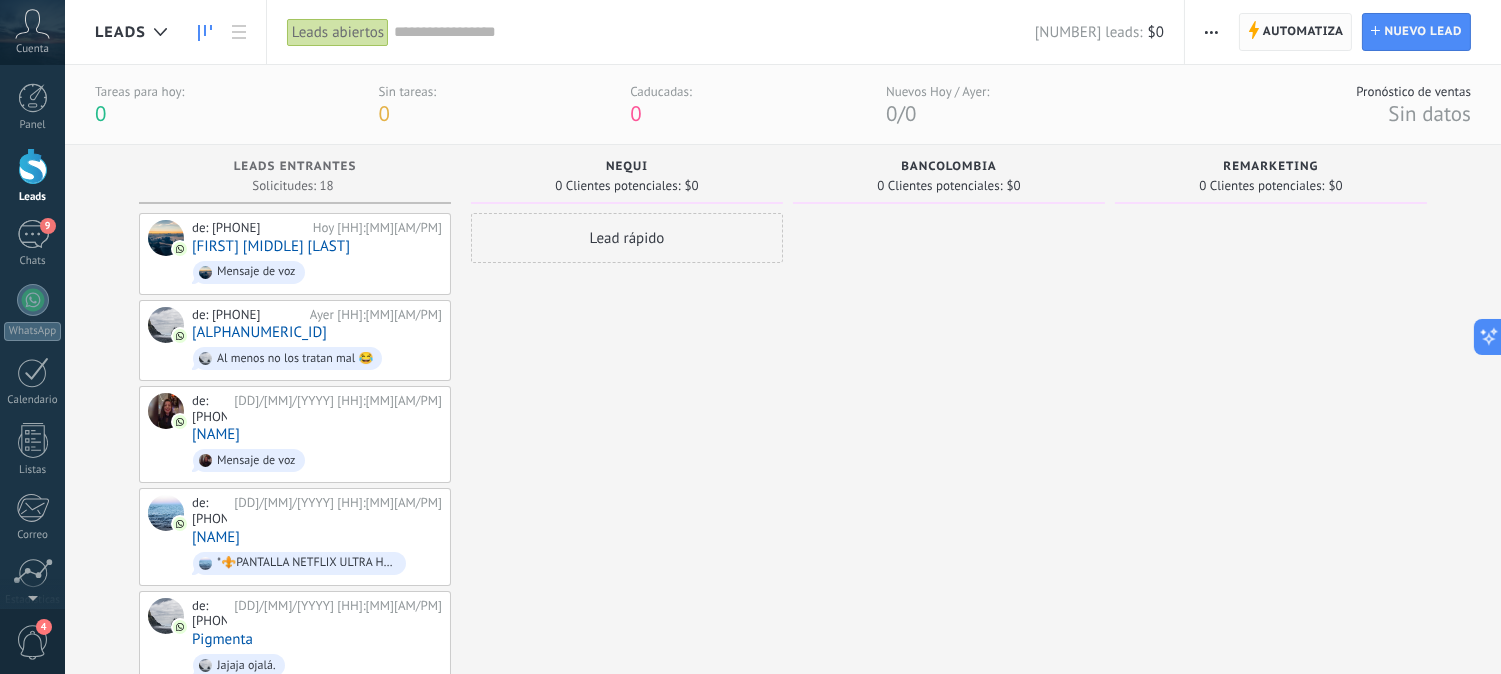 click on "Automatiza" at bounding box center (1303, 32) 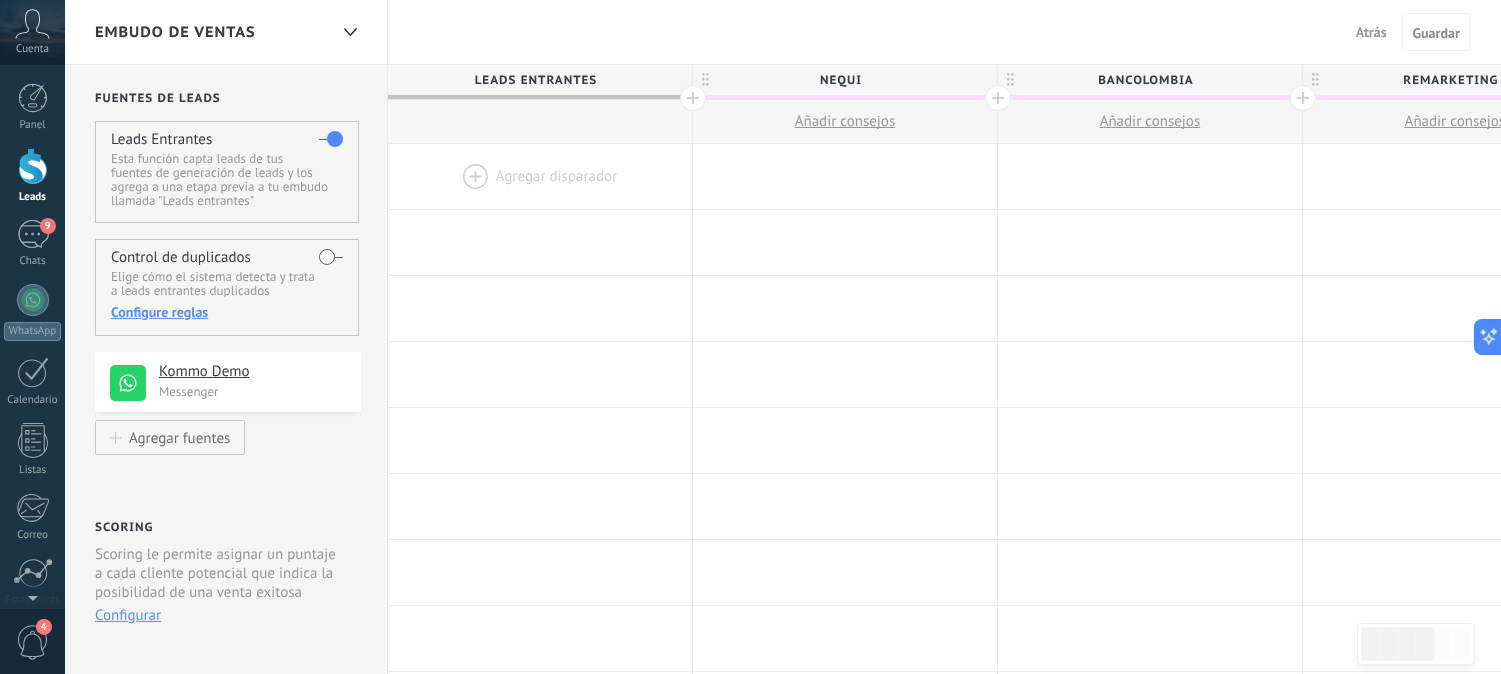 click at bounding box center (540, 176) 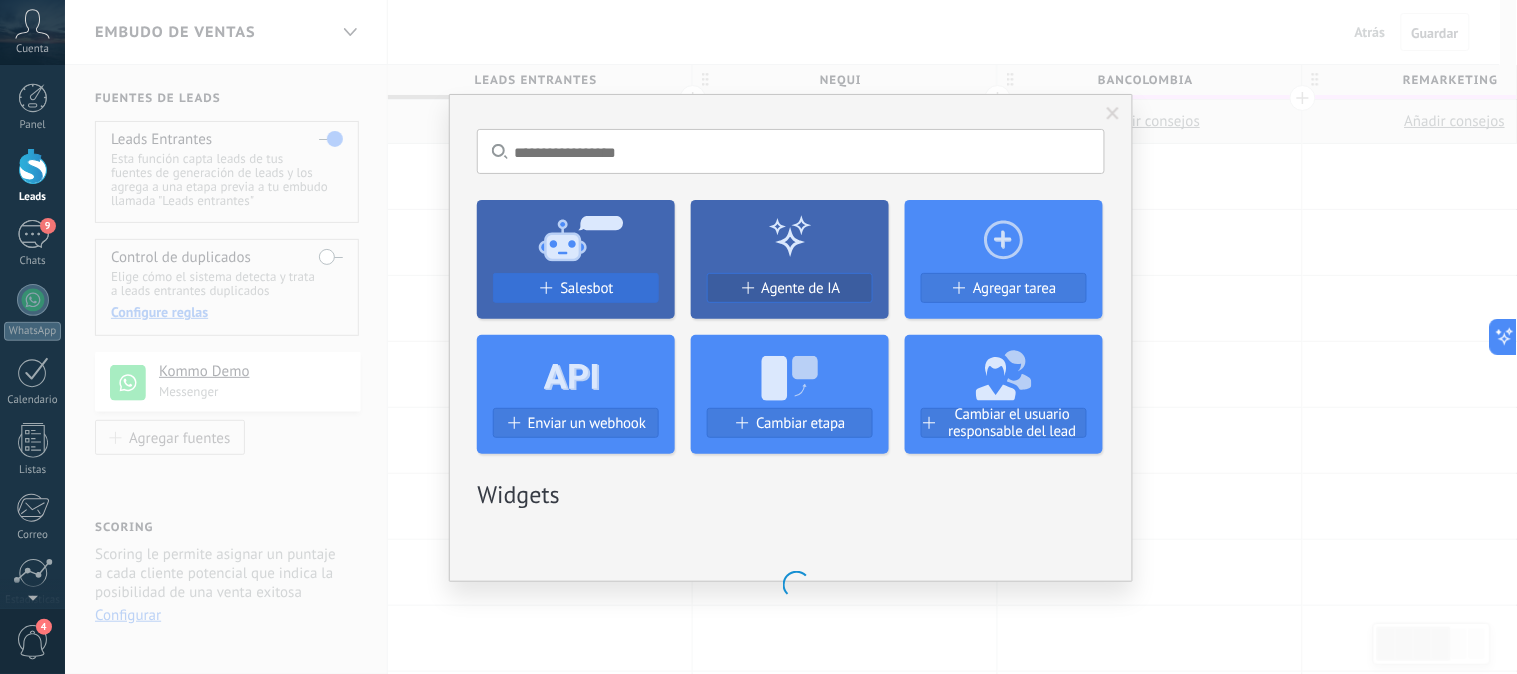 click on "Salesbot" at bounding box center (586, 288) 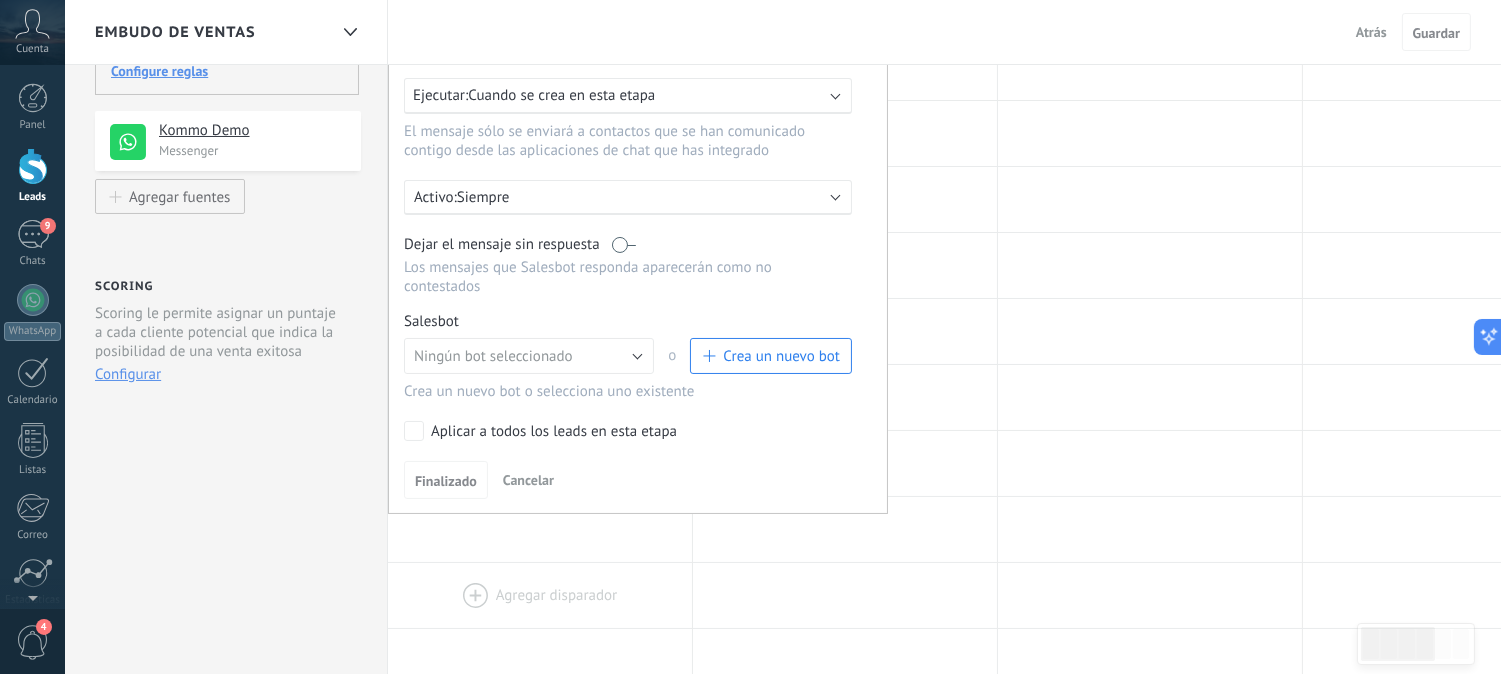 scroll, scrollTop: 111, scrollLeft: 0, axis: vertical 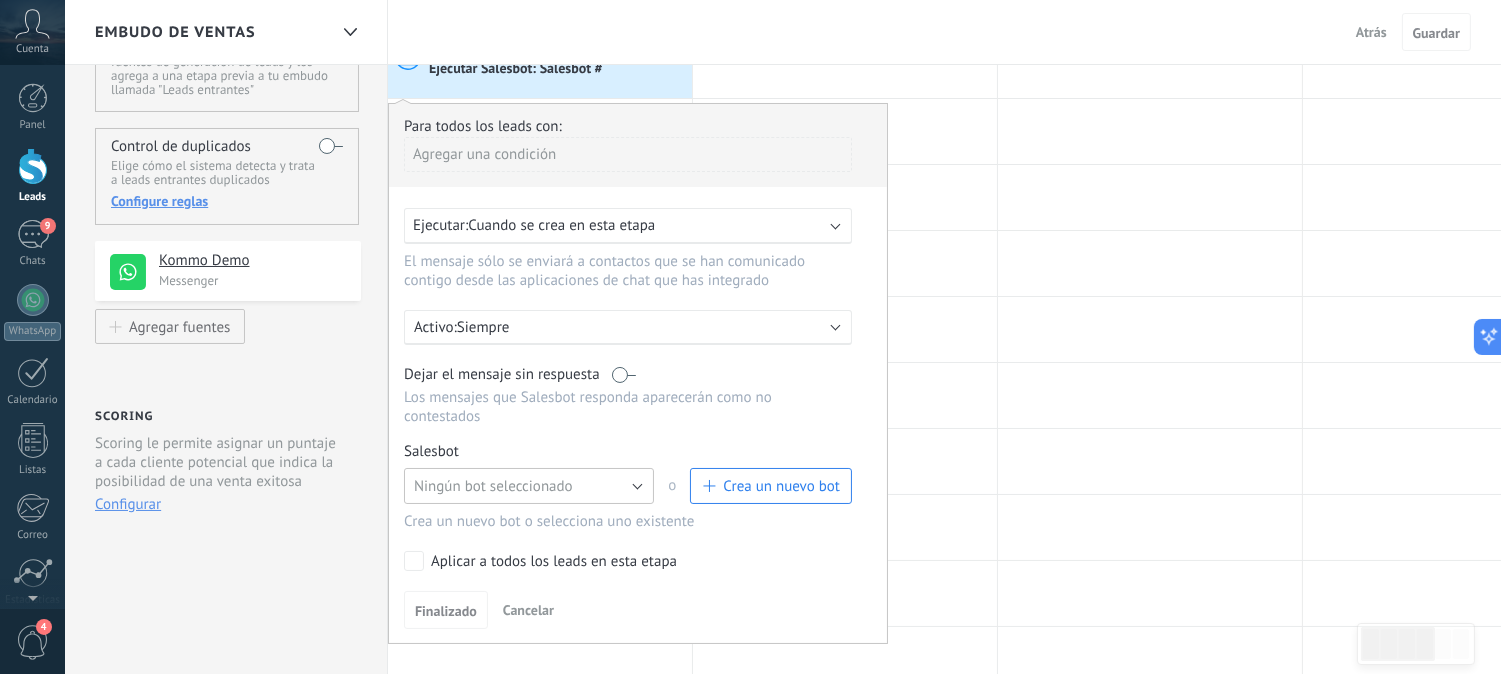 click on "Ningún bot seleccionado" at bounding box center (529, 486) 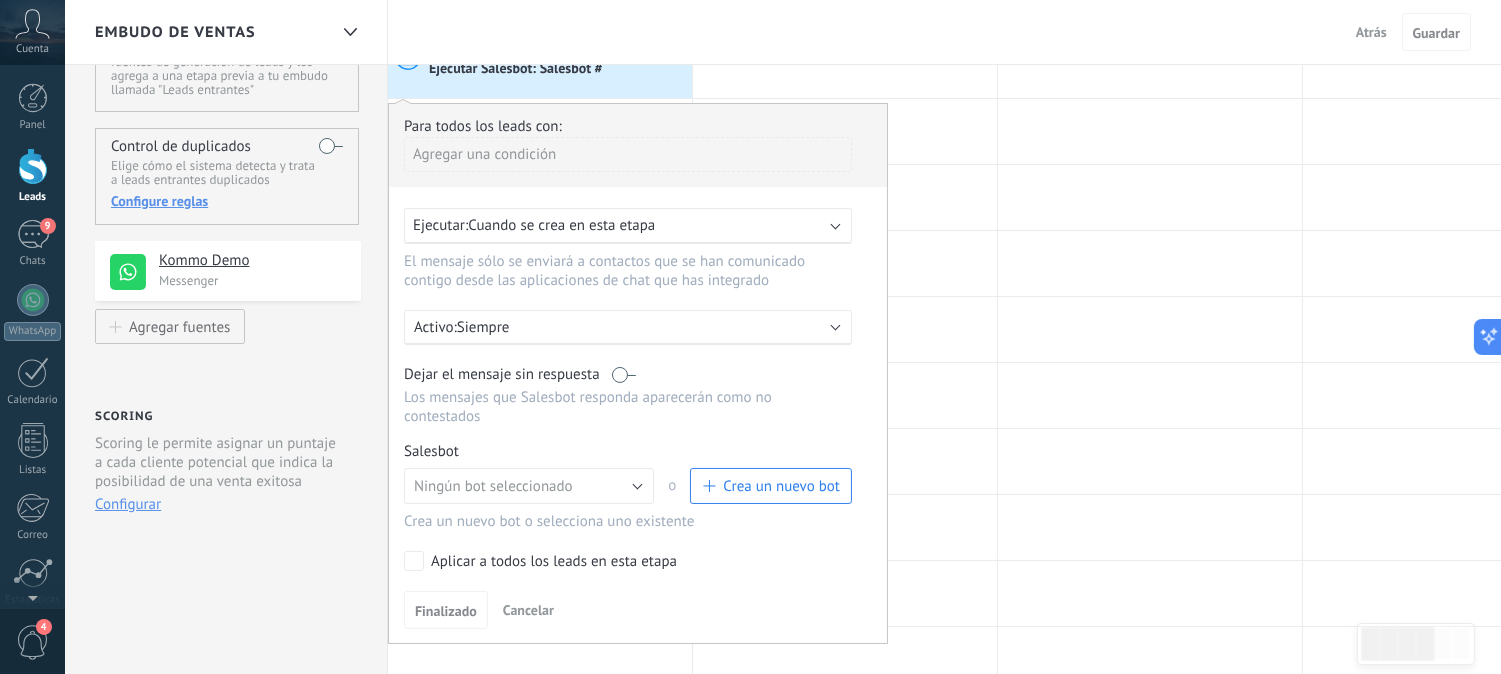 click on "Los mensajes que Salesbot responda aparecerán como no contestados" at bounding box center [628, 407] 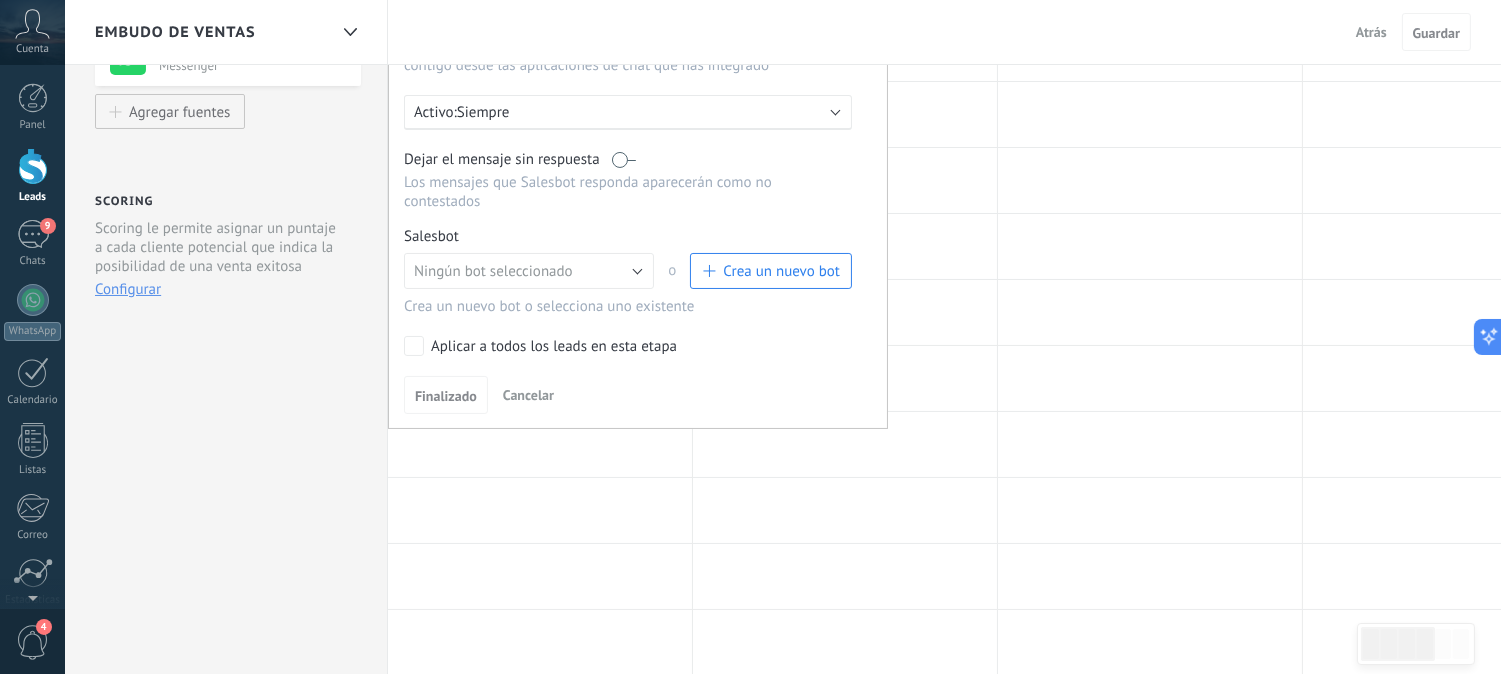 scroll, scrollTop: 333, scrollLeft: 0, axis: vertical 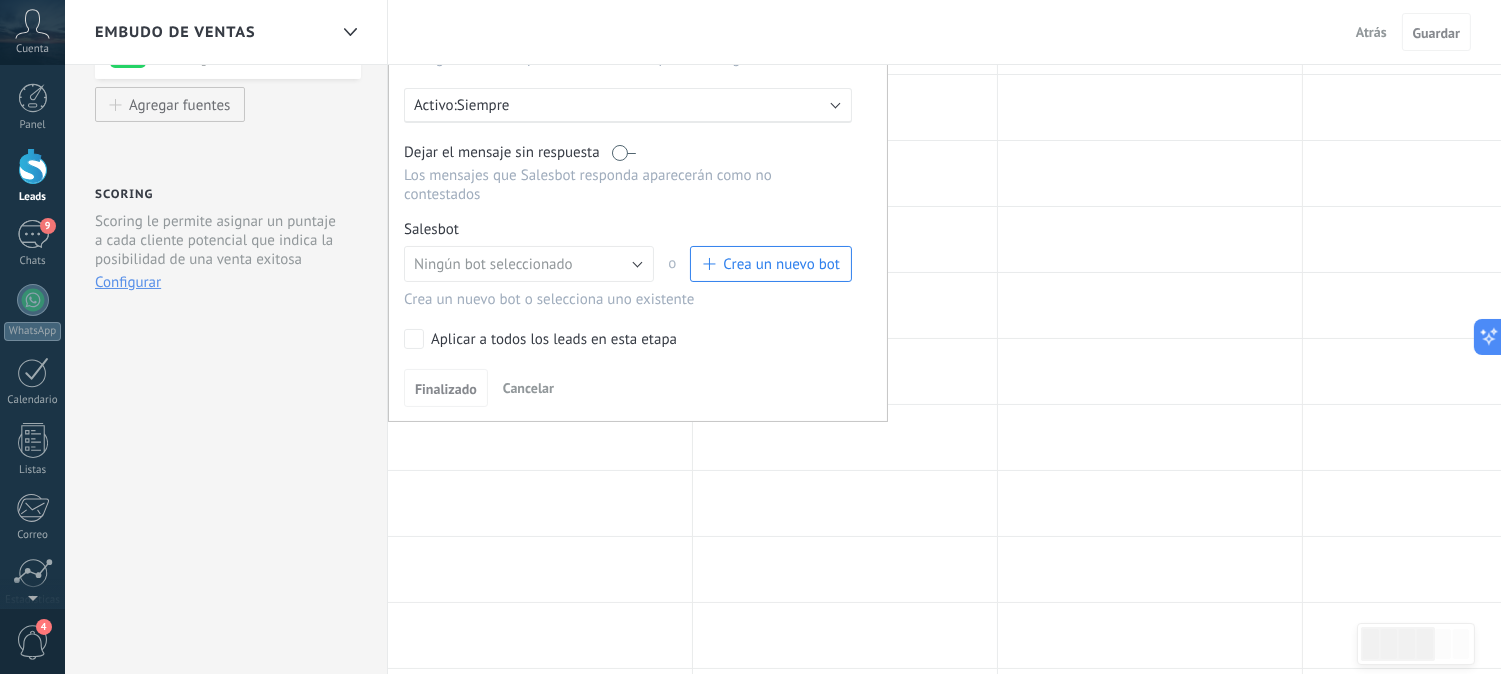 click on "Crea un nuevo bot" at bounding box center (781, 264) 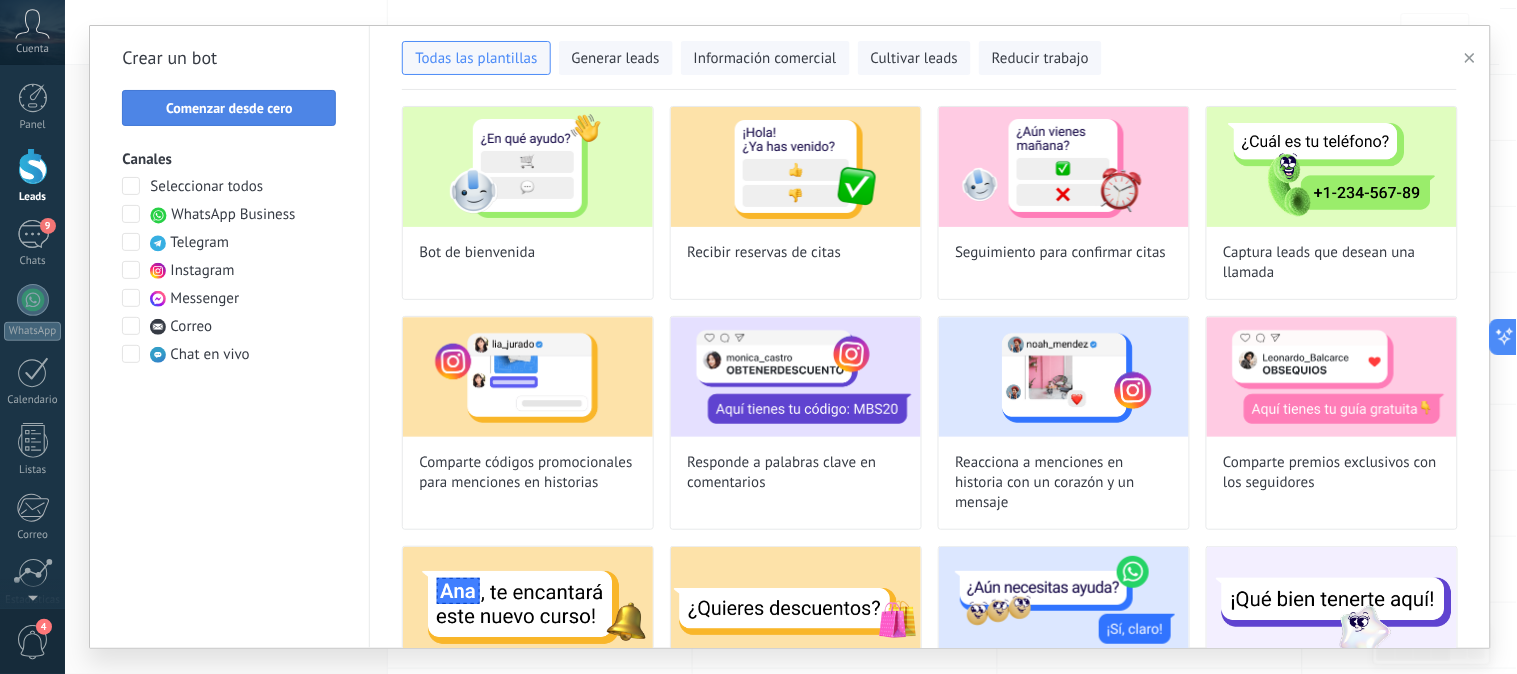 click on "Comenzar desde cero" at bounding box center (229, 108) 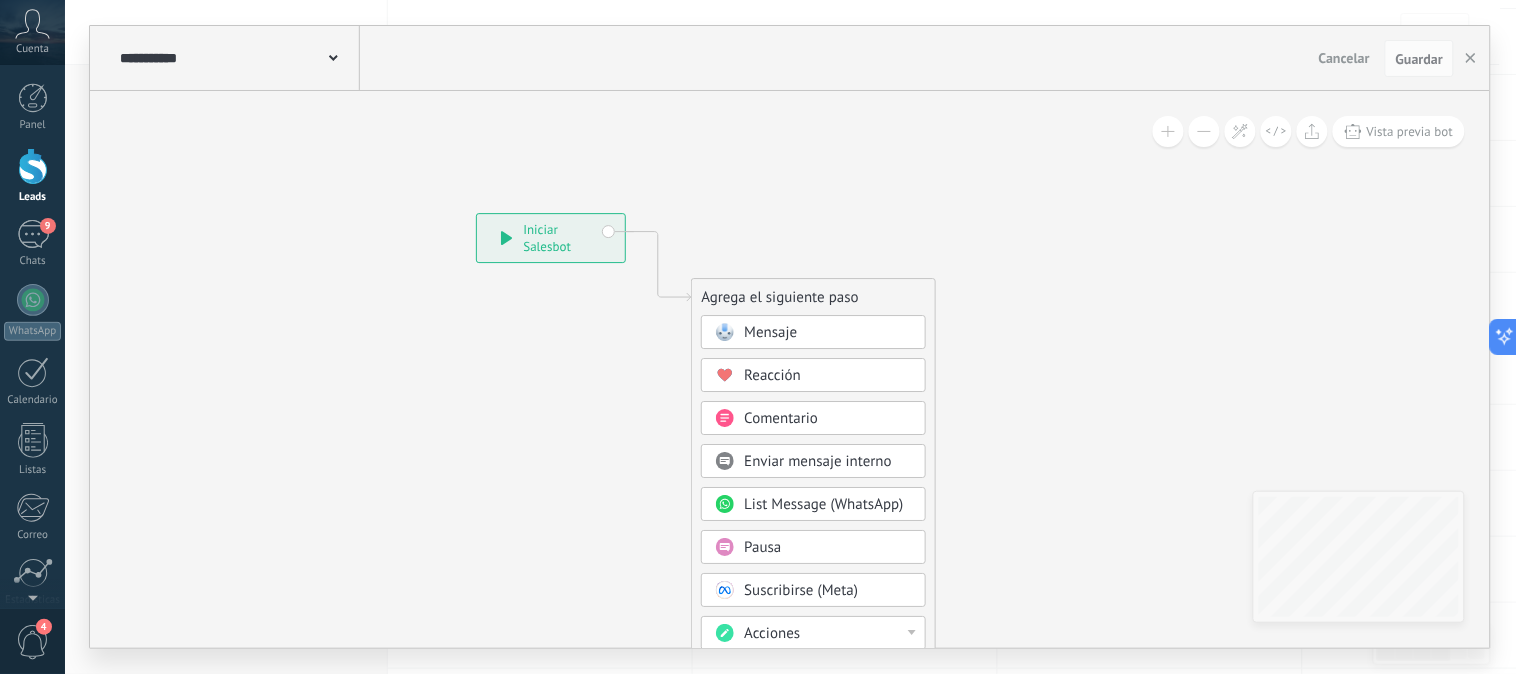 drag, startPoint x: 1111, startPoint y: 266, endPoint x: 1072, endPoint y: 238, distance: 48.010414 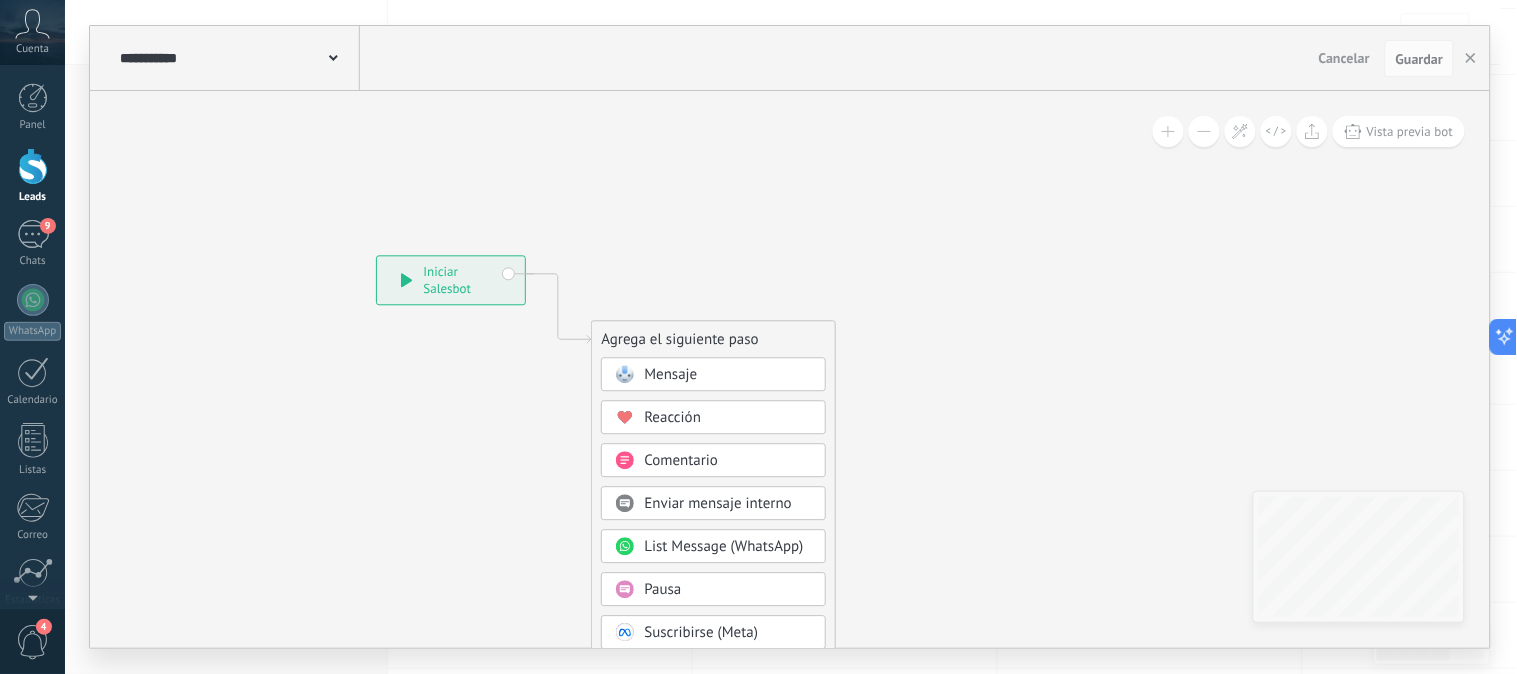 drag, startPoint x: 1057, startPoint y: 368, endPoint x: 954, endPoint y: 411, distance: 111.61541 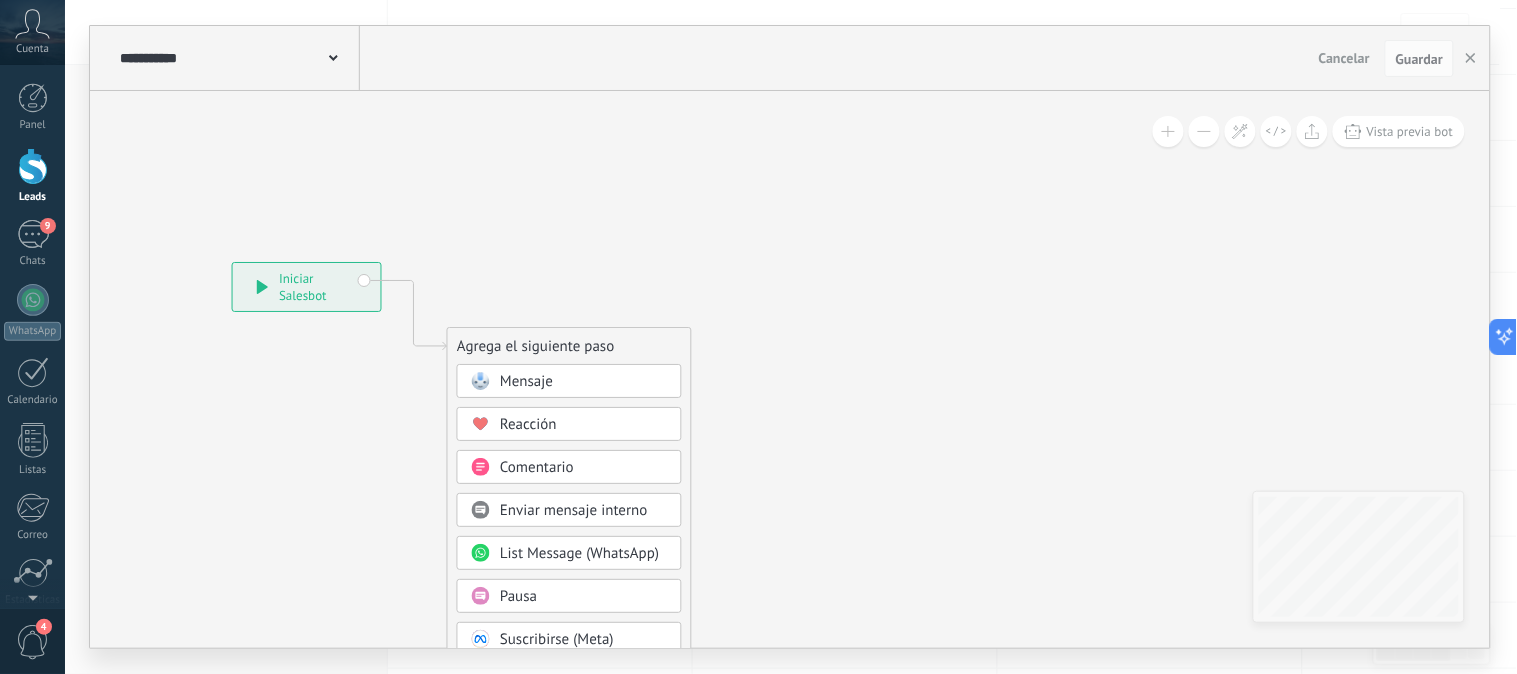 drag, startPoint x: 1095, startPoint y: 317, endPoint x: 1045, endPoint y: 398, distance: 95.189285 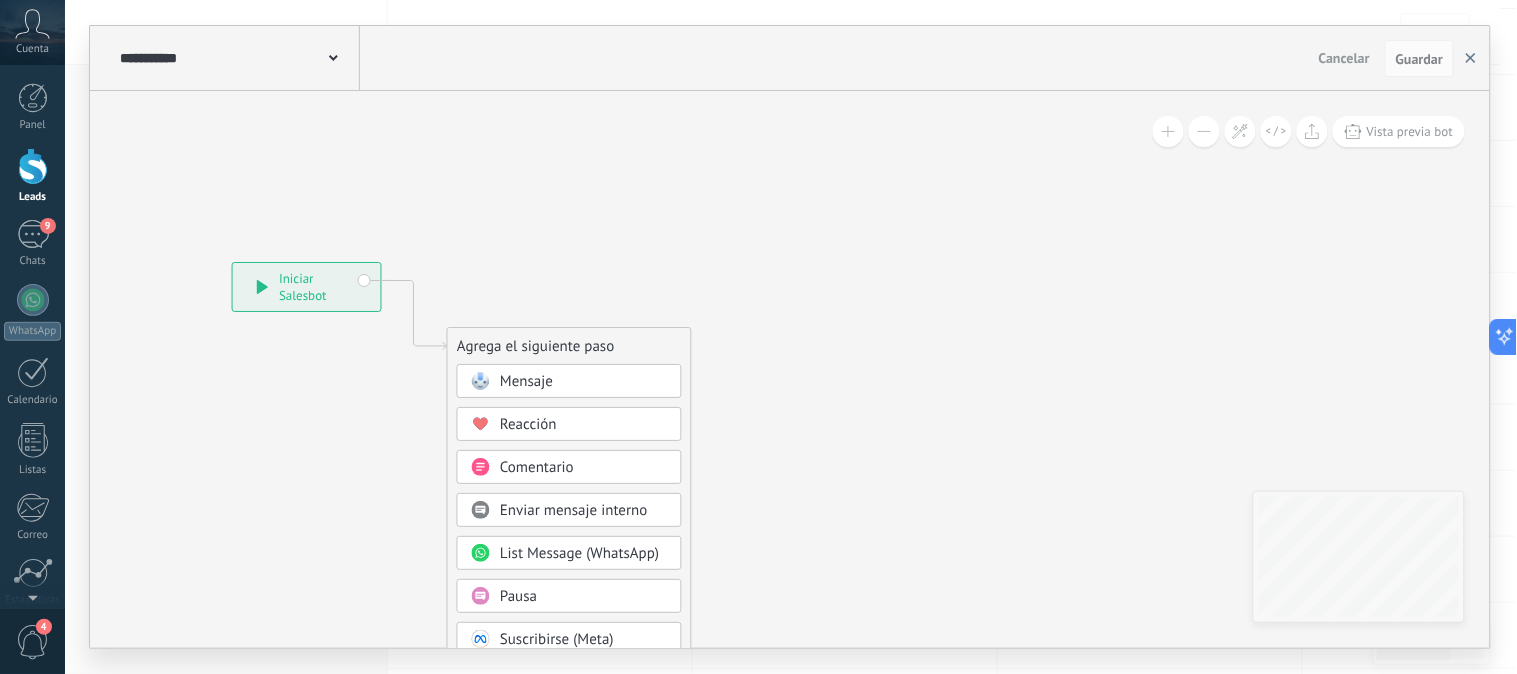 drag, startPoint x: 1473, startPoint y: 58, endPoint x: 1460, endPoint y: 53, distance: 13.928389 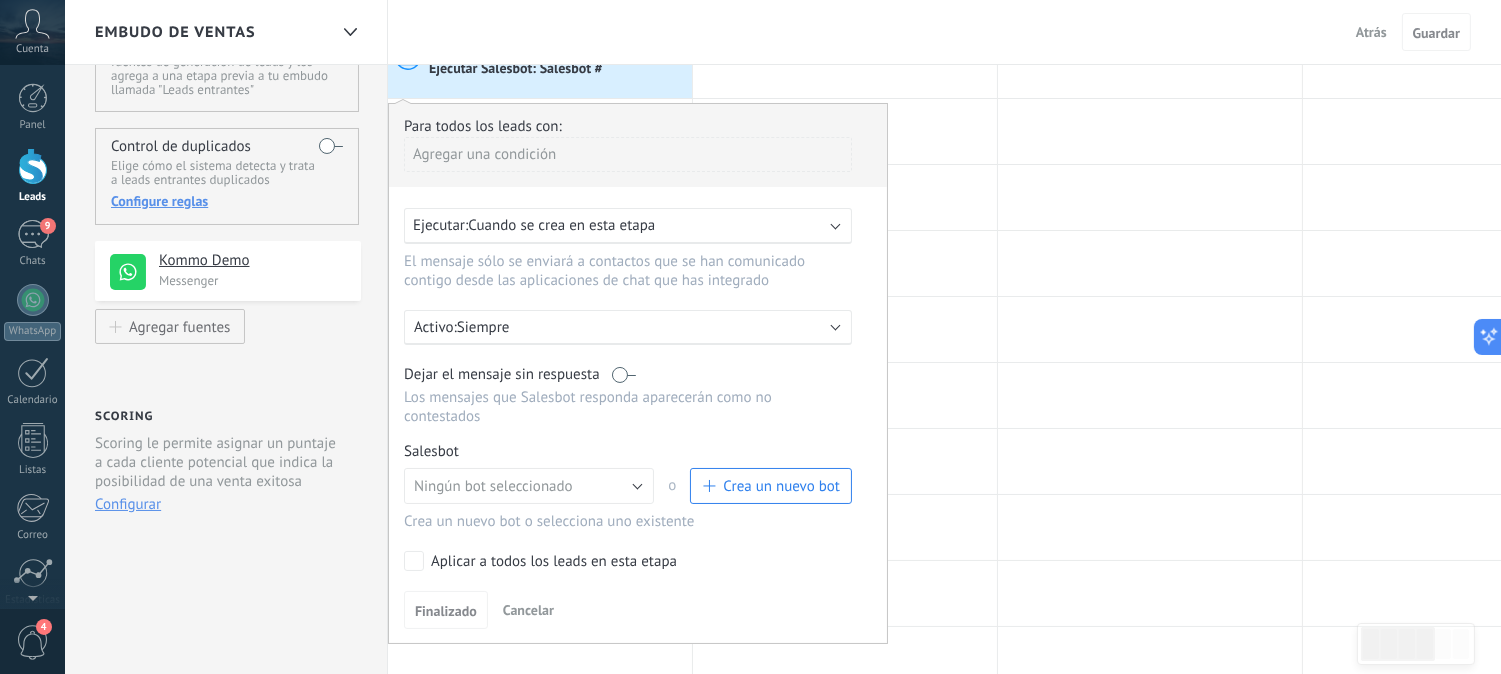 scroll, scrollTop: 333, scrollLeft: 0, axis: vertical 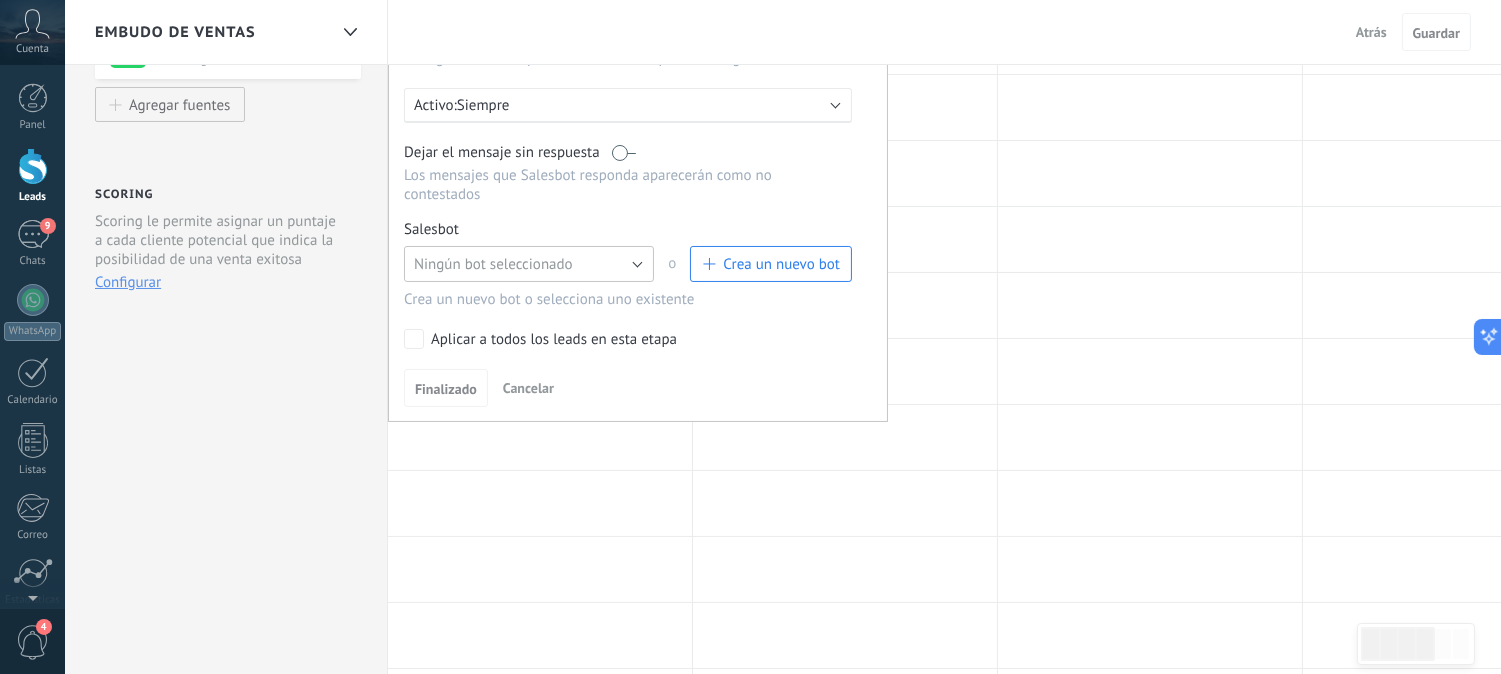 click on "Ningún bot seleccionado" at bounding box center [529, 264] 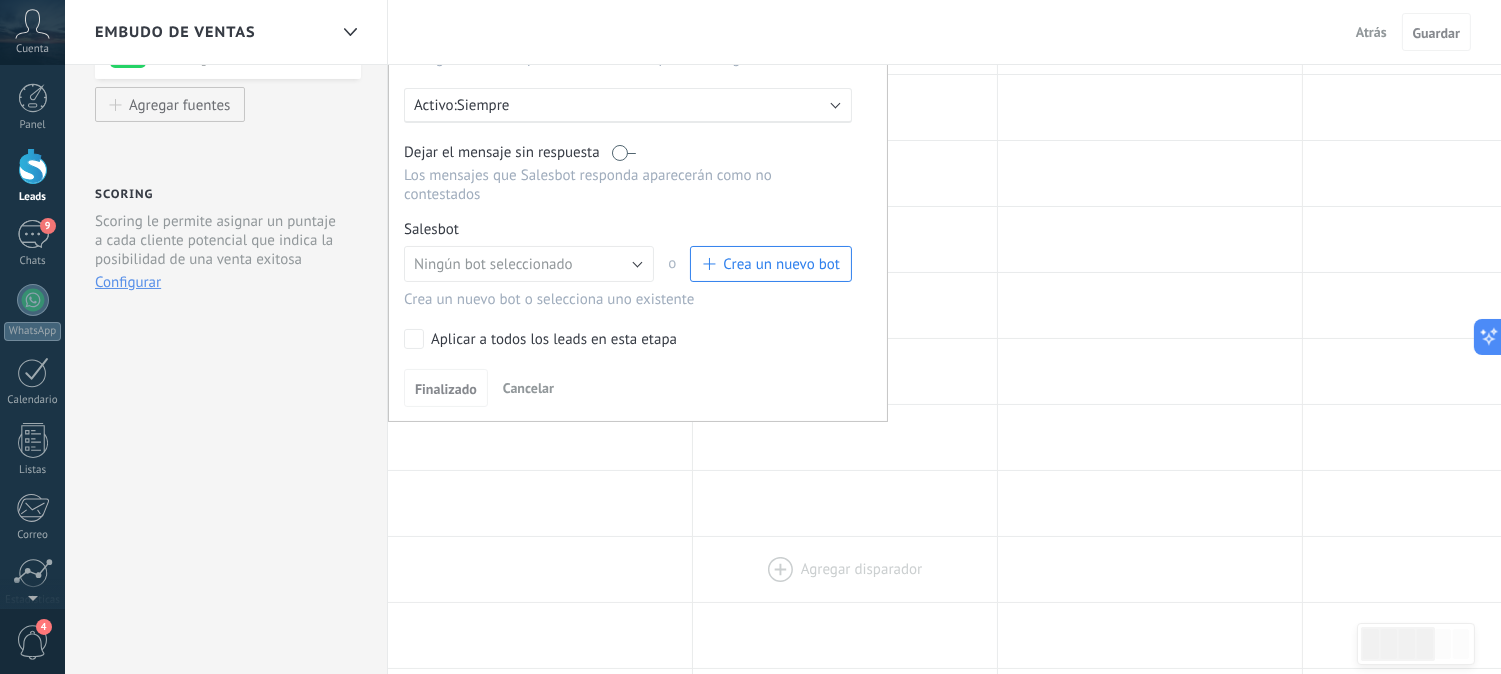click at bounding box center [0, 0] 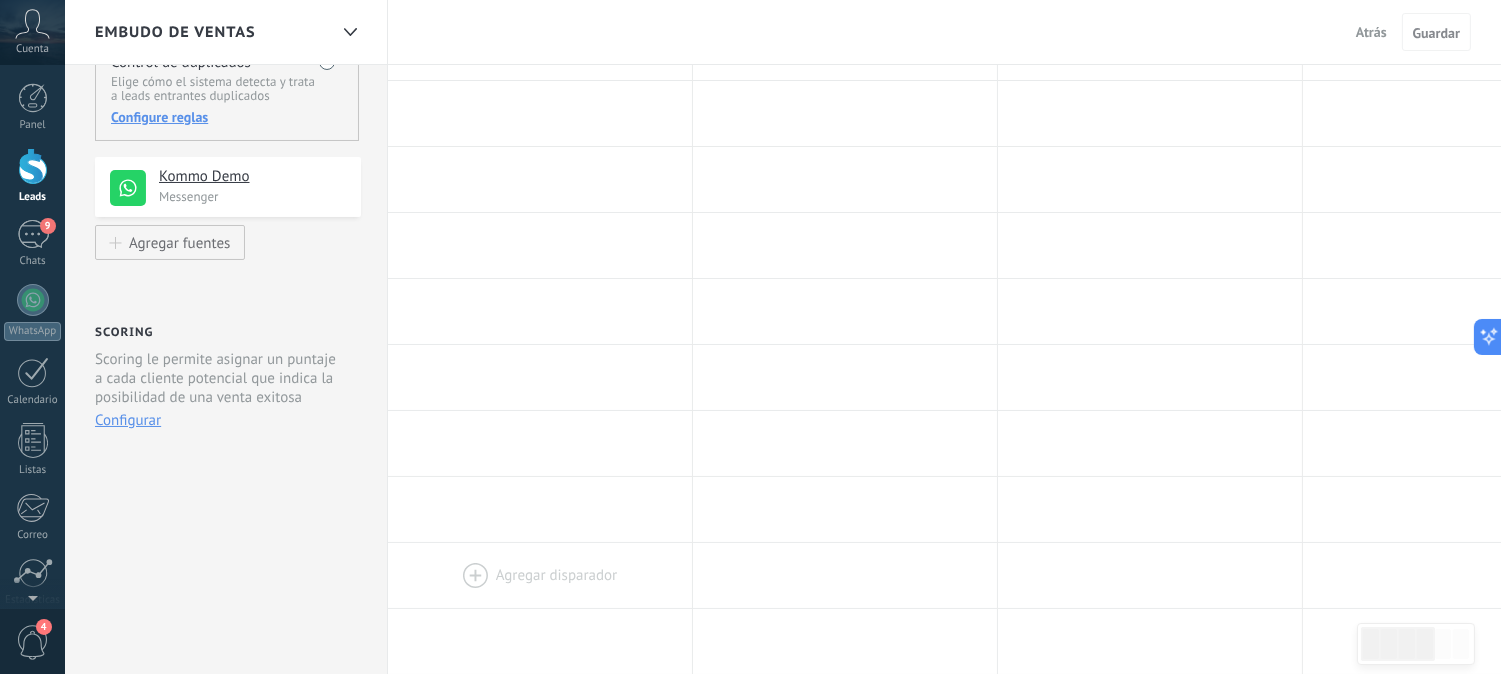 scroll, scrollTop: 0, scrollLeft: 0, axis: both 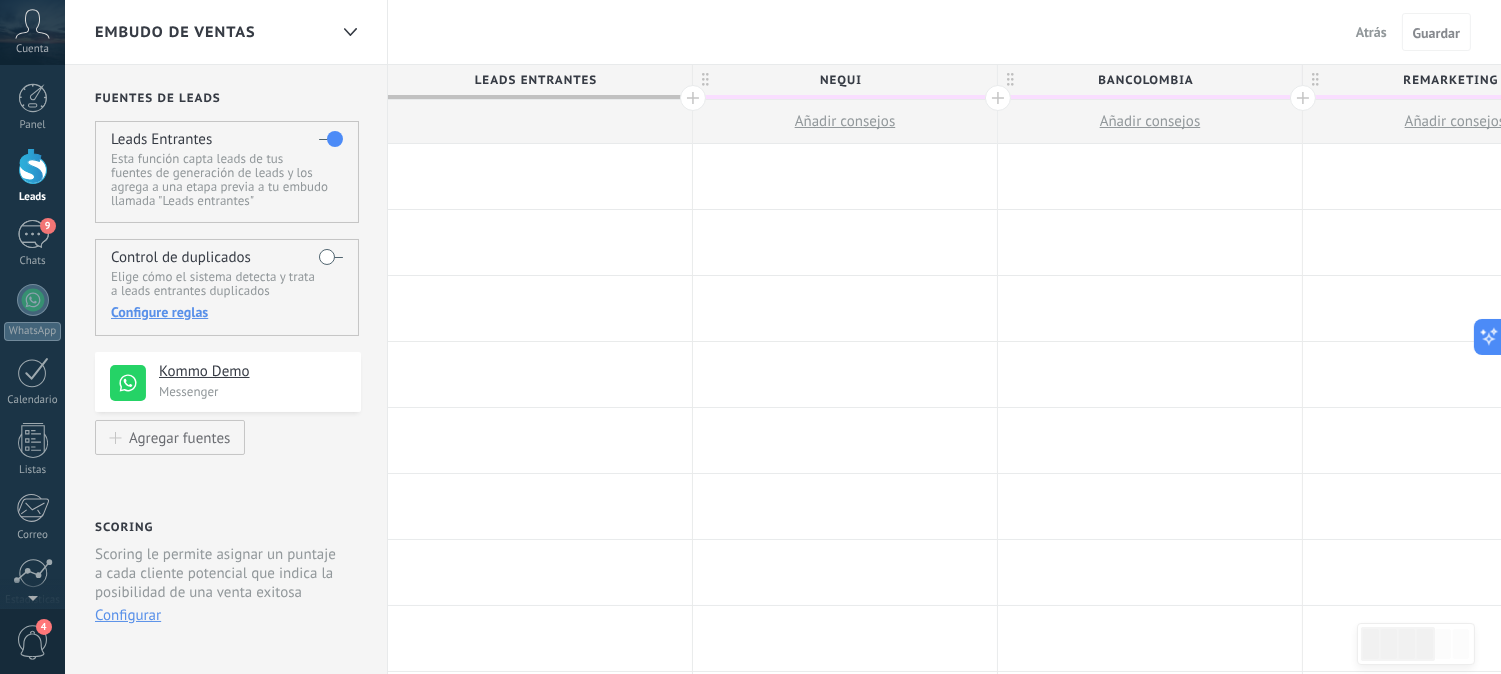 click at bounding box center (540, 176) 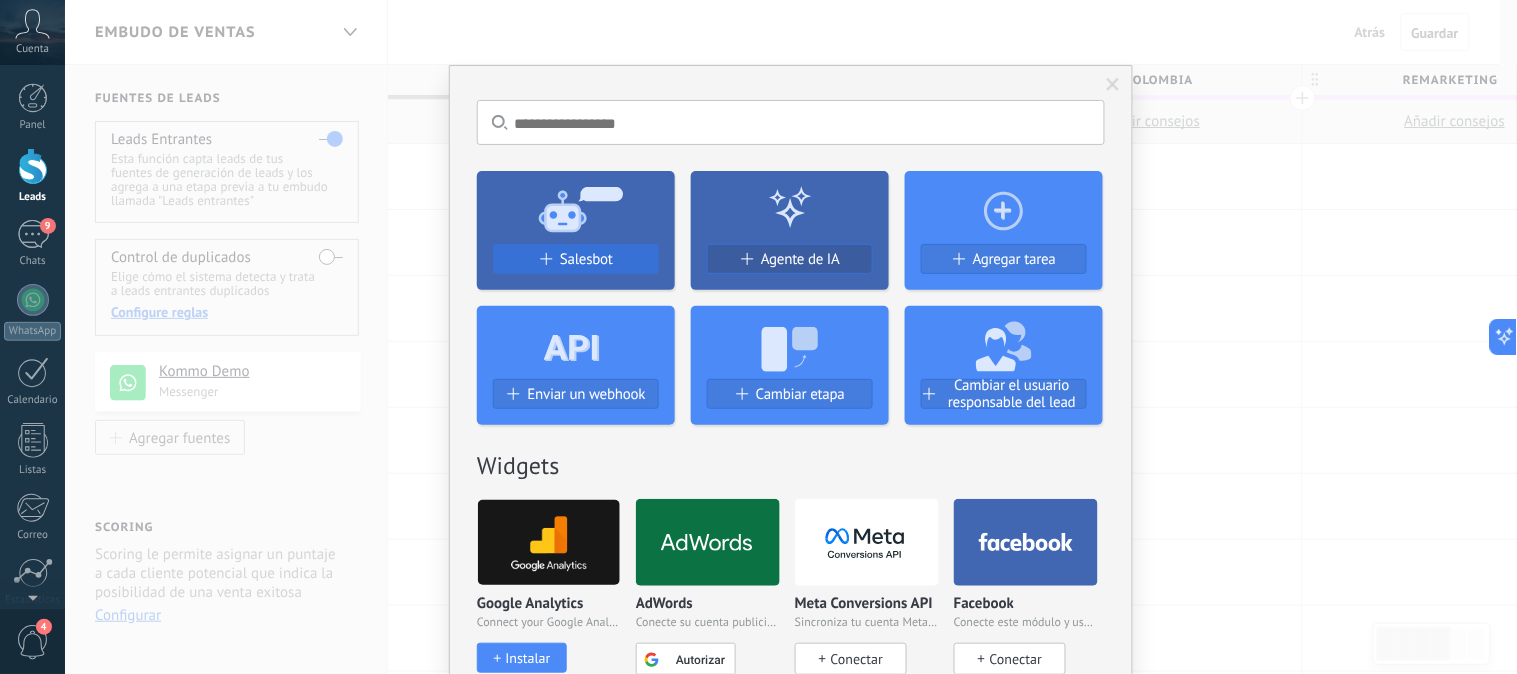 click on "Salesbot" at bounding box center (586, 259) 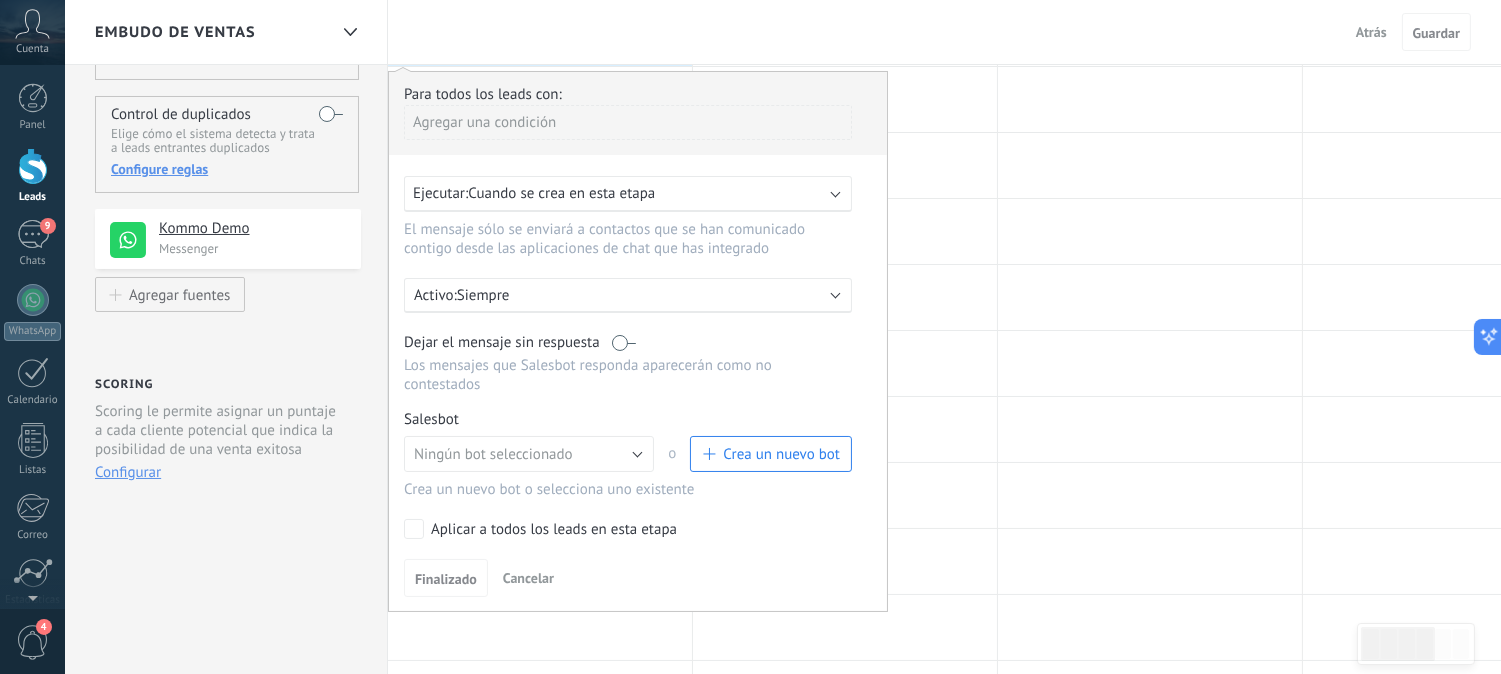 scroll, scrollTop: 0, scrollLeft: 0, axis: both 